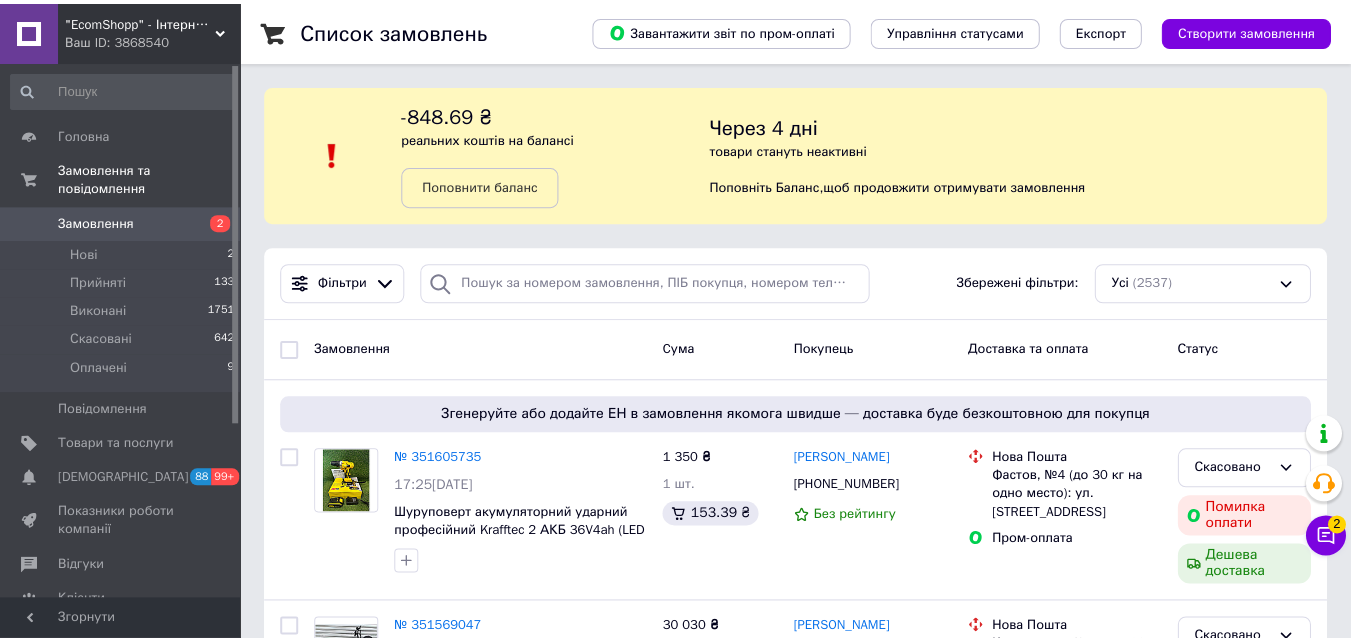 scroll, scrollTop: 0, scrollLeft: 0, axis: both 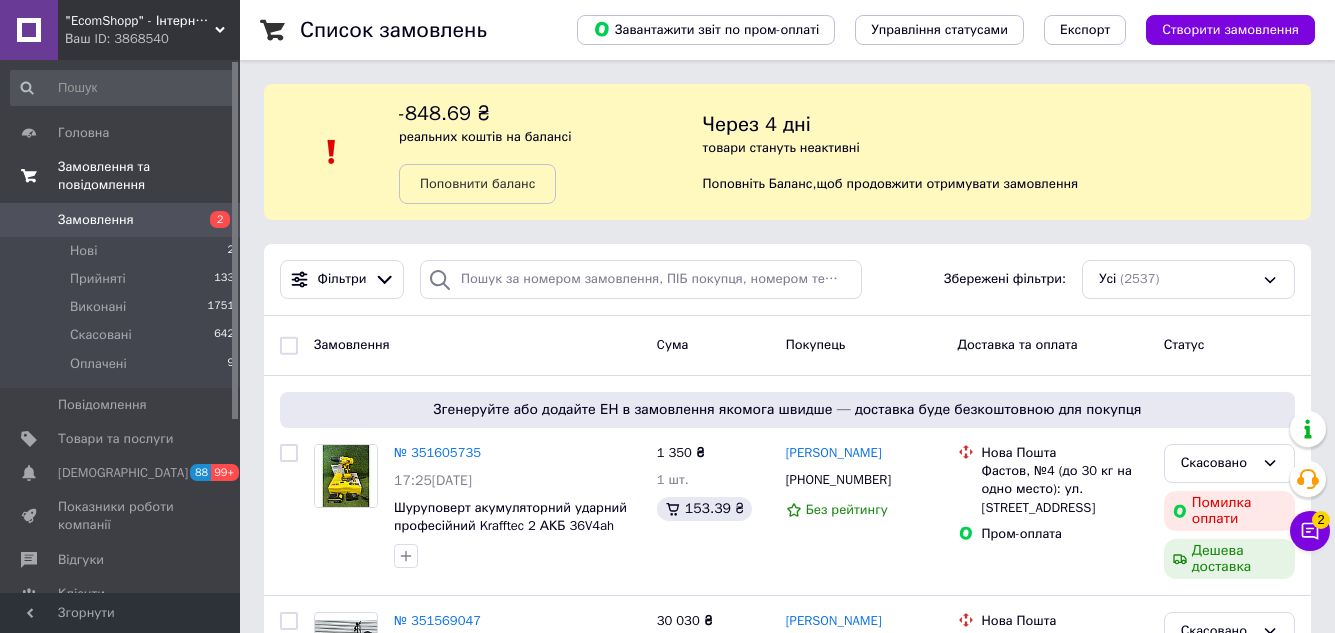 click on "Замовлення та повідомлення" at bounding box center [123, 176] 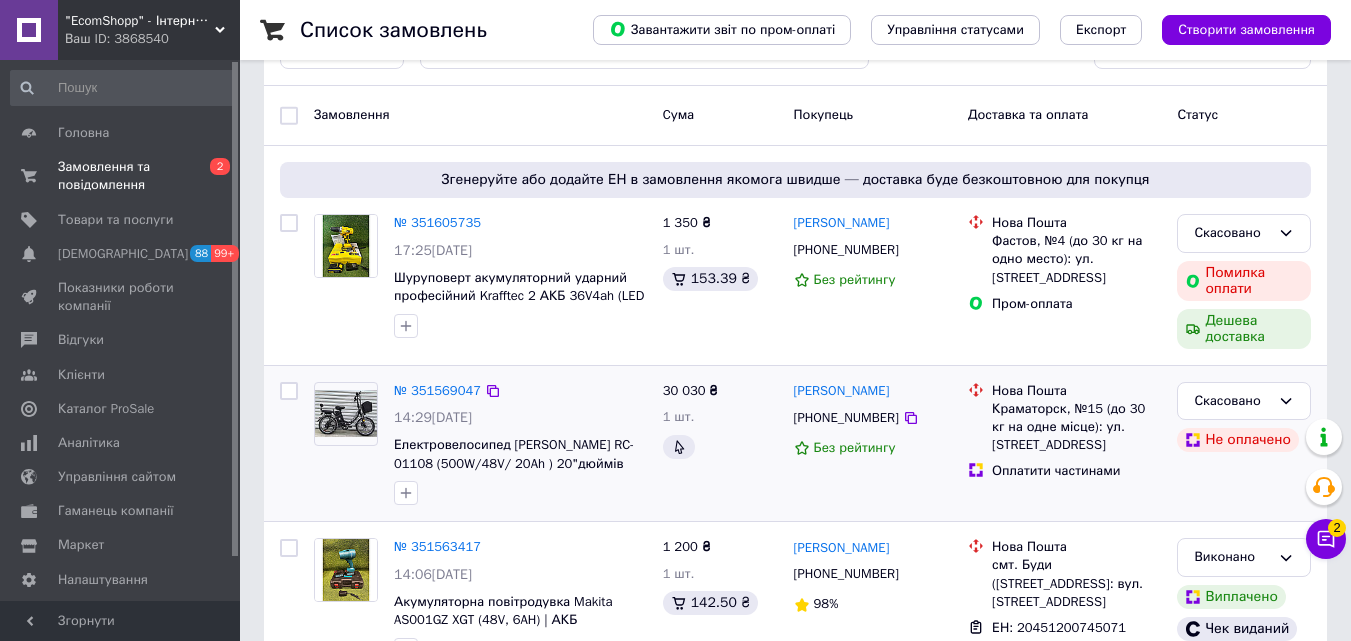 scroll, scrollTop: 300, scrollLeft: 0, axis: vertical 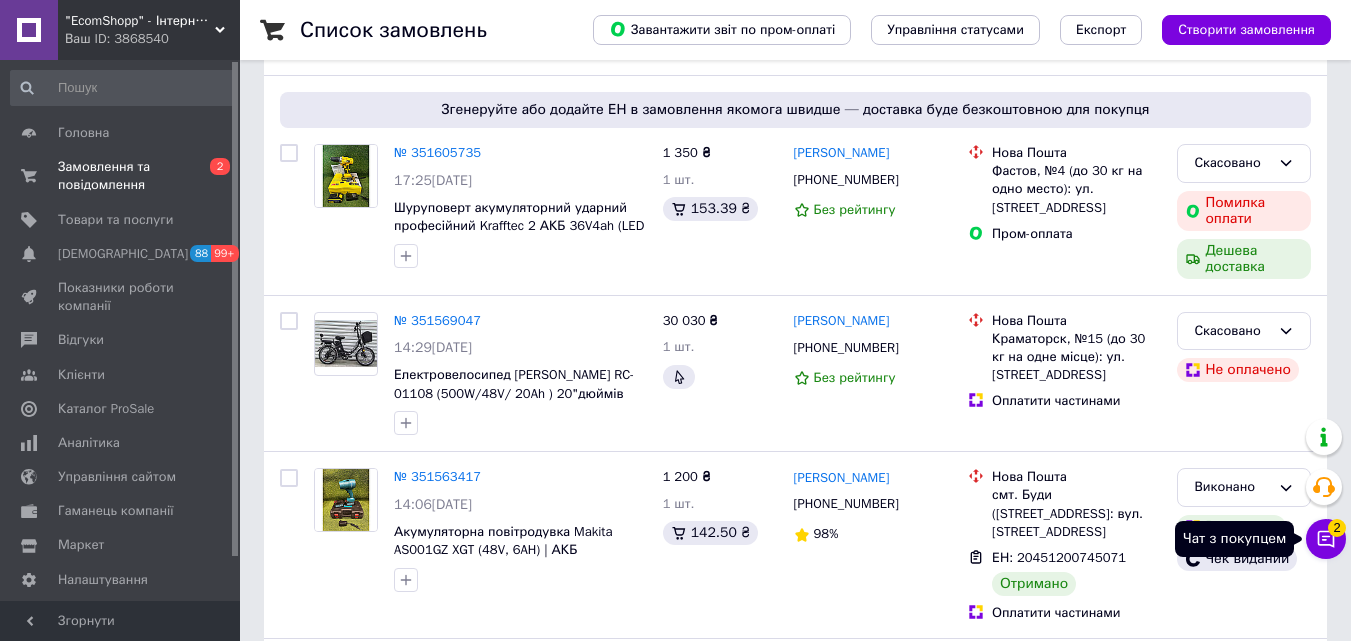 click 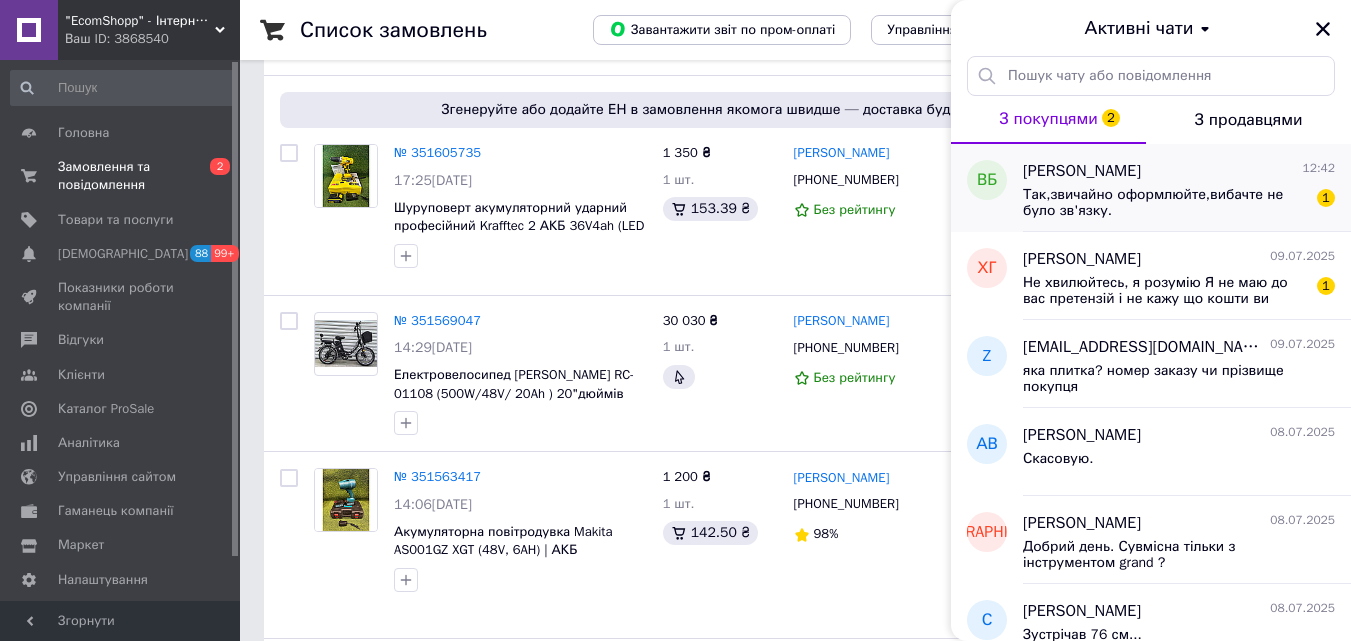 click on "Так,звичайно оформлюйте,вибачте не було зв'язку." at bounding box center [1165, 203] 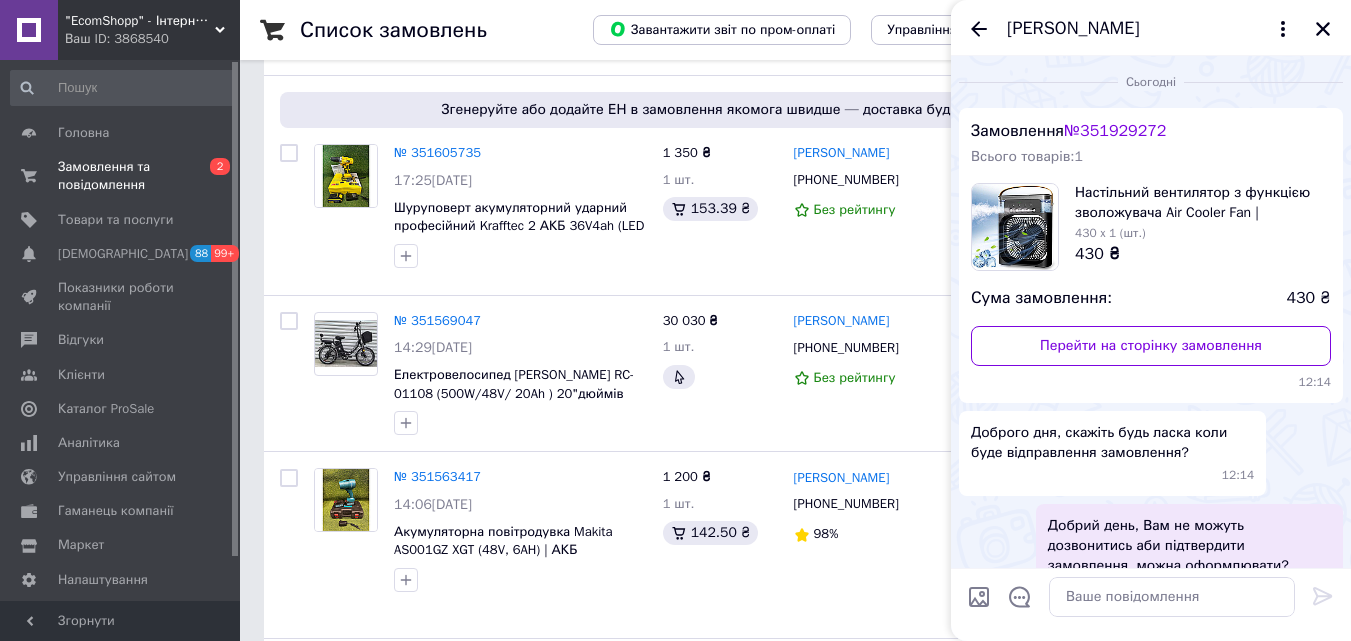 scroll, scrollTop: 178, scrollLeft: 0, axis: vertical 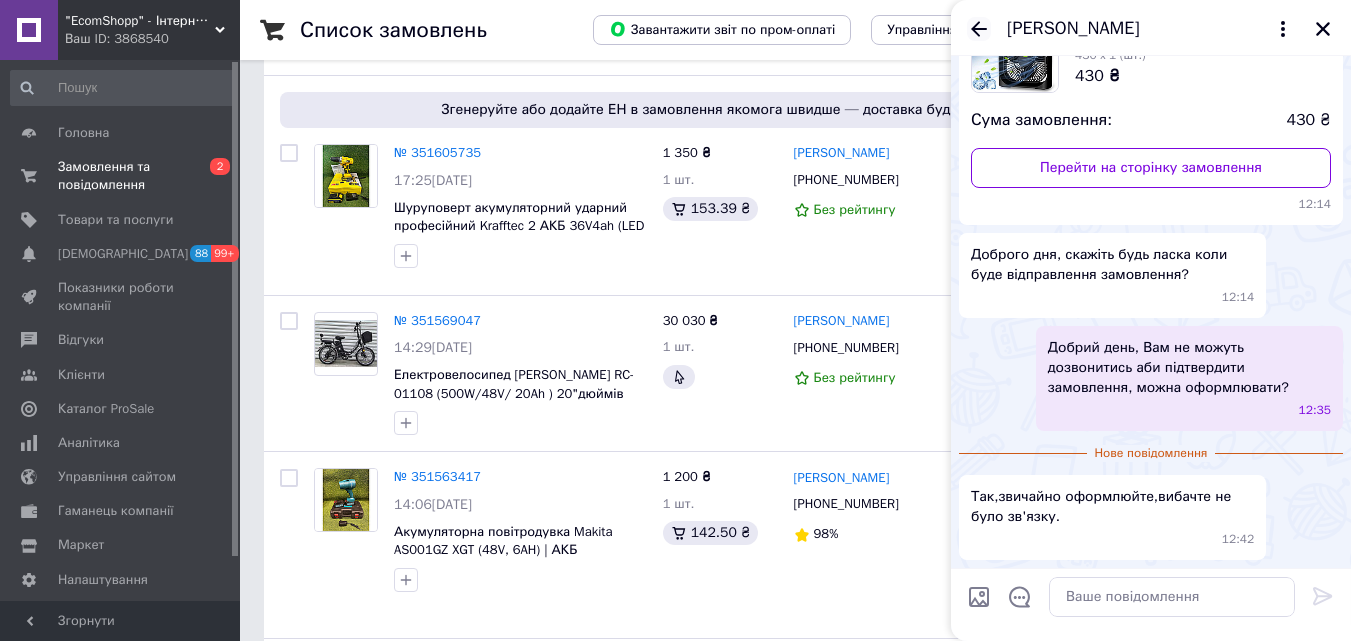 click 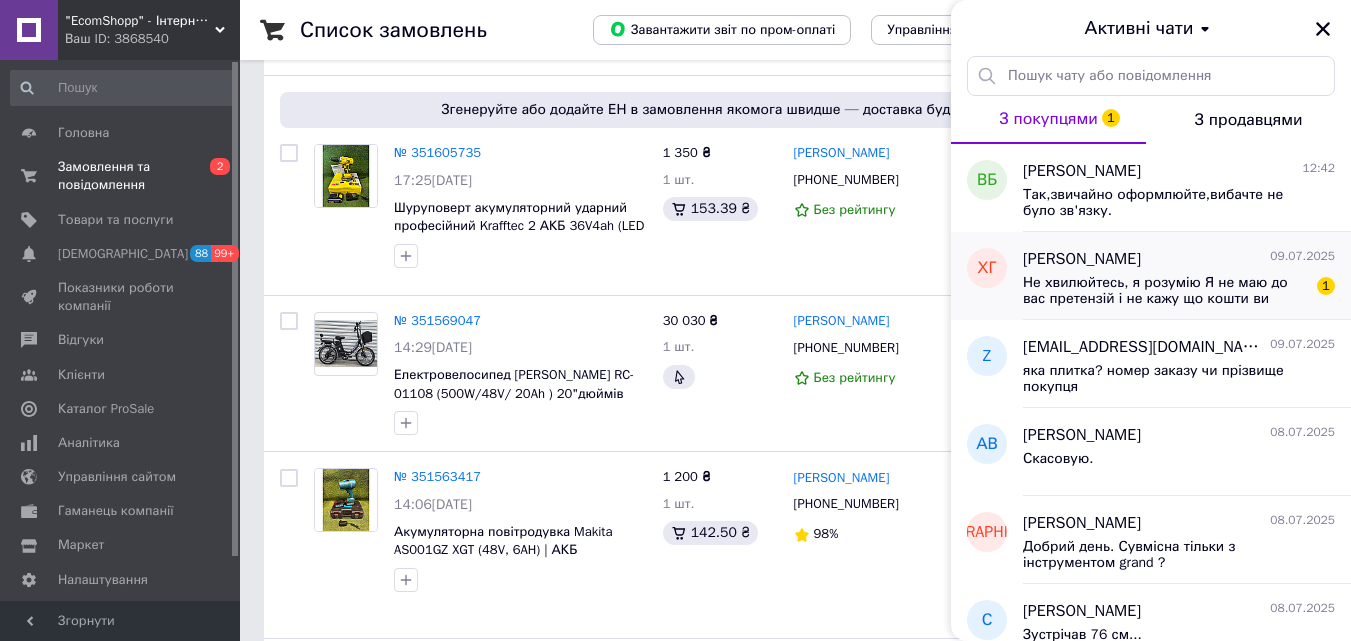 click on "Не хвилюйтесь, я розумію
Я не маю до вас претензій і не кажу що кошти ви забрали.
Спокійного і мирного вечора вам" at bounding box center (1165, 291) 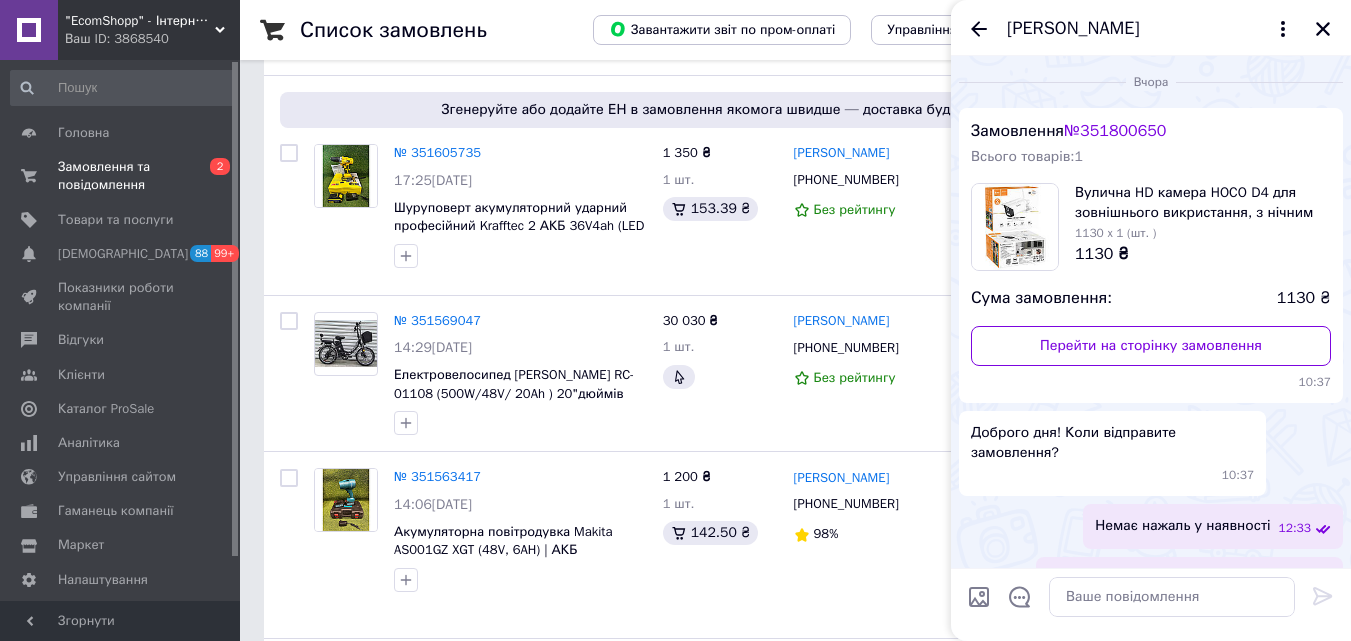 scroll, scrollTop: 1029, scrollLeft: 0, axis: vertical 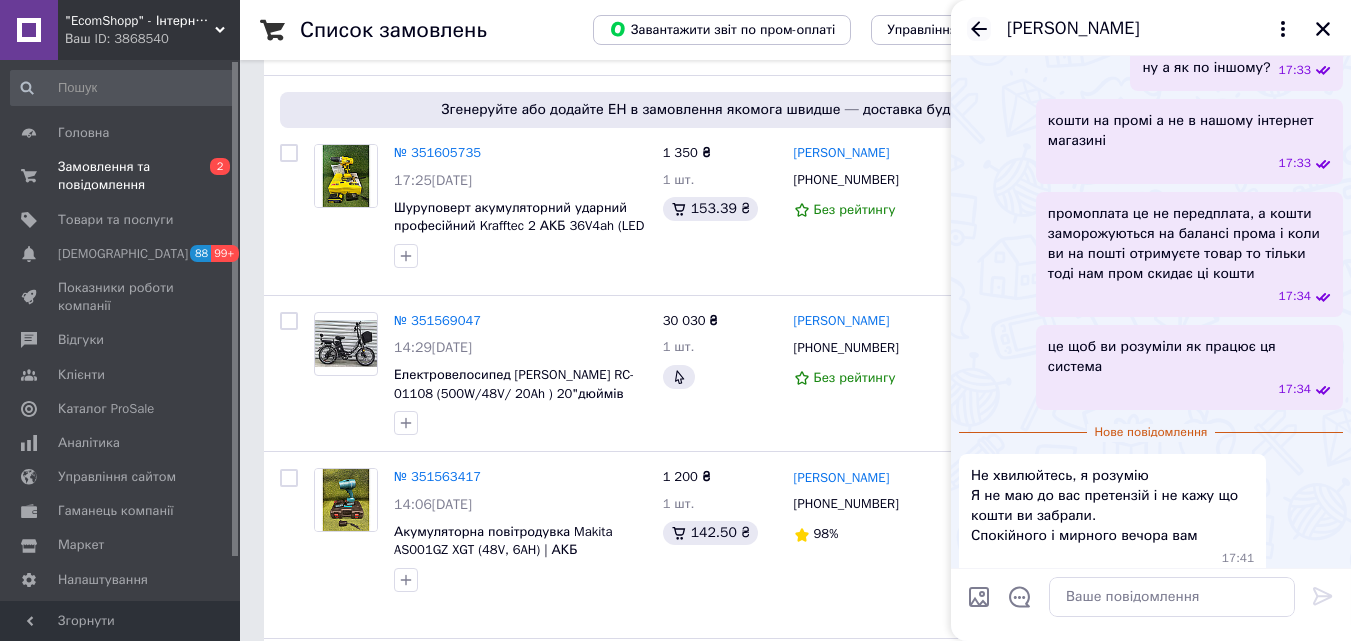 click 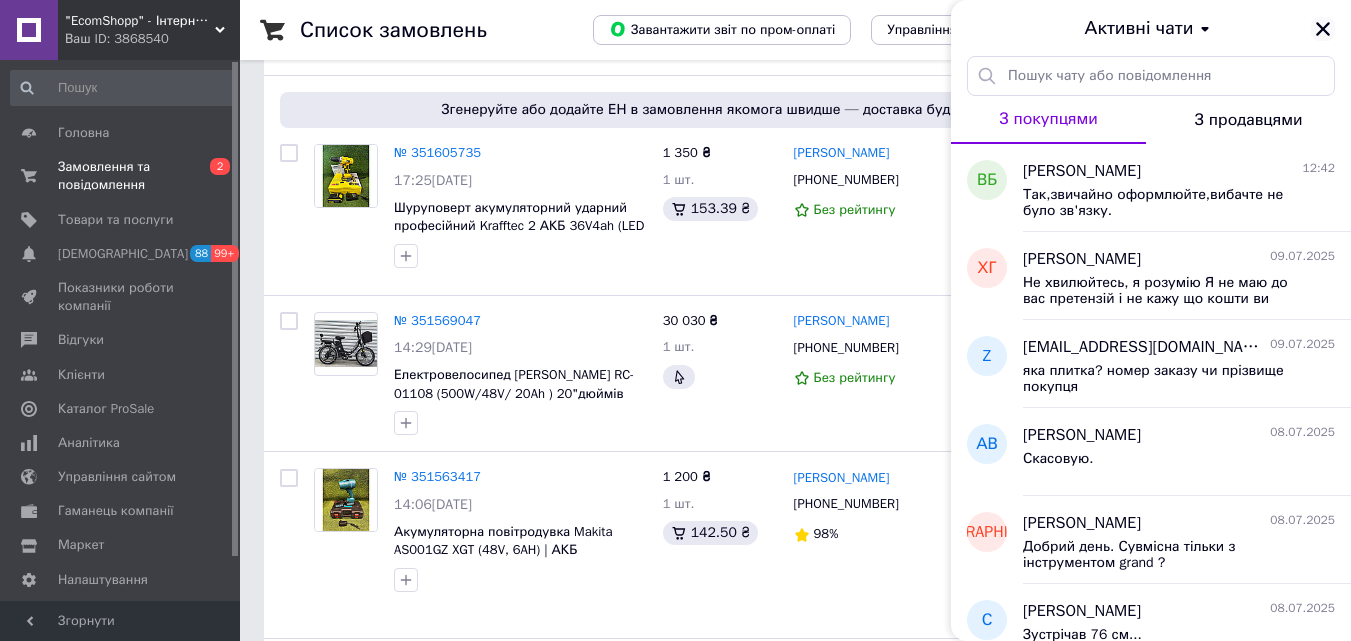 click 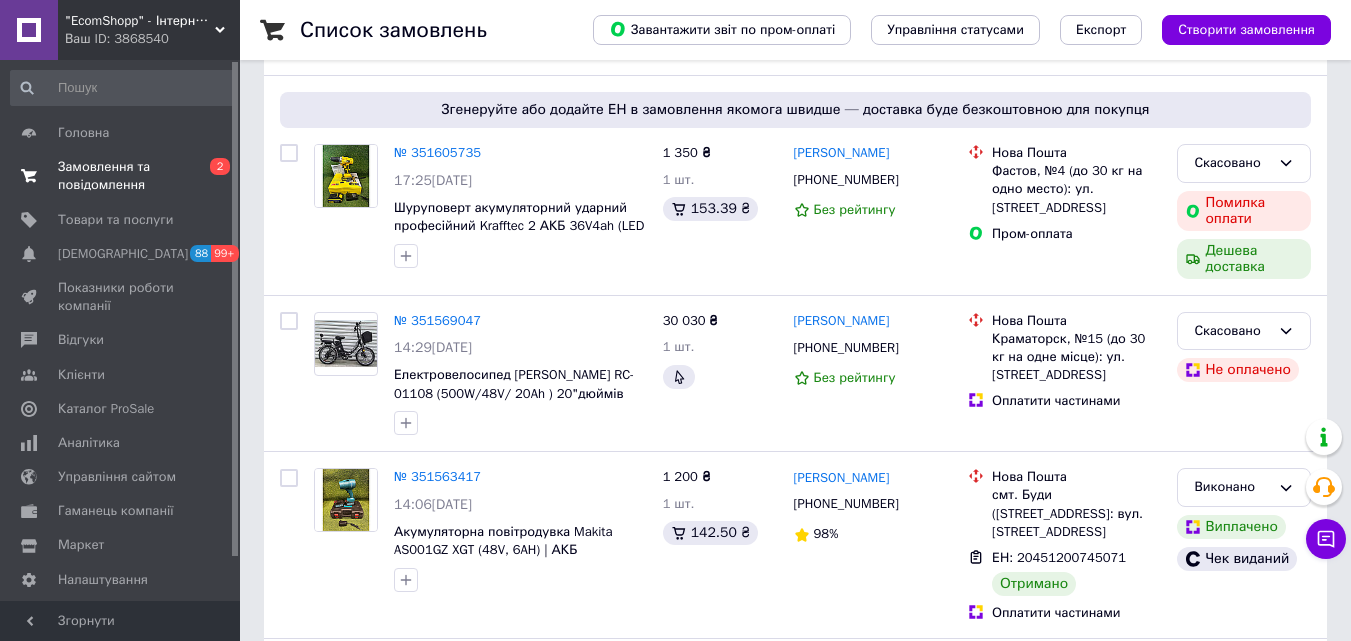 click on "Замовлення та повідомлення" at bounding box center [121, 176] 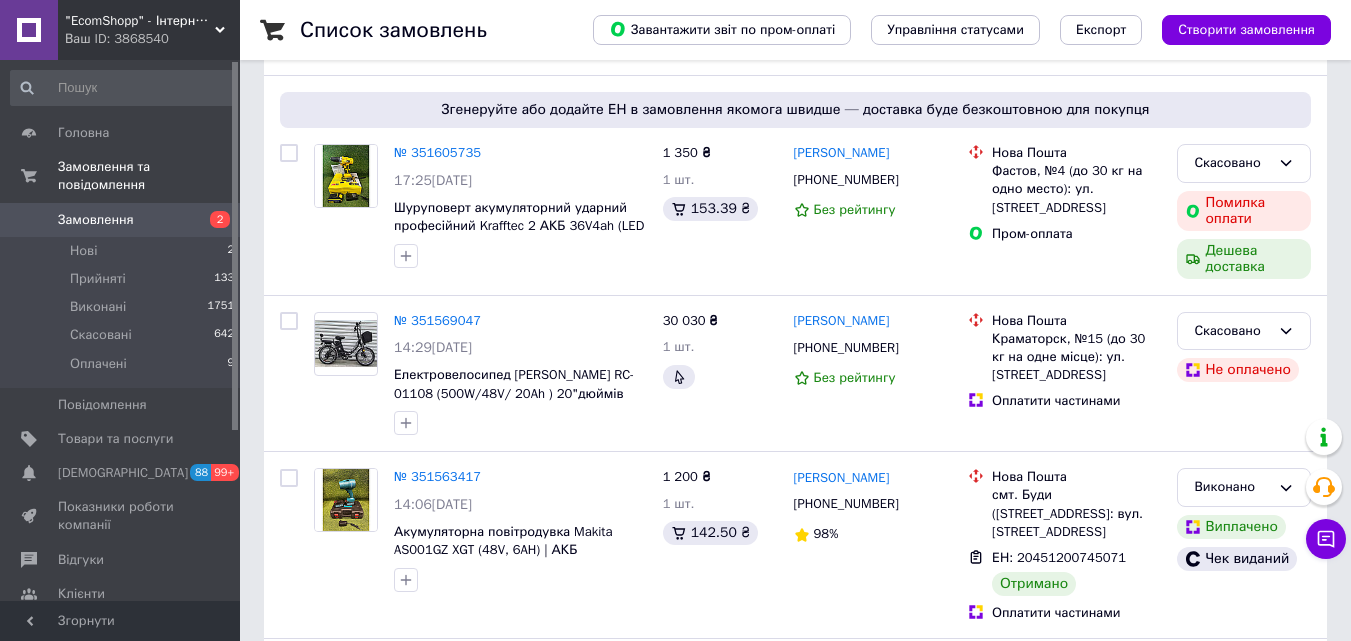 click on "Замовлення" at bounding box center (96, 220) 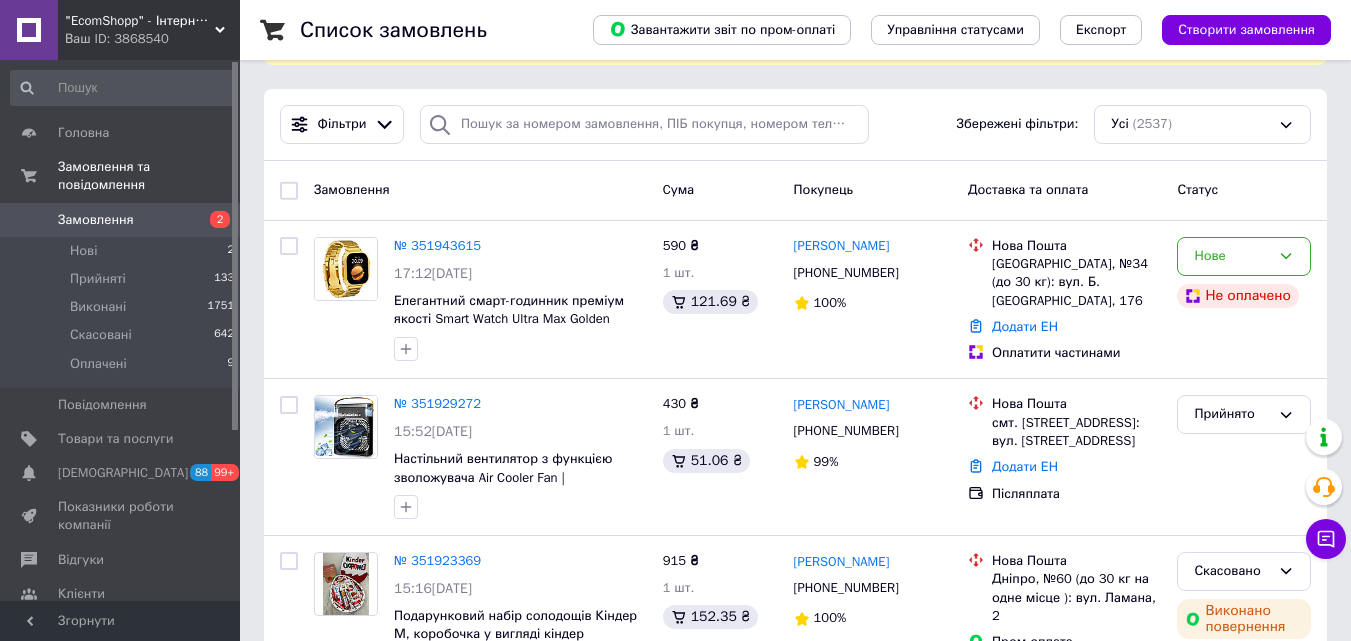 scroll, scrollTop: 300, scrollLeft: 0, axis: vertical 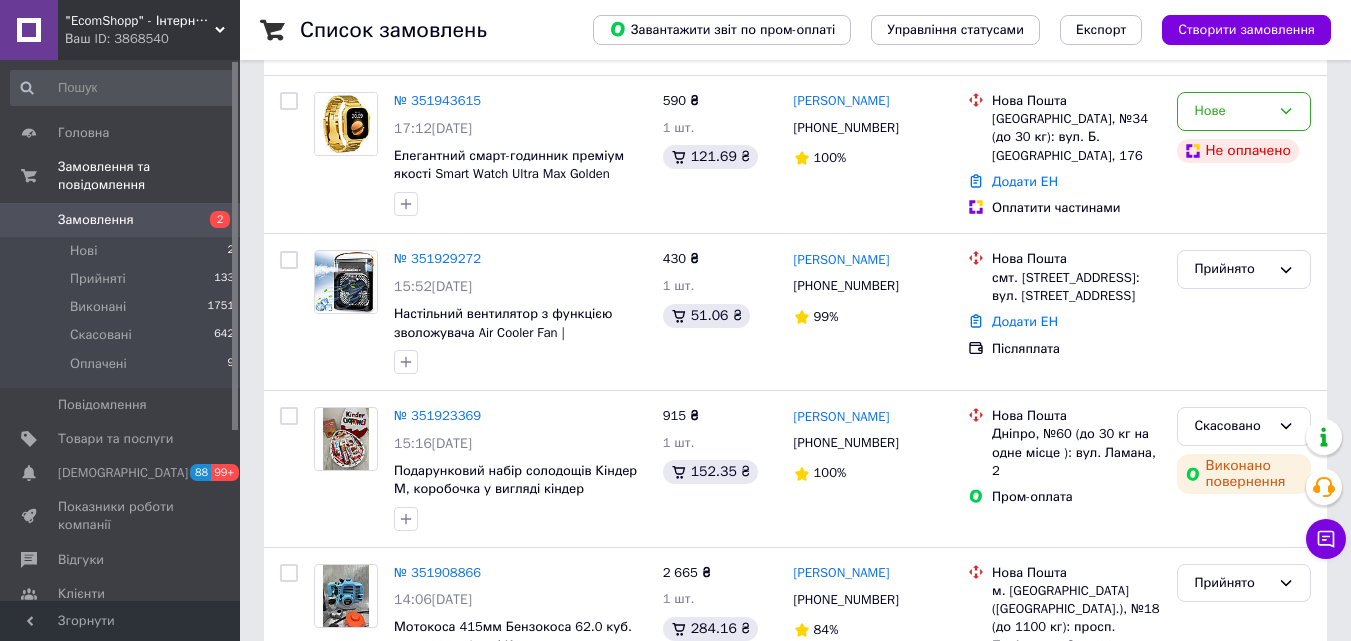 click on "Замовлення" at bounding box center (121, 220) 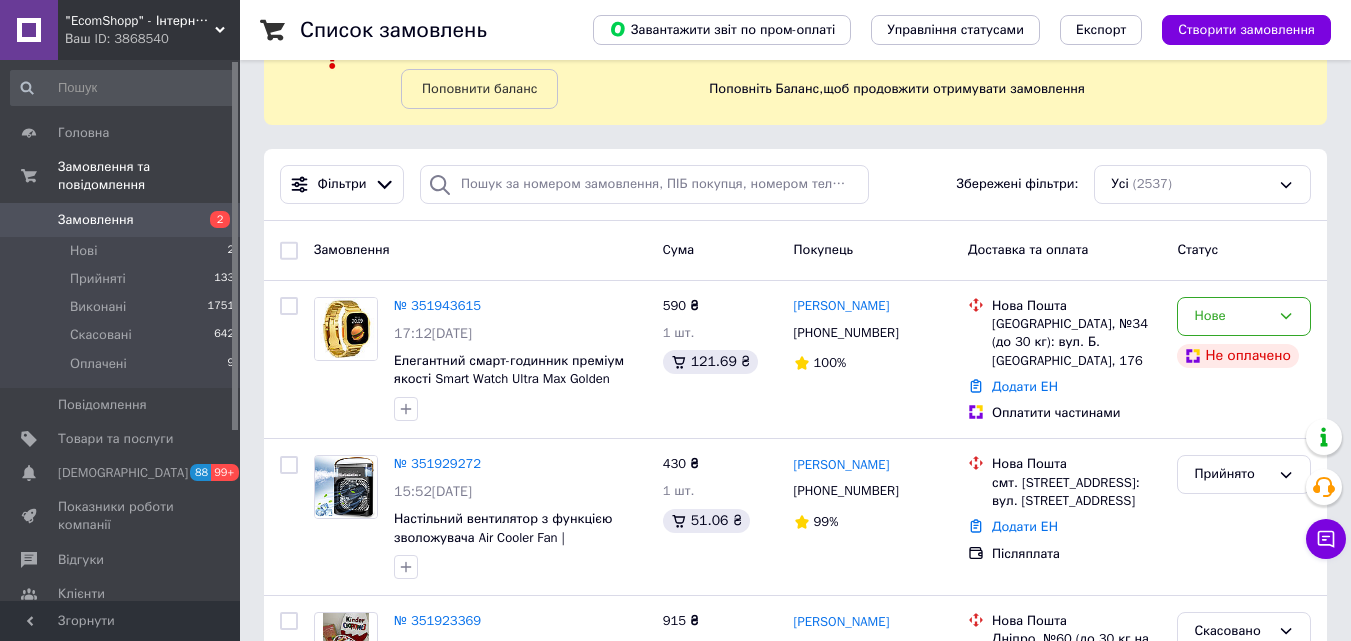 scroll, scrollTop: 300, scrollLeft: 0, axis: vertical 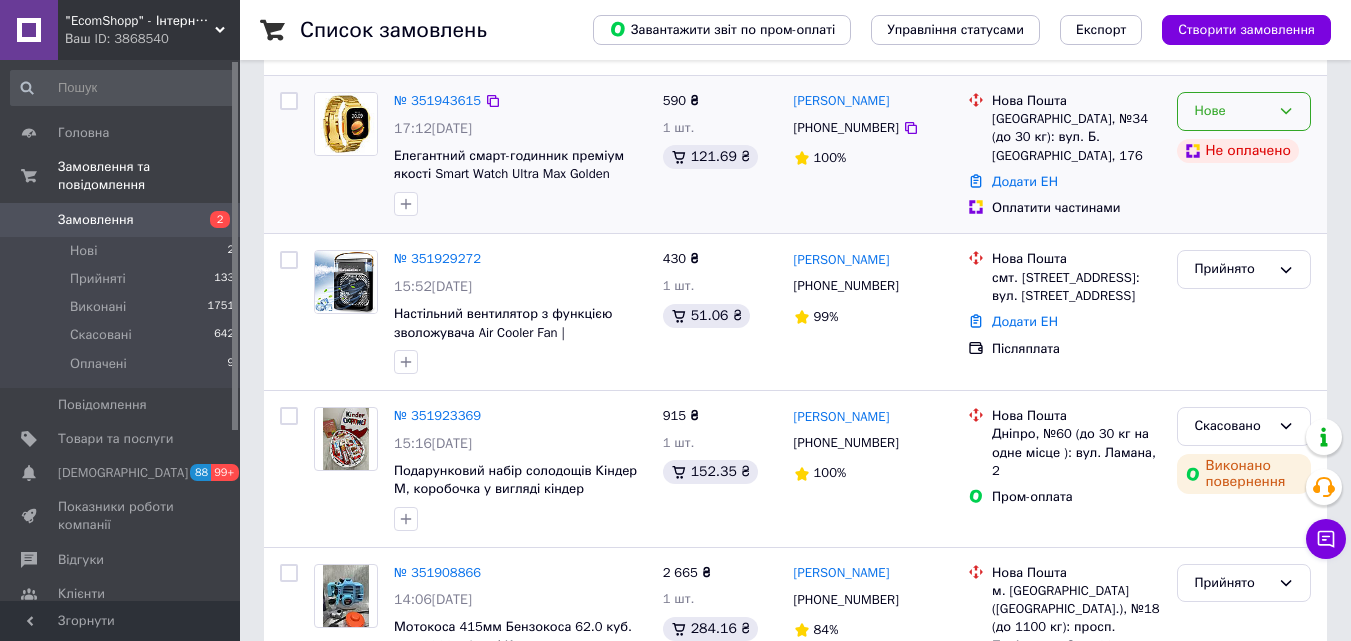 click on "Нове" at bounding box center (1232, 111) 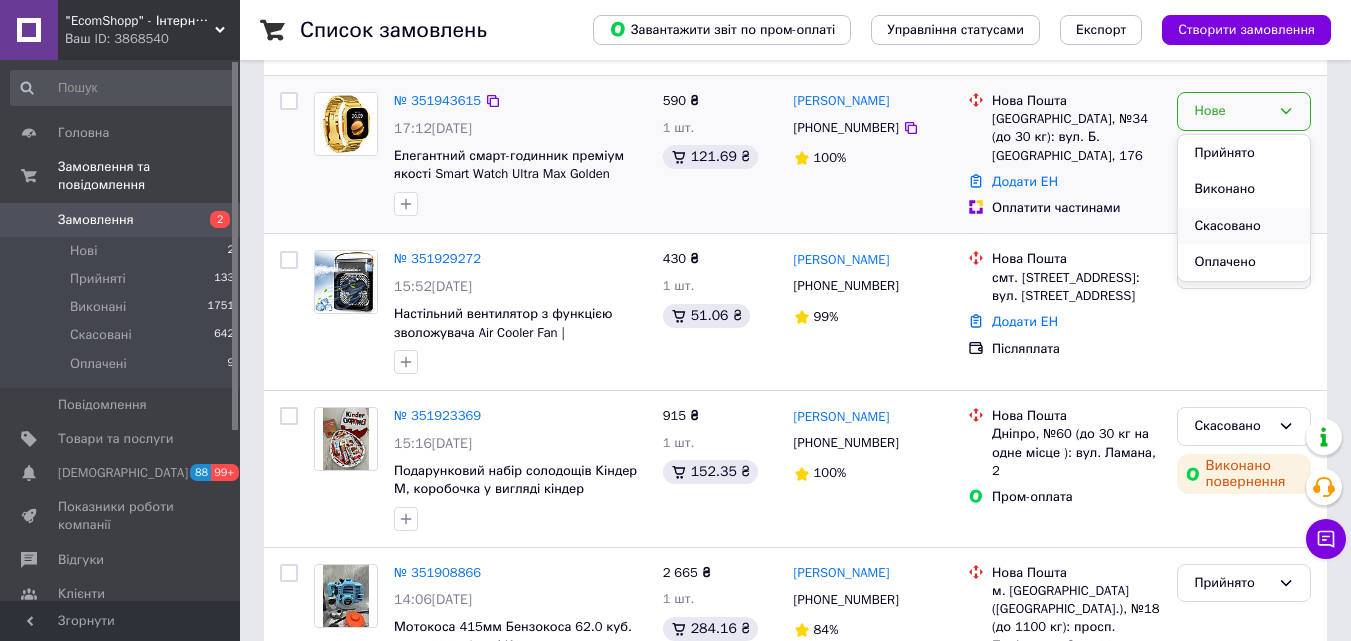 click on "Скасовано" at bounding box center [1244, 226] 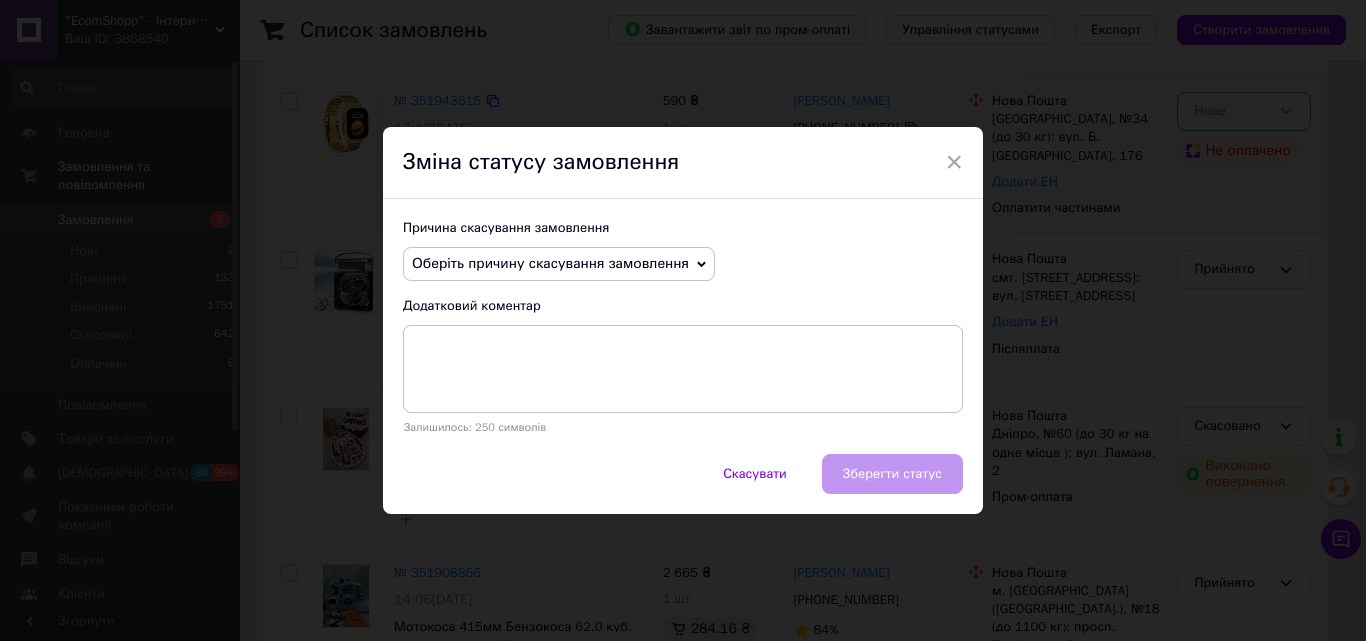 click on "Оберіть причину скасування замовлення" at bounding box center (550, 263) 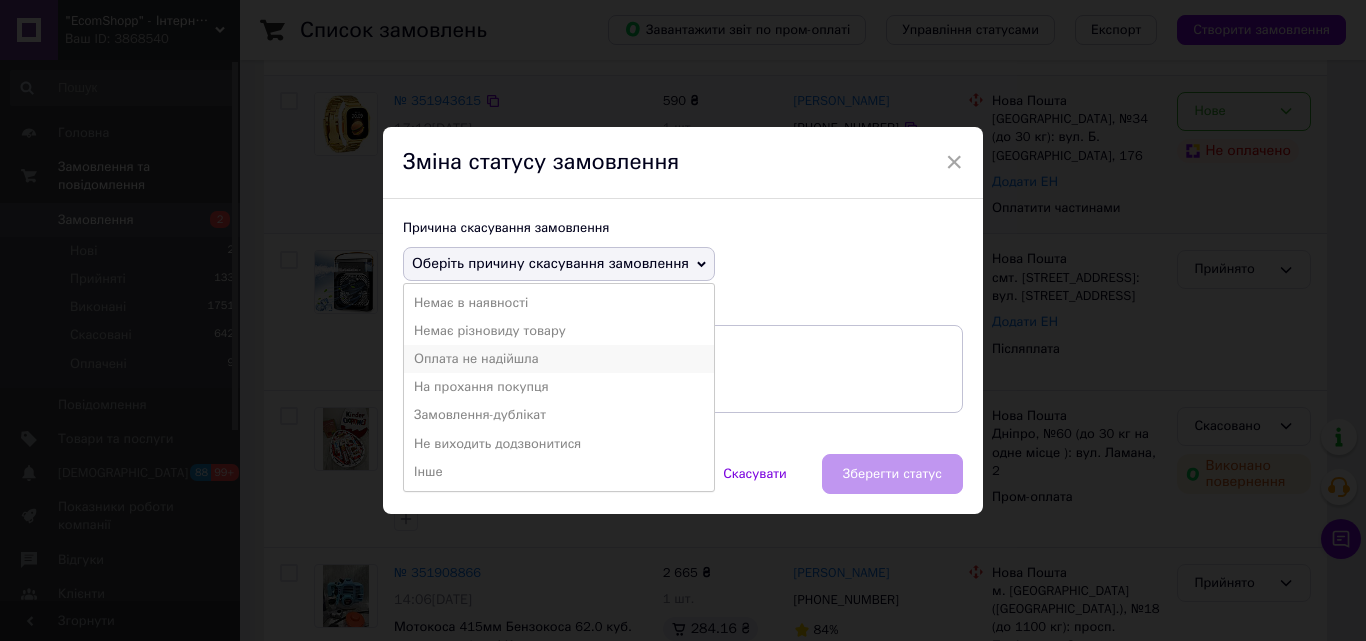 click on "Оплата не надійшла" at bounding box center [559, 359] 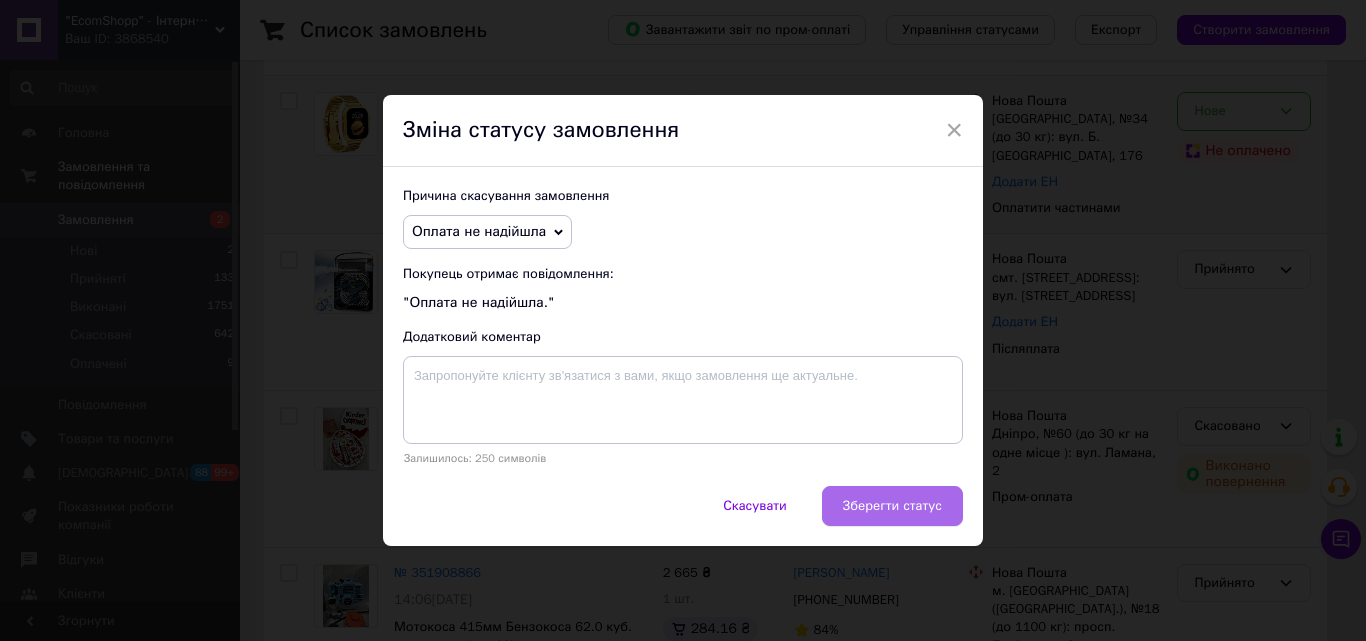 click on "Зберегти статус" at bounding box center [892, 506] 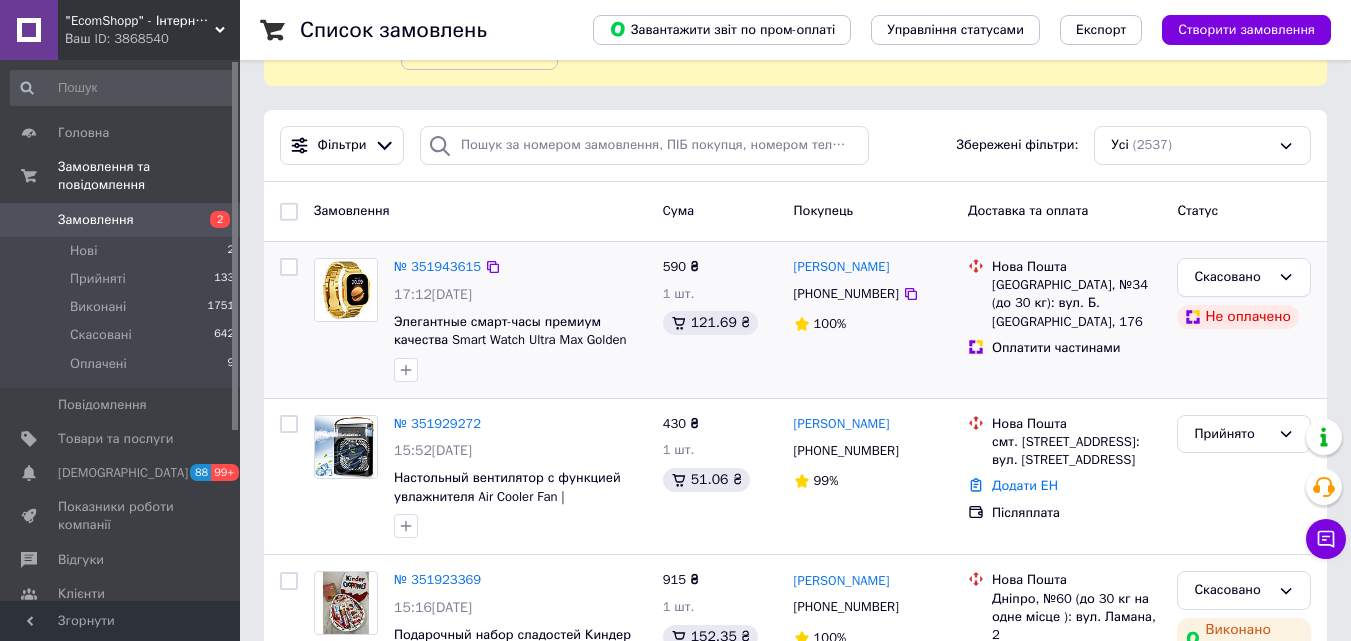 scroll, scrollTop: 300, scrollLeft: 0, axis: vertical 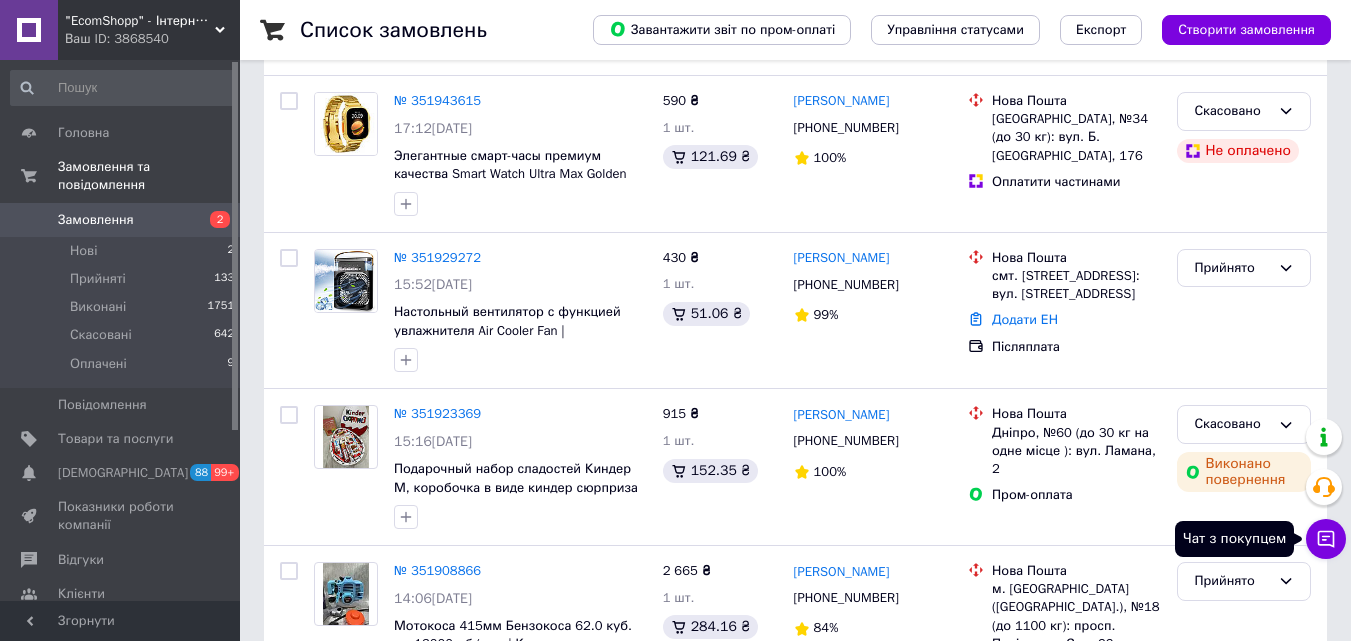 click 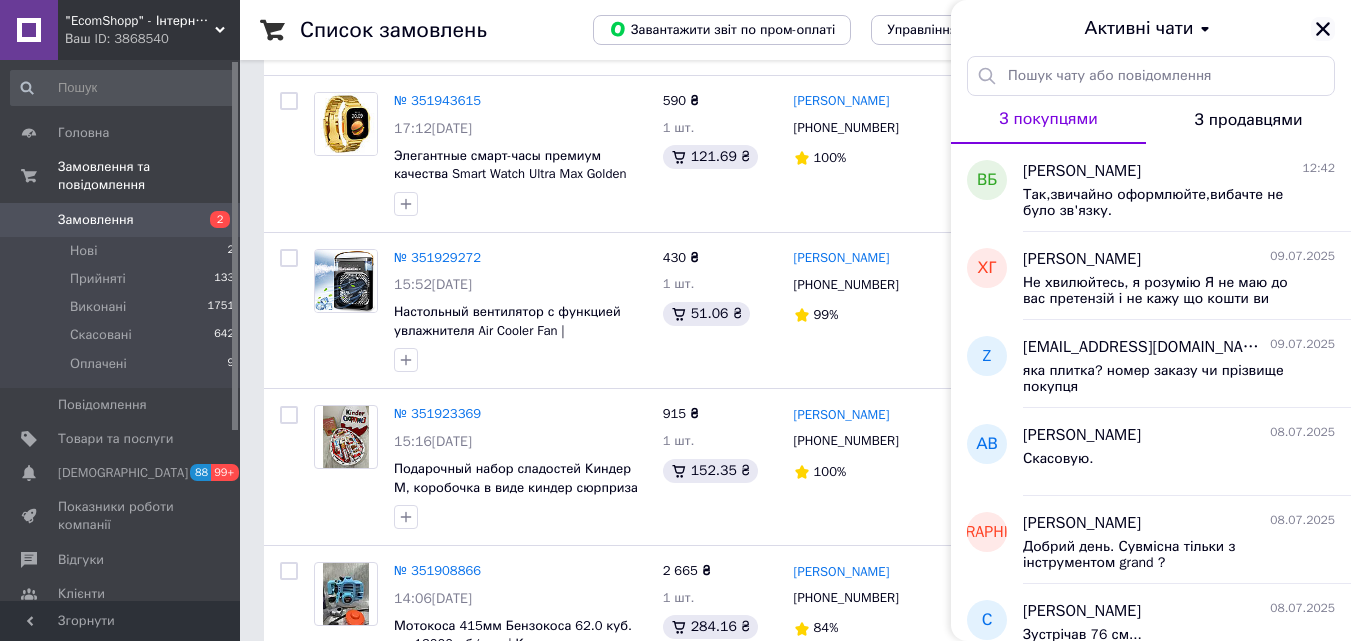 click 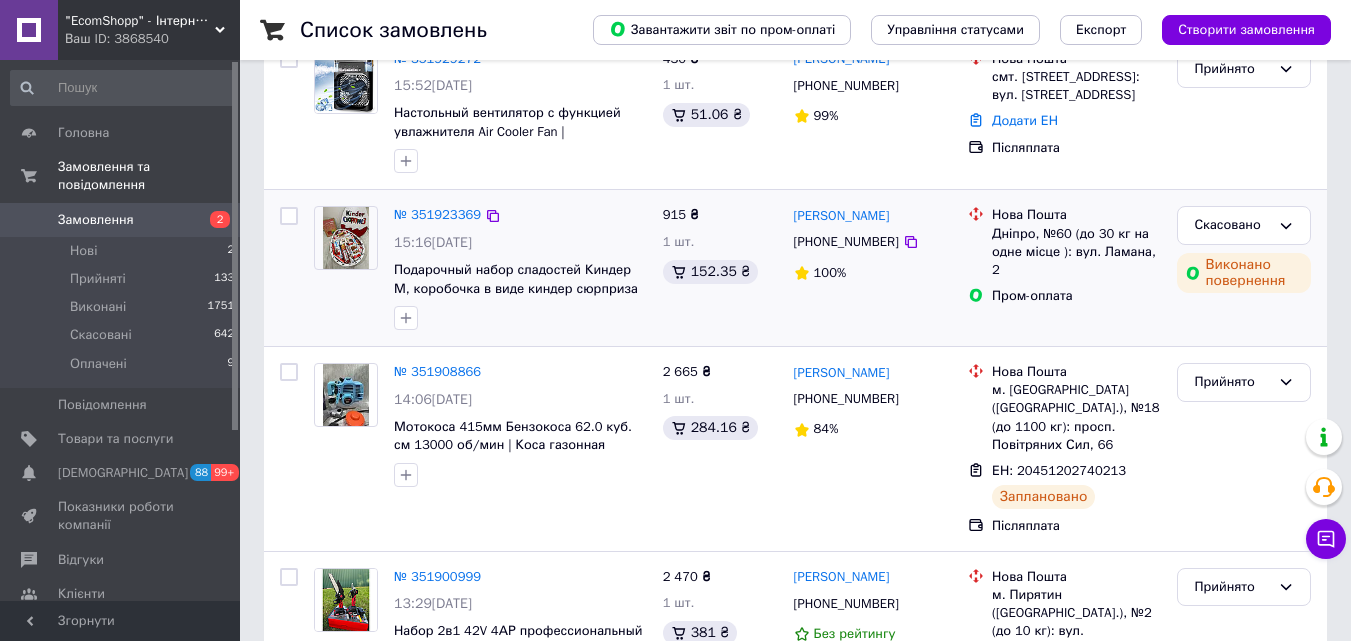 scroll, scrollTop: 500, scrollLeft: 0, axis: vertical 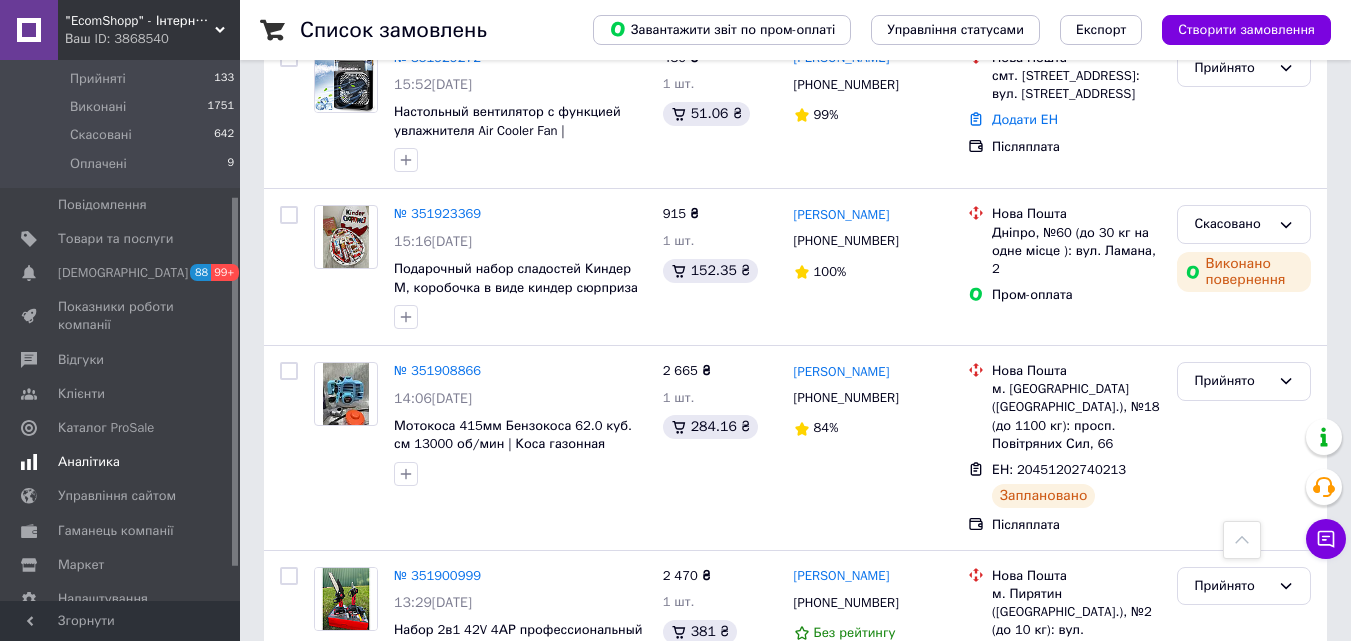 click on "Каталог ProSale" at bounding box center [106, 428] 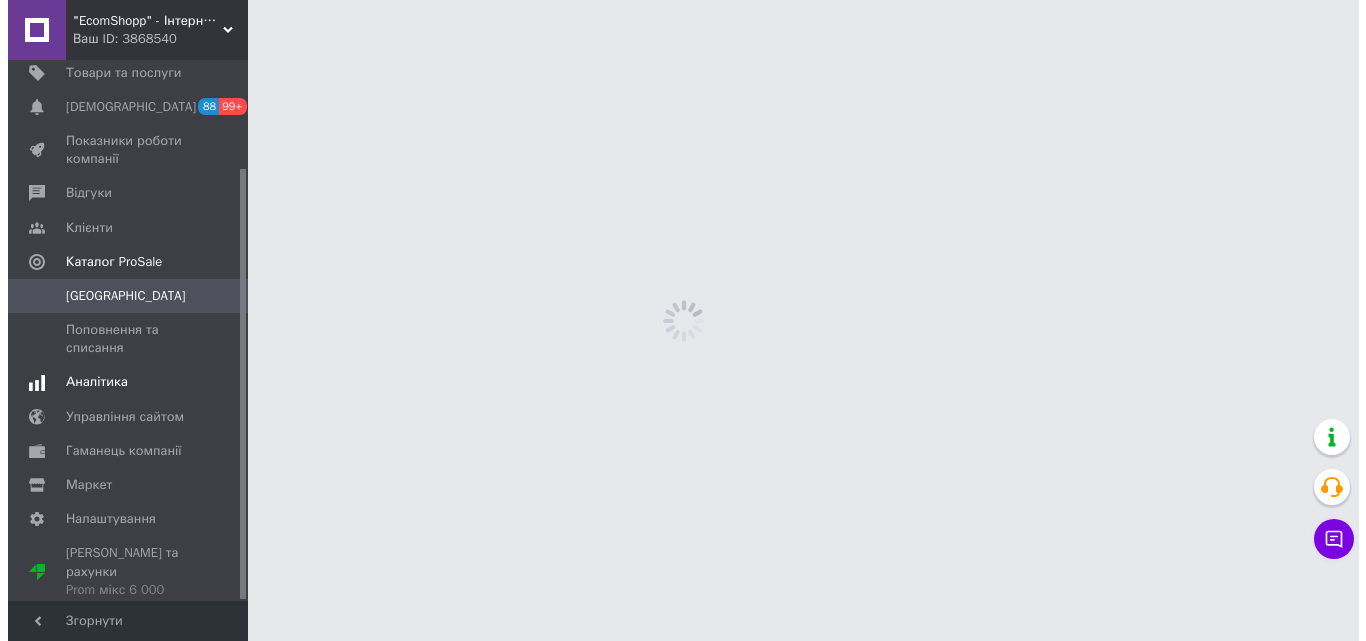scroll, scrollTop: 0, scrollLeft: 0, axis: both 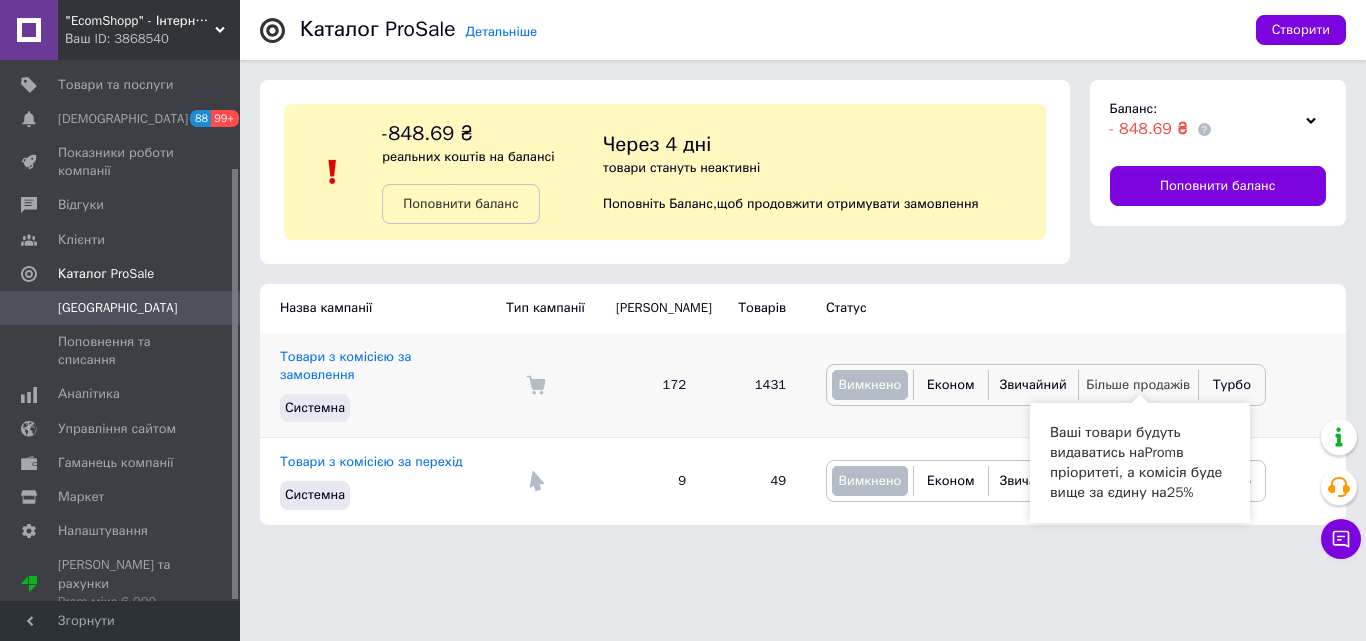 click on "Більше продажів" at bounding box center (1138, 384) 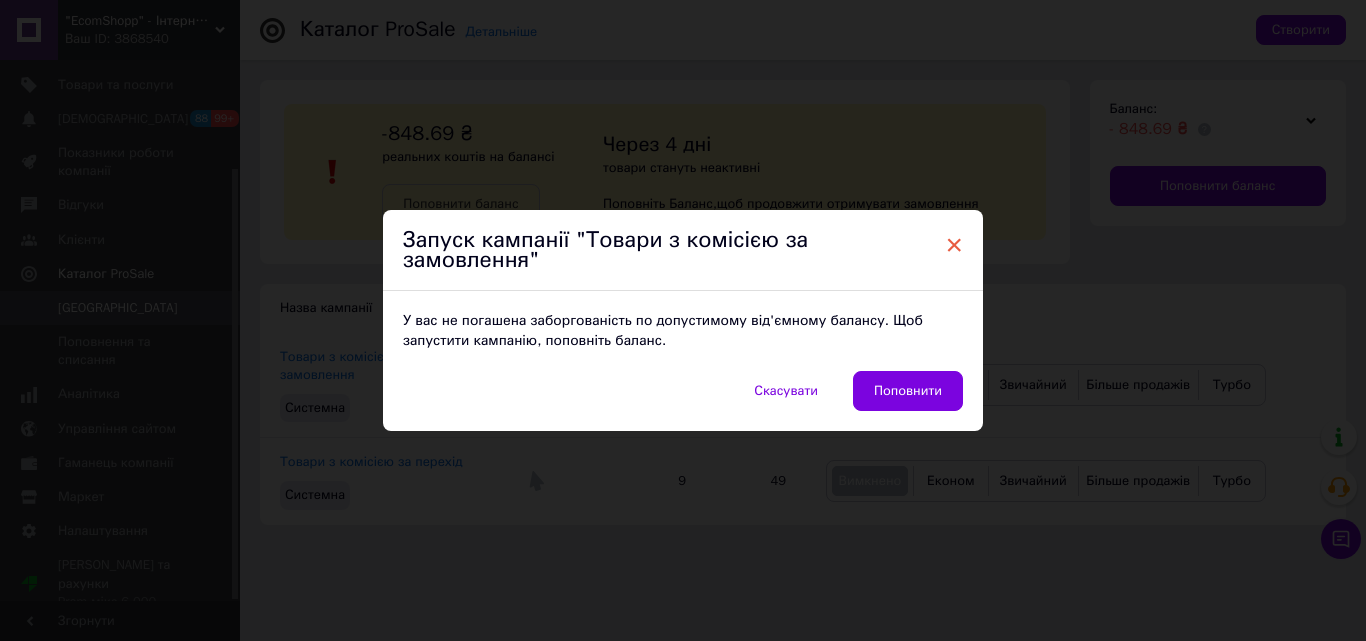 click on "×" at bounding box center (954, 245) 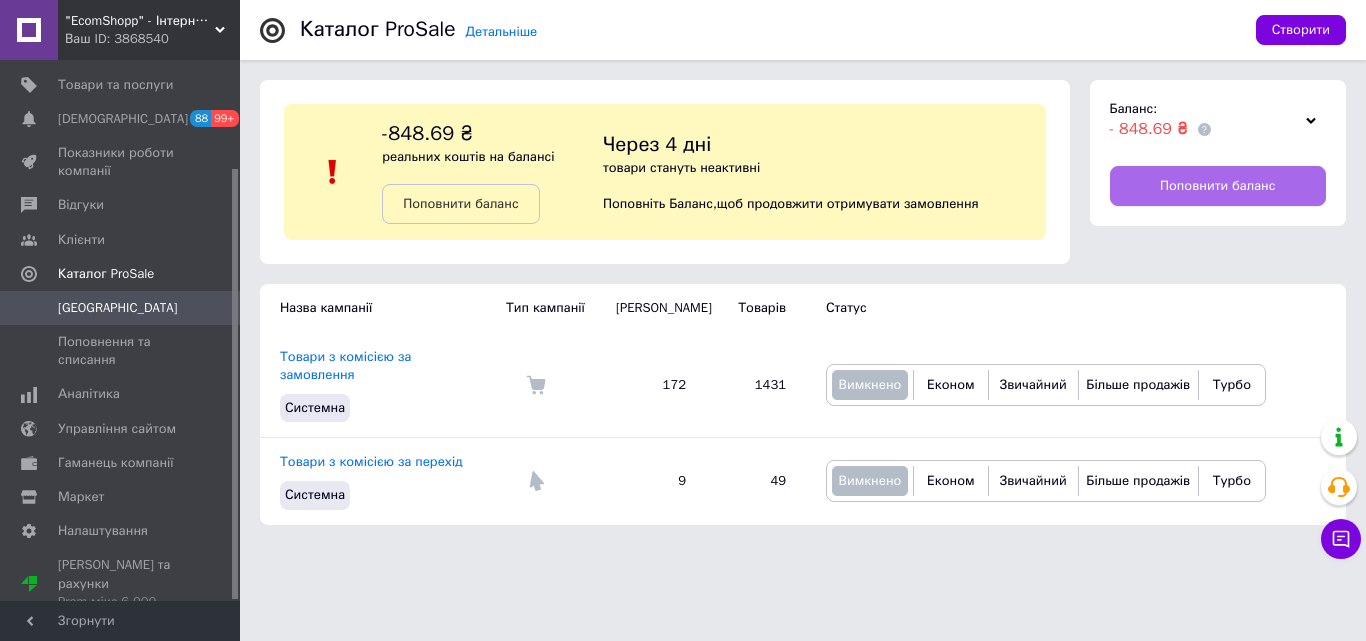 click on "Поповнити баланс" at bounding box center [1217, 186] 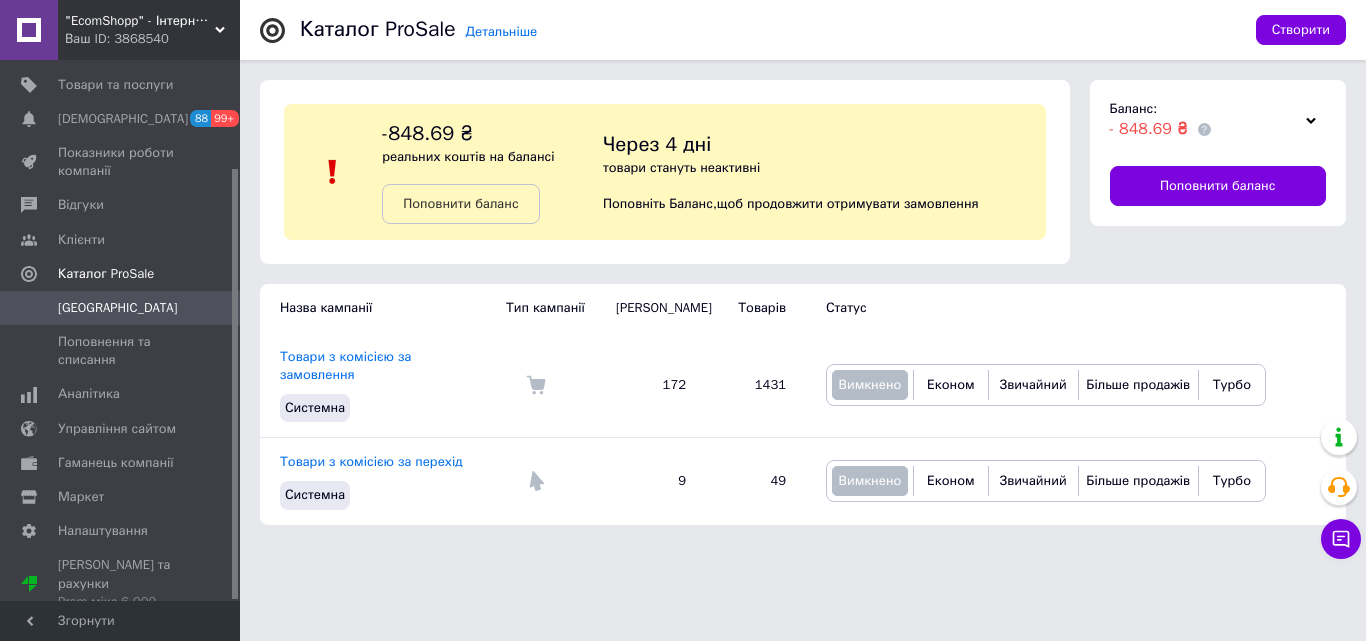 click on "[GEOGRAPHIC_DATA]" at bounding box center [121, 308] 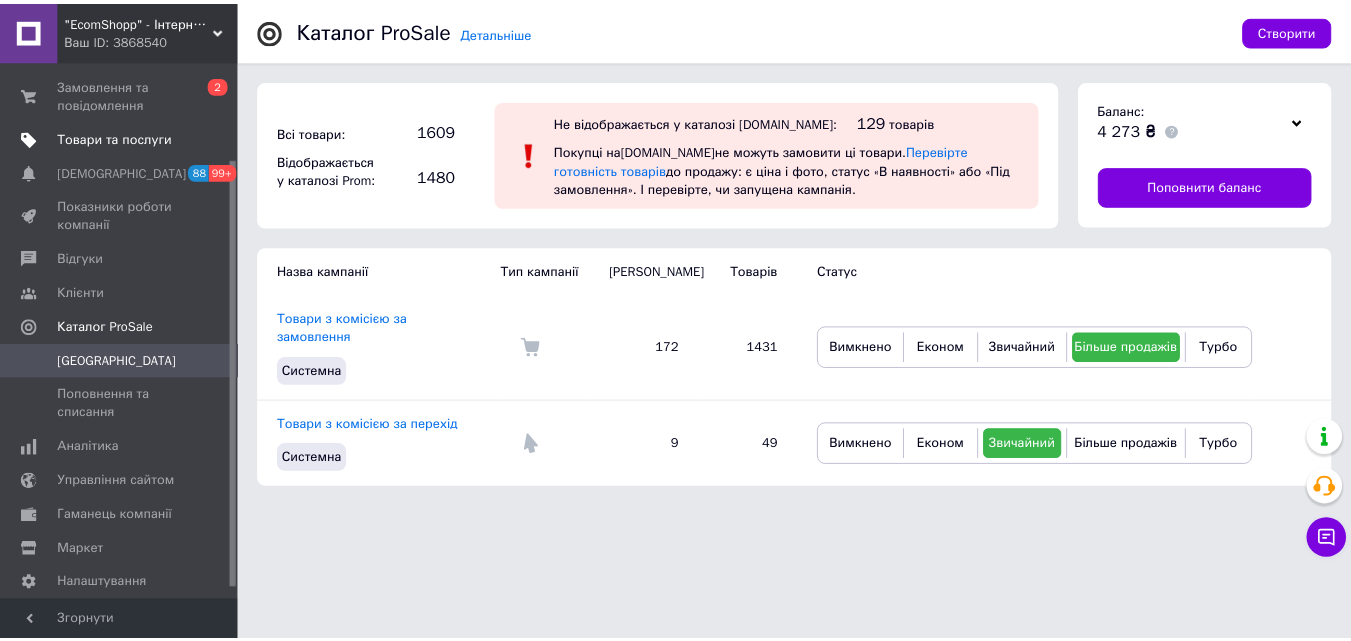 scroll, scrollTop: 0, scrollLeft: 0, axis: both 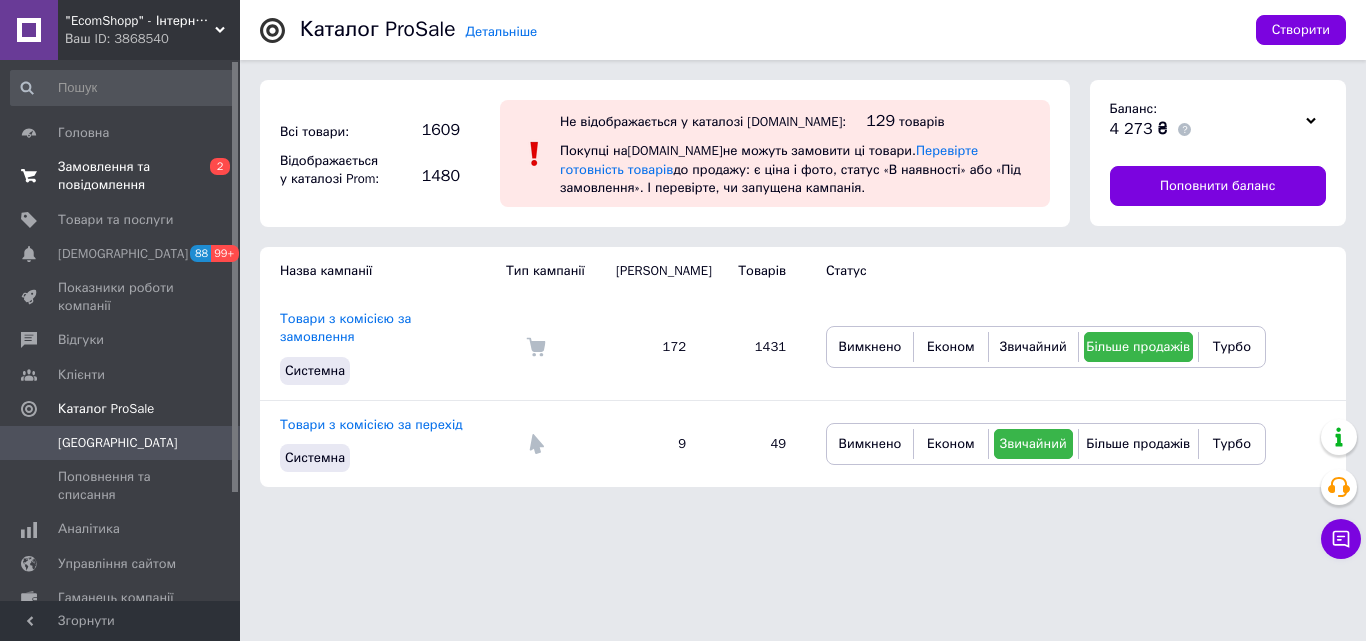 click on "Замовлення та повідомлення" at bounding box center (121, 176) 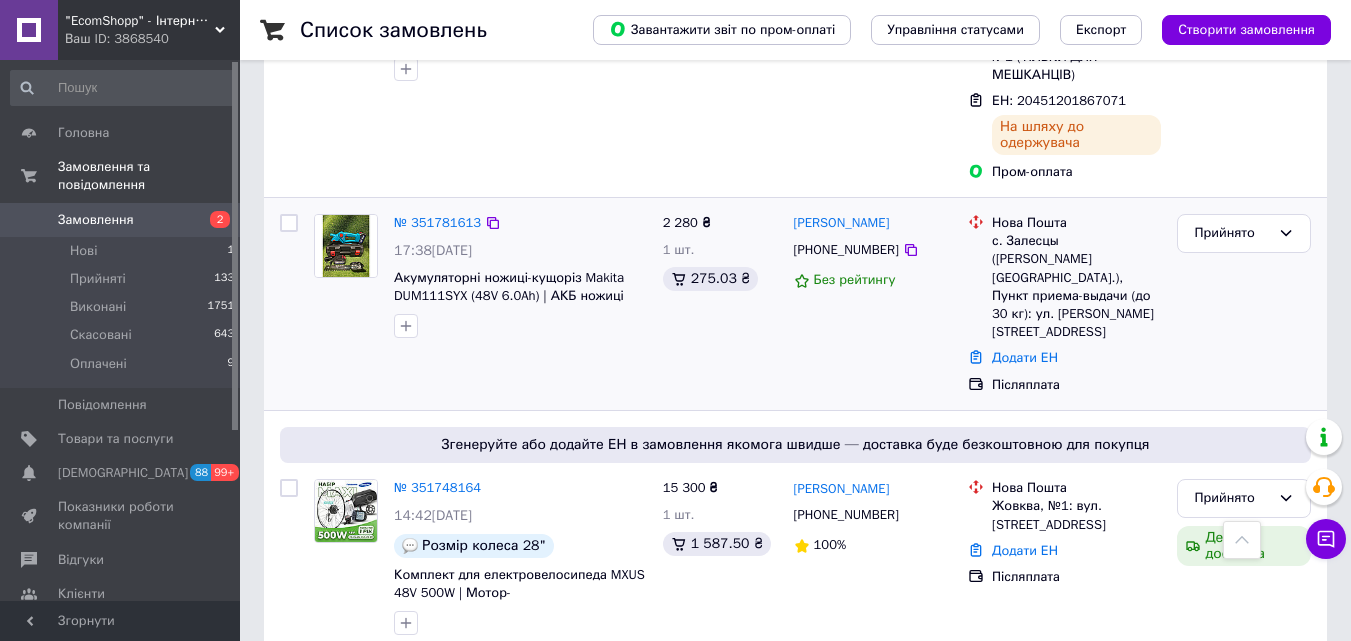scroll, scrollTop: 2400, scrollLeft: 0, axis: vertical 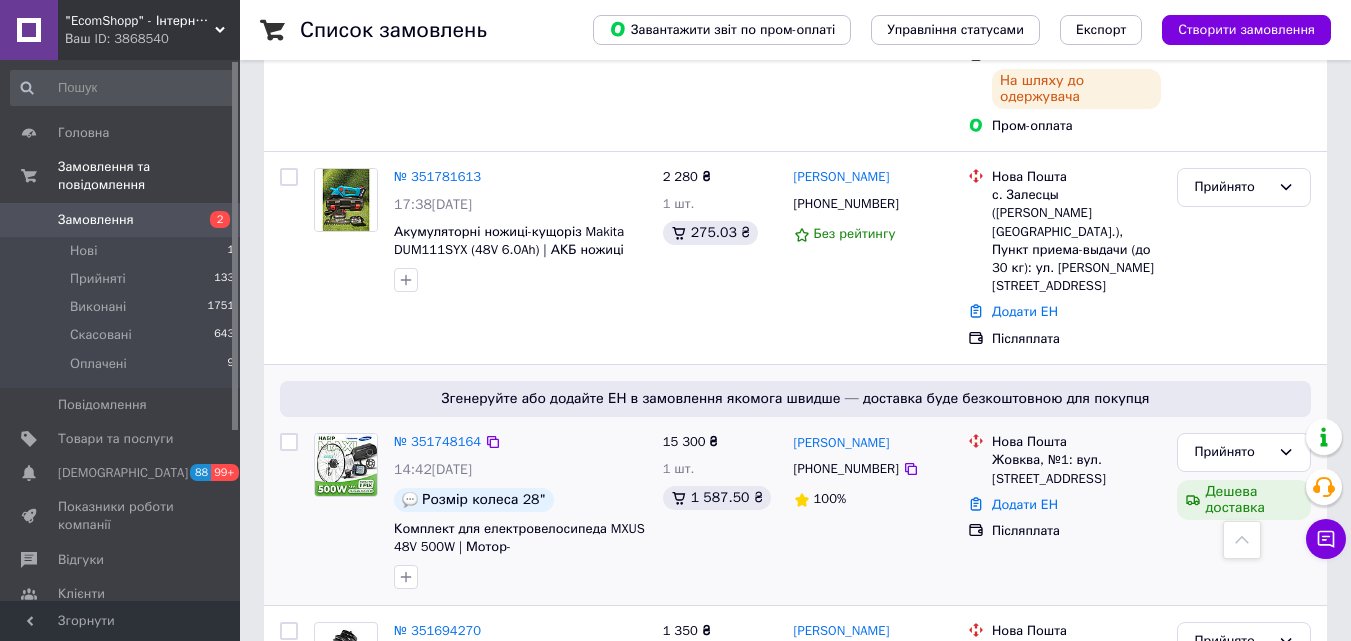 drag, startPoint x: 908, startPoint y: 296, endPoint x: 869, endPoint y: 343, distance: 61.073727 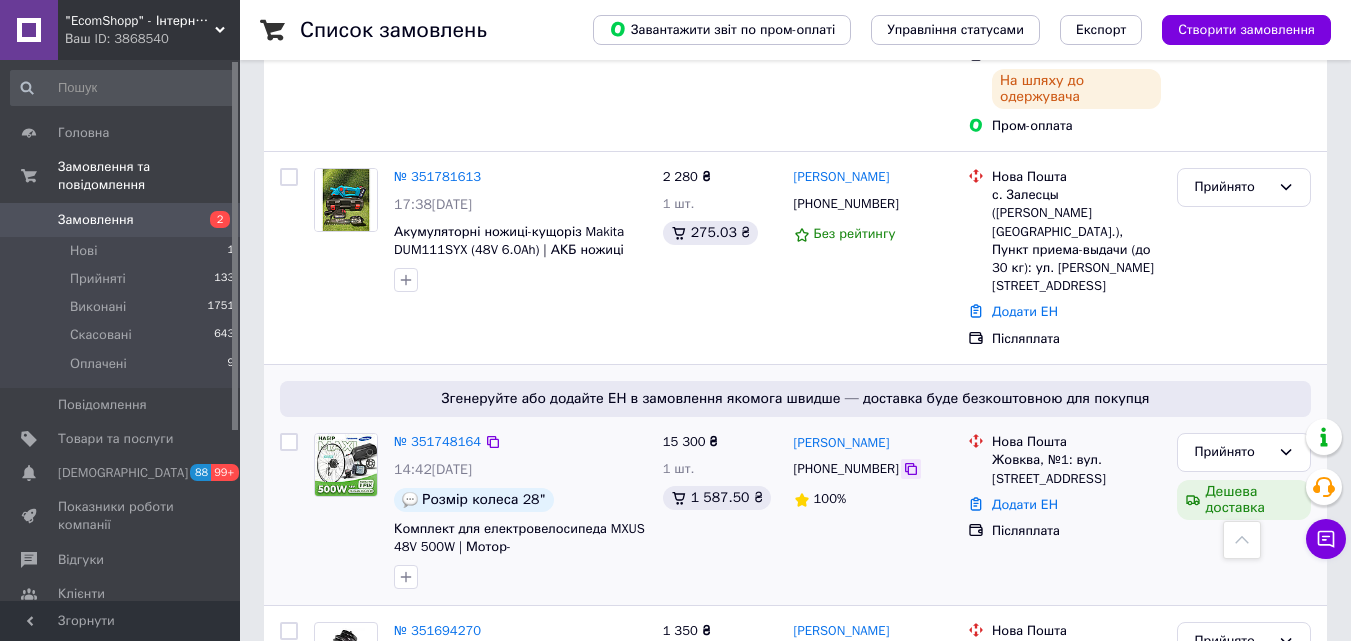 click 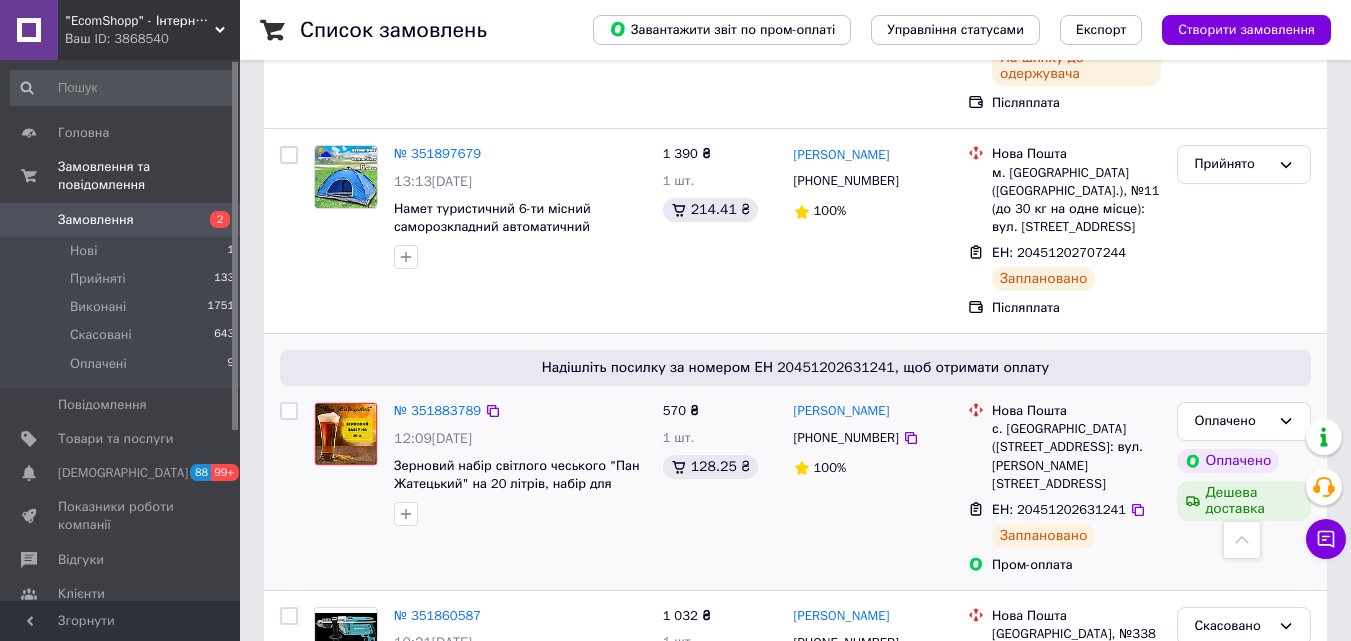 scroll, scrollTop: 700, scrollLeft: 0, axis: vertical 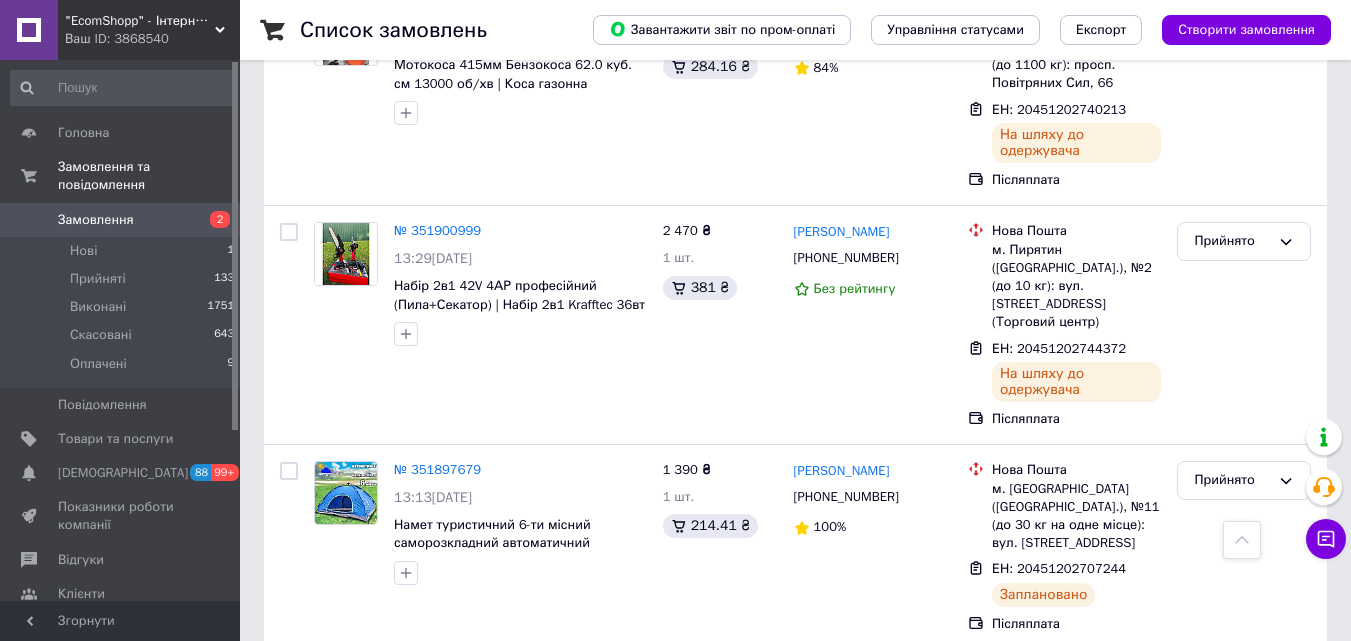 click on "Замовлення" at bounding box center [121, 220] 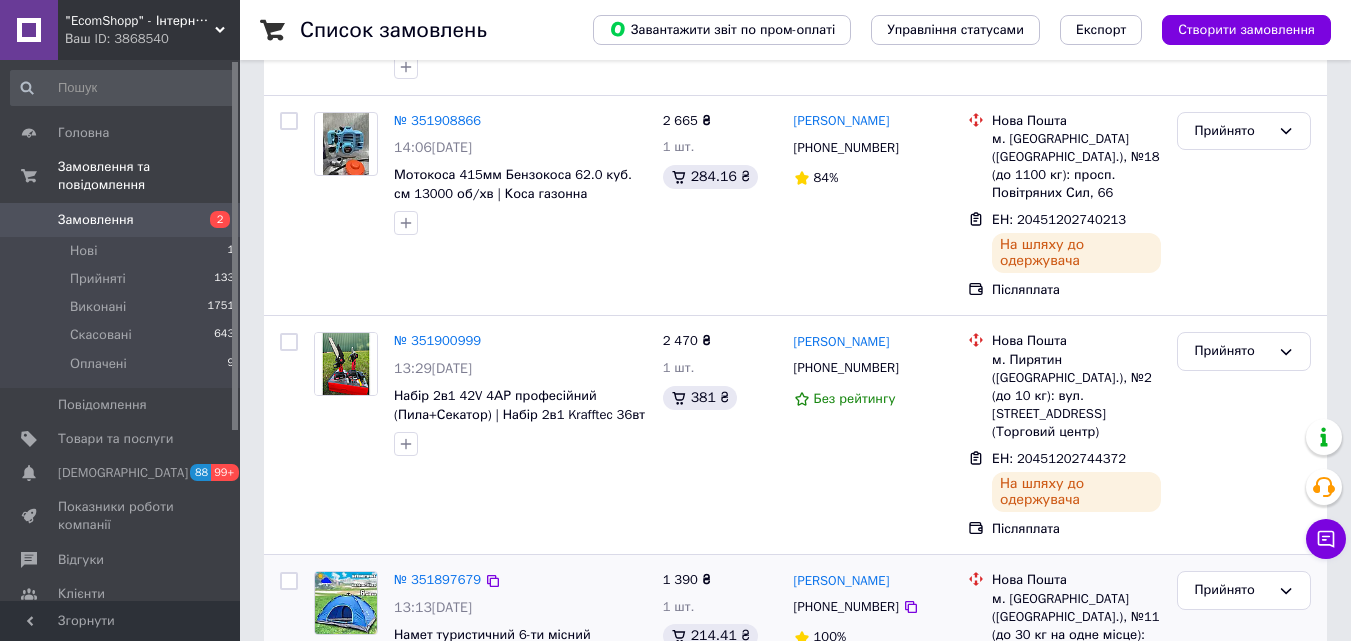 scroll, scrollTop: 700, scrollLeft: 0, axis: vertical 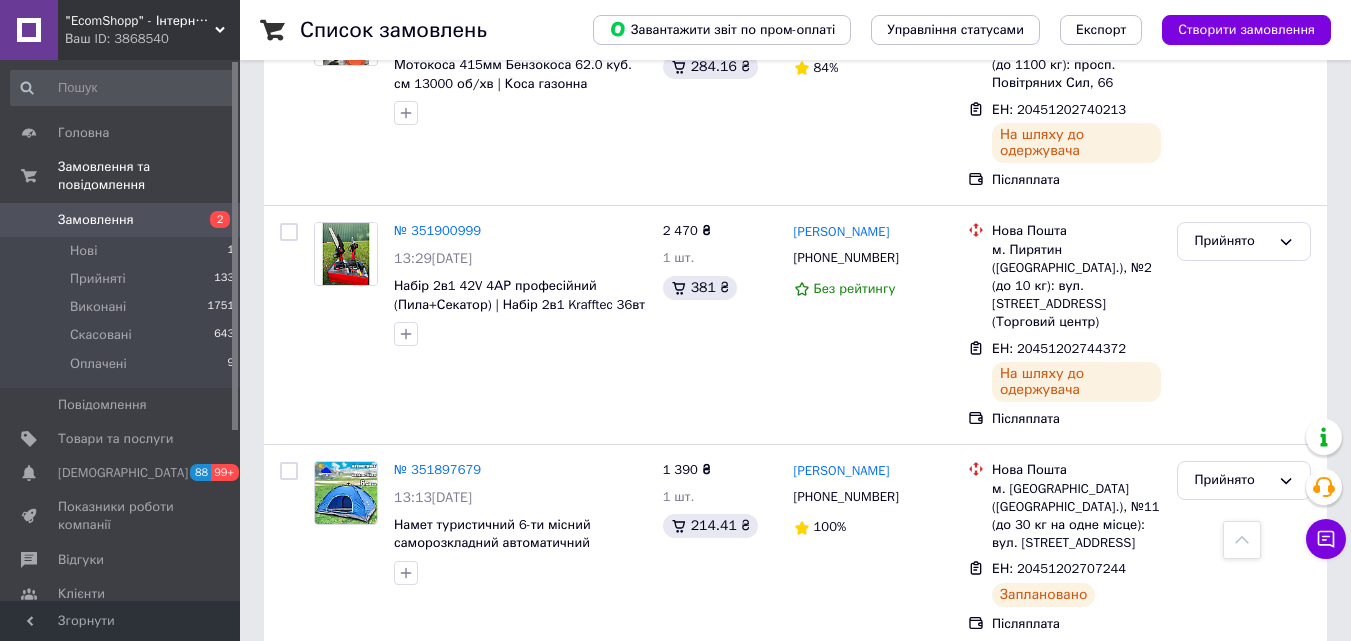 click on "Замовлення" at bounding box center [121, 220] 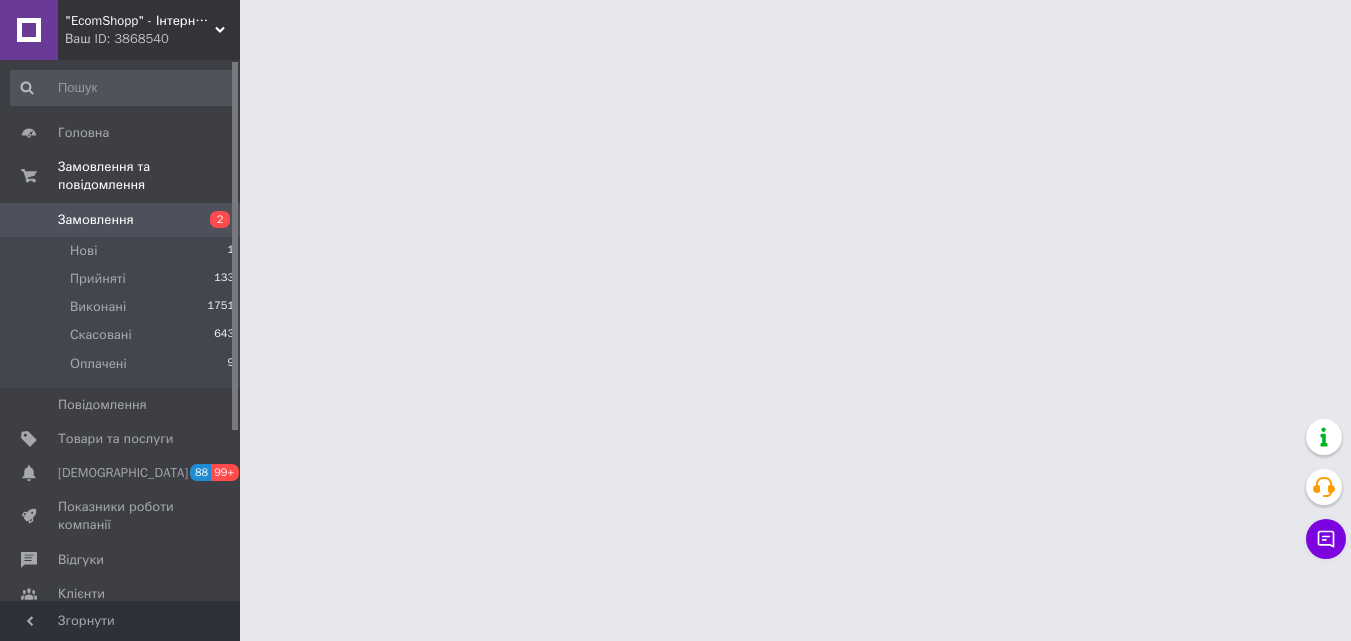 scroll, scrollTop: 0, scrollLeft: 0, axis: both 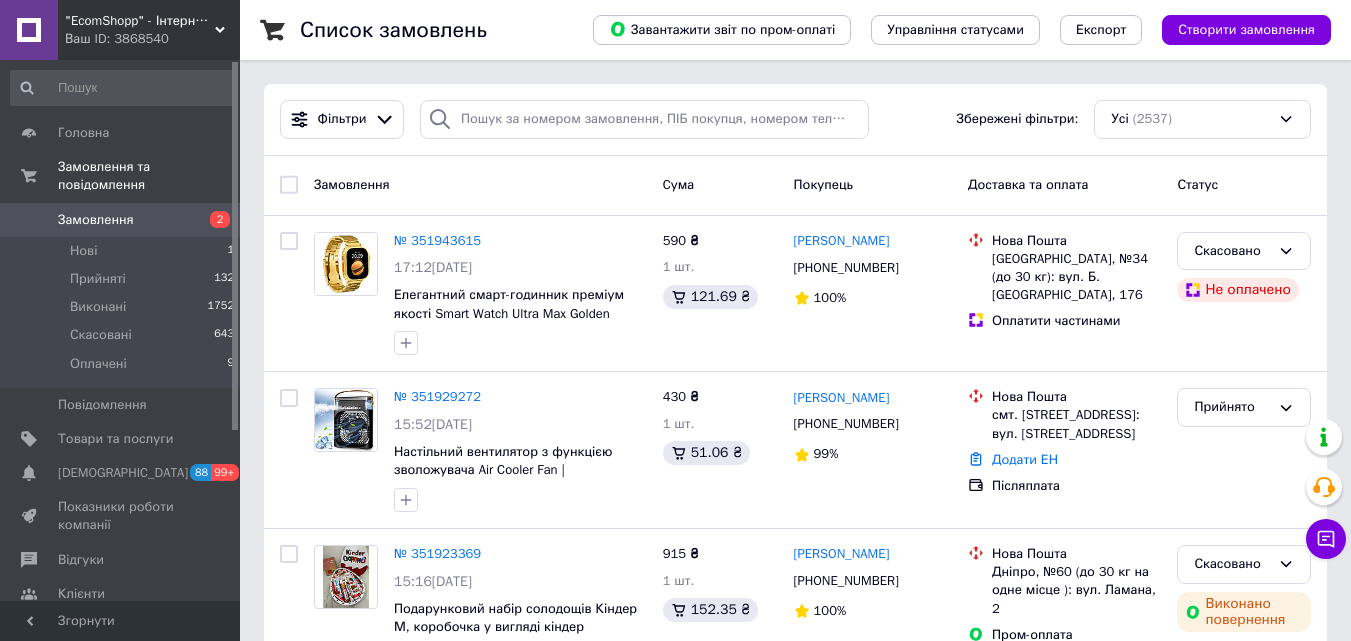 click on "Замовлення" at bounding box center [121, 220] 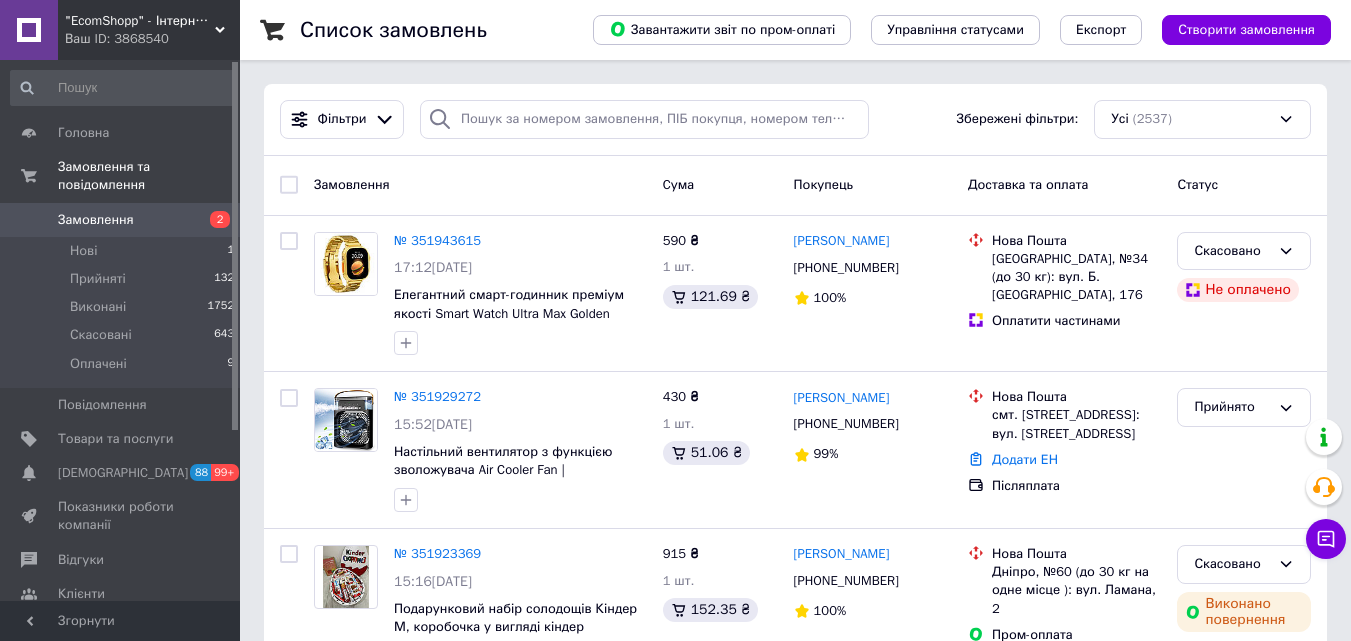 click on "Замовлення" at bounding box center [121, 220] 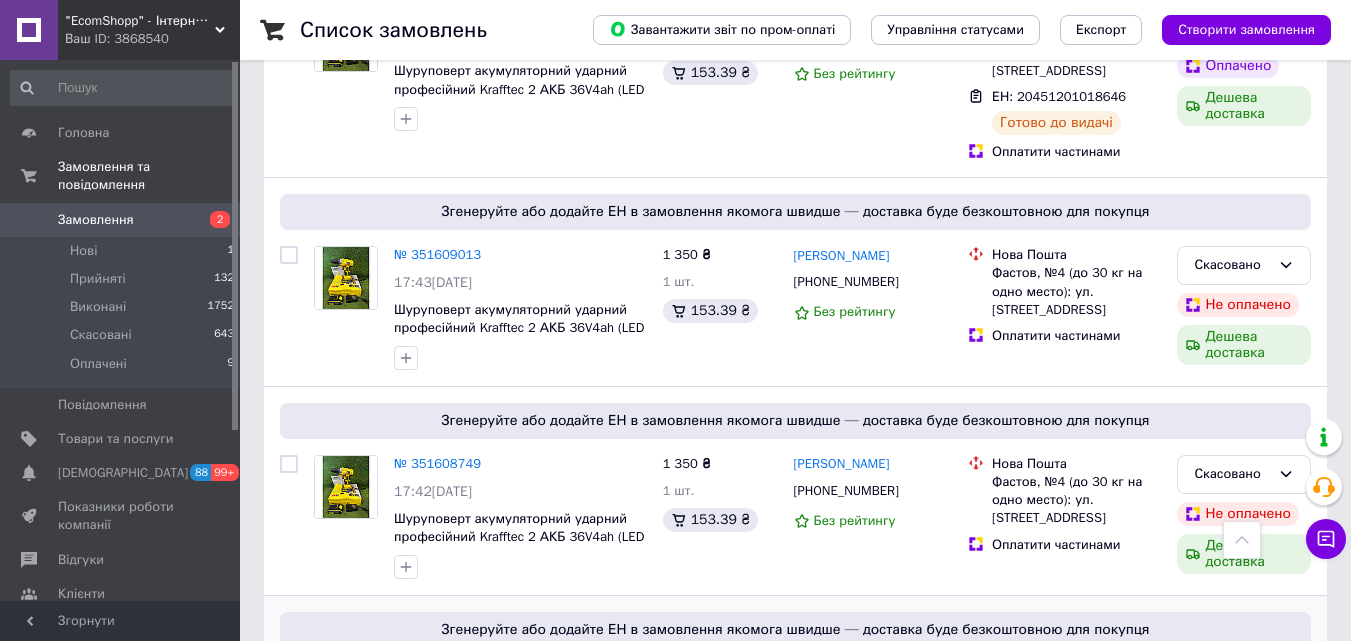 scroll, scrollTop: 3429, scrollLeft: 0, axis: vertical 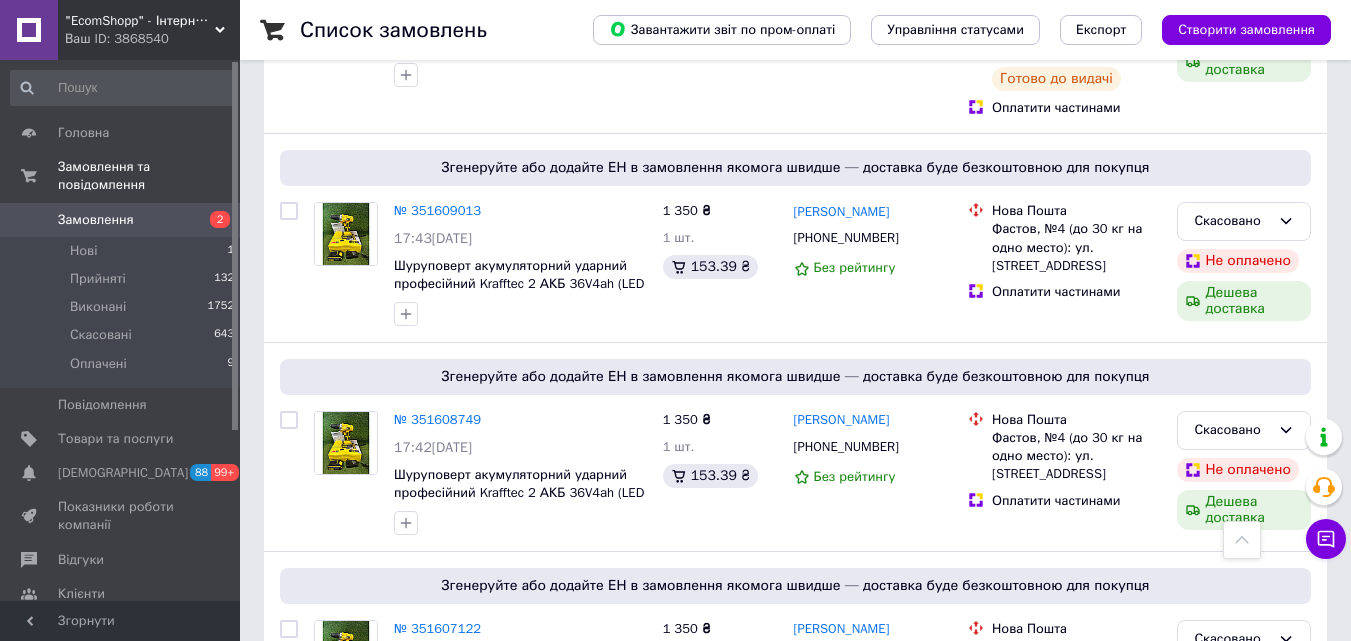 click on "2" at bounding box center [327, 804] 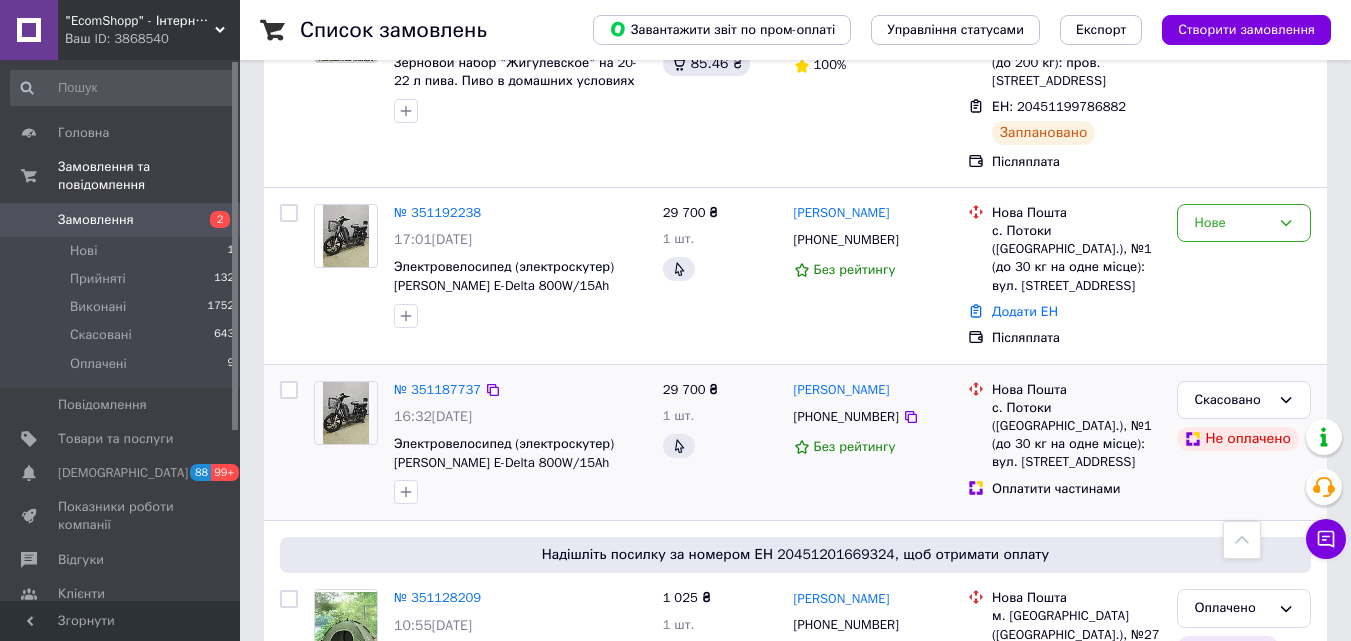scroll, scrollTop: 2100, scrollLeft: 0, axis: vertical 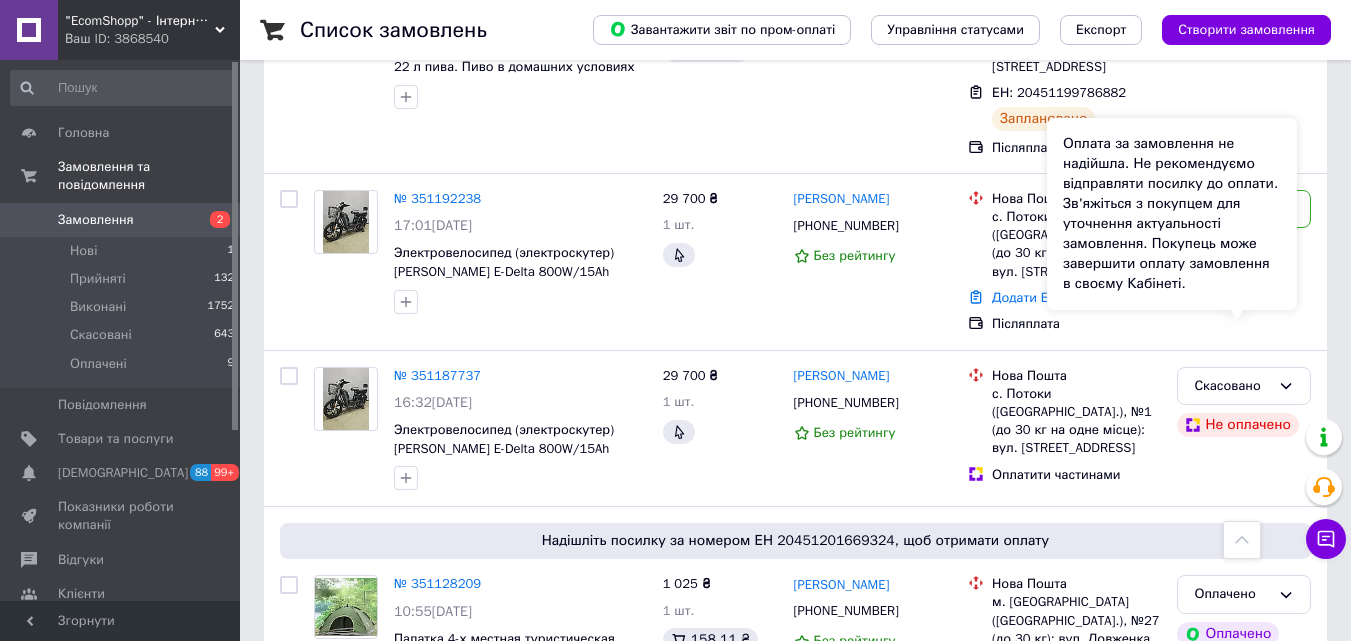 click on "Оплата за замовлення не надійшла.
Не рекомендуємо відправляти посилку до оплати.
Зв'яжіться з покупцем для уточнення
актуальності замовлення. Покупець може
завершити оплату замовлення в своєму Кабінеті." at bounding box center (1172, 214) 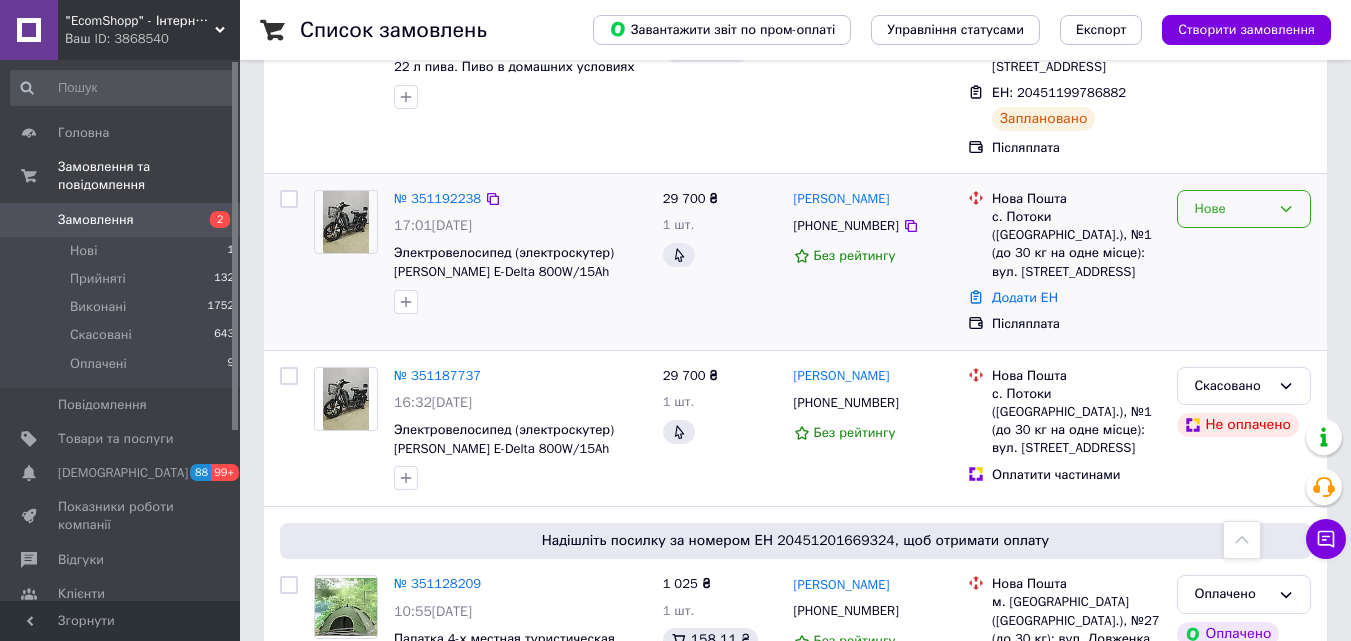 click 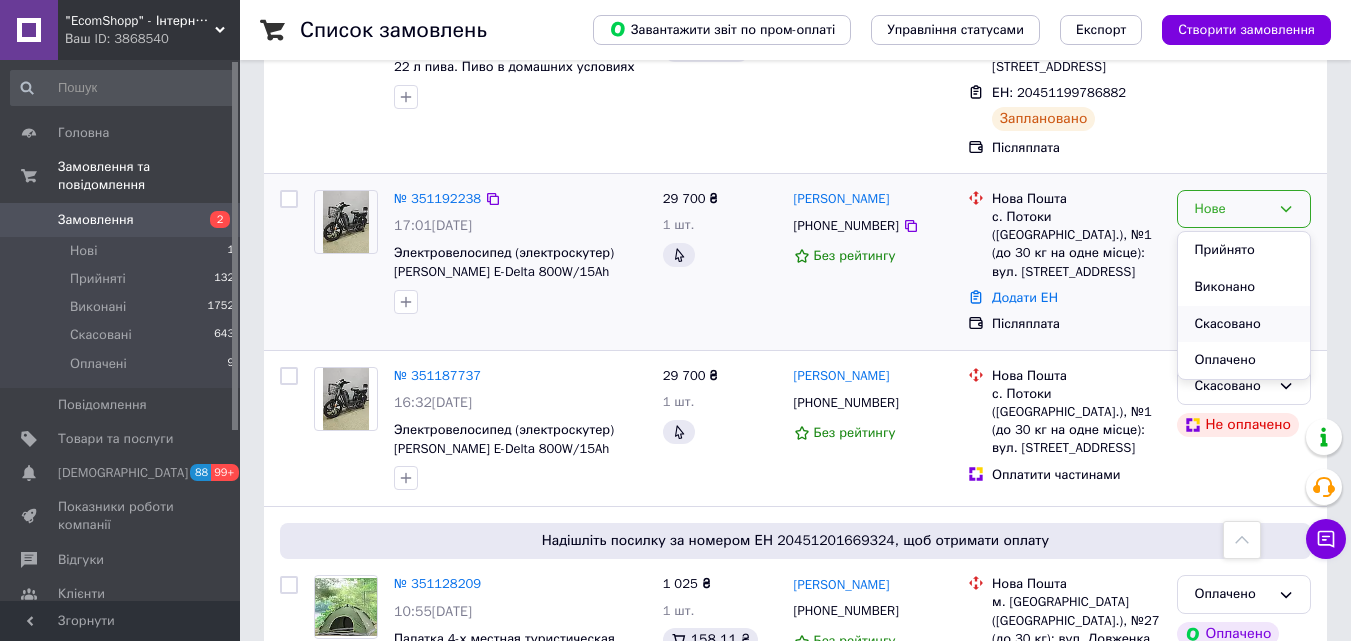 click on "Скасовано" at bounding box center (1244, 324) 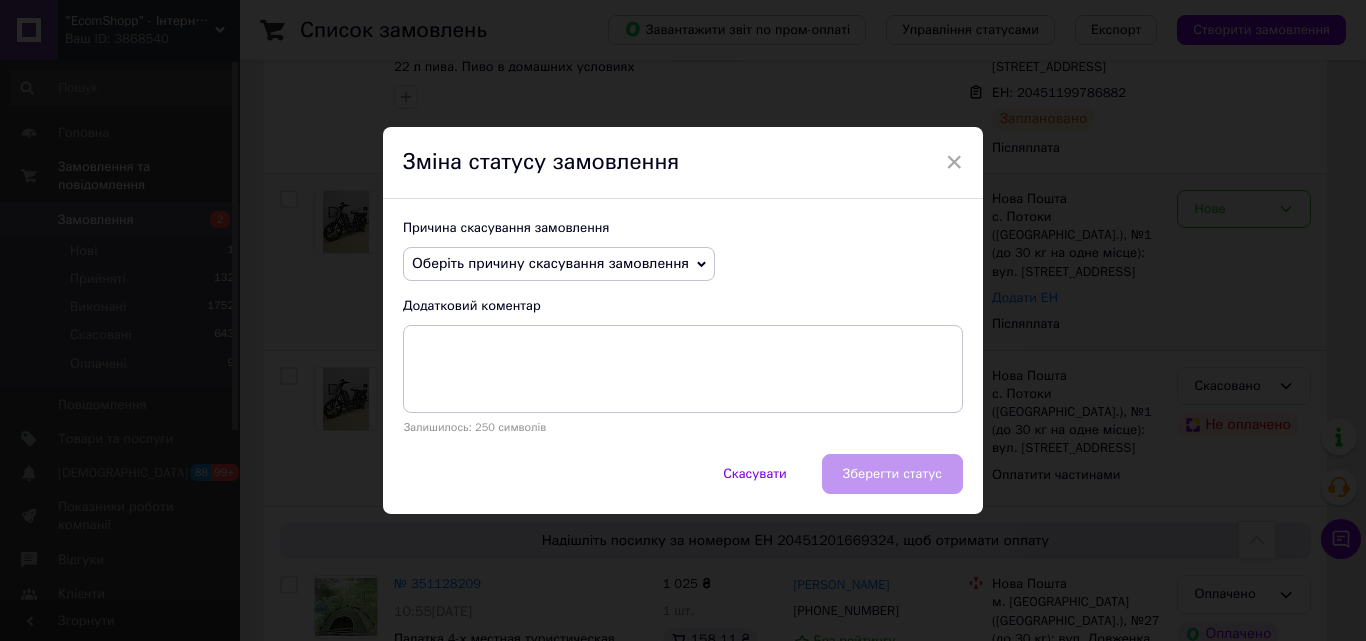 click on "Оберіть причину скасування замовлення" at bounding box center [550, 263] 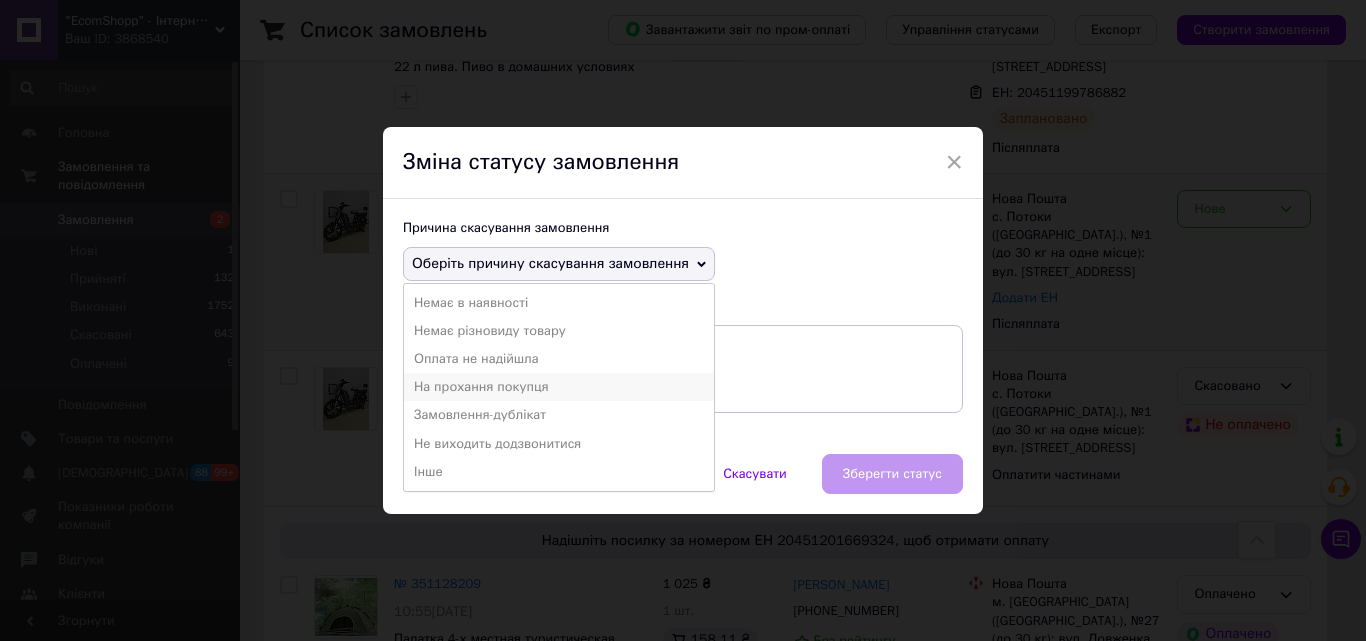 click on "На прохання покупця" at bounding box center (559, 387) 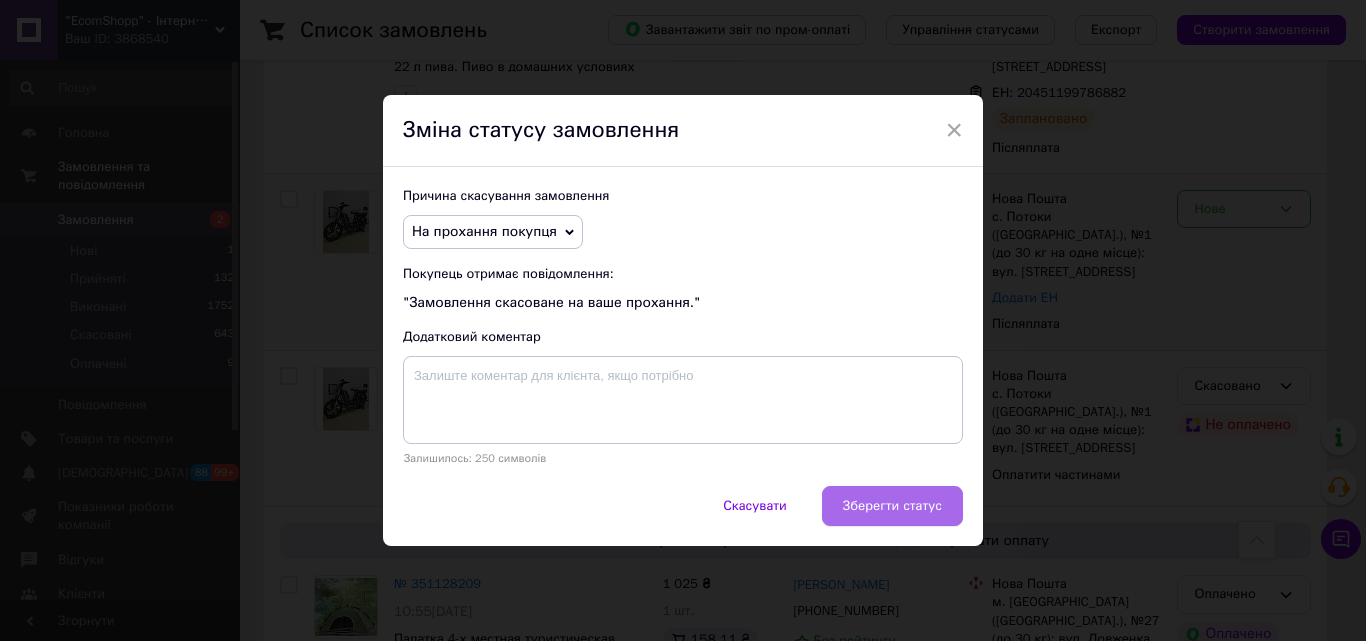 click on "Зберегти статус" at bounding box center [892, 506] 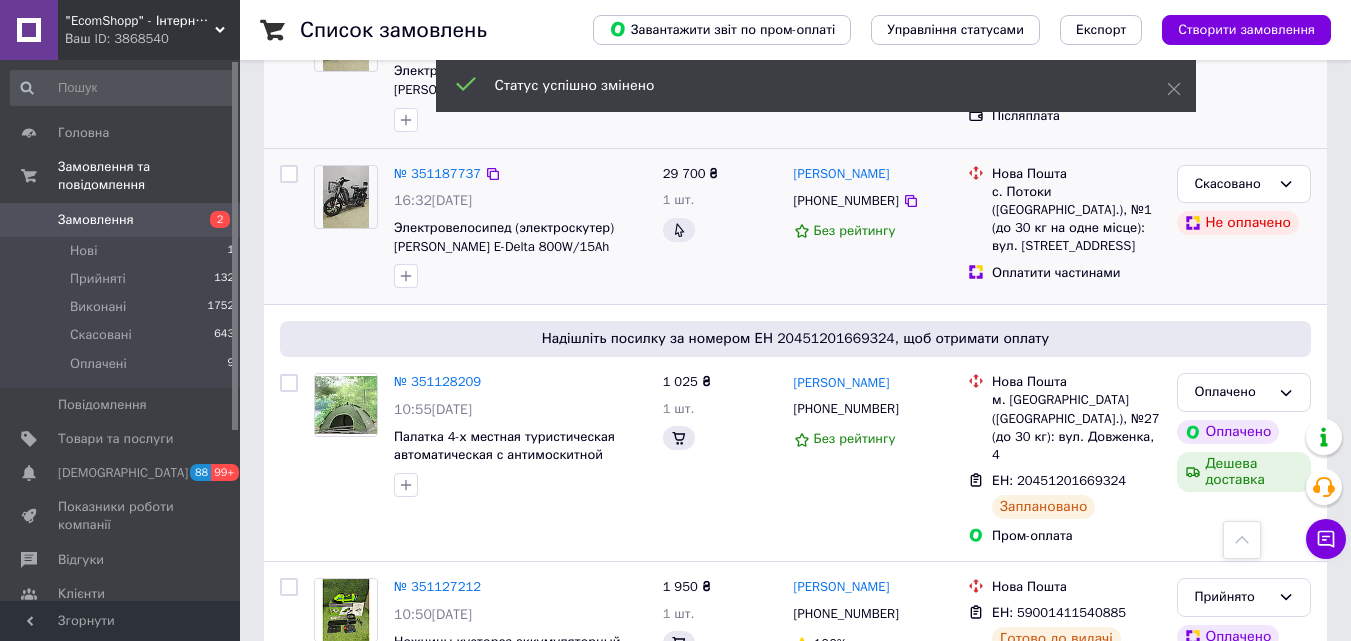 scroll, scrollTop: 2300, scrollLeft: 0, axis: vertical 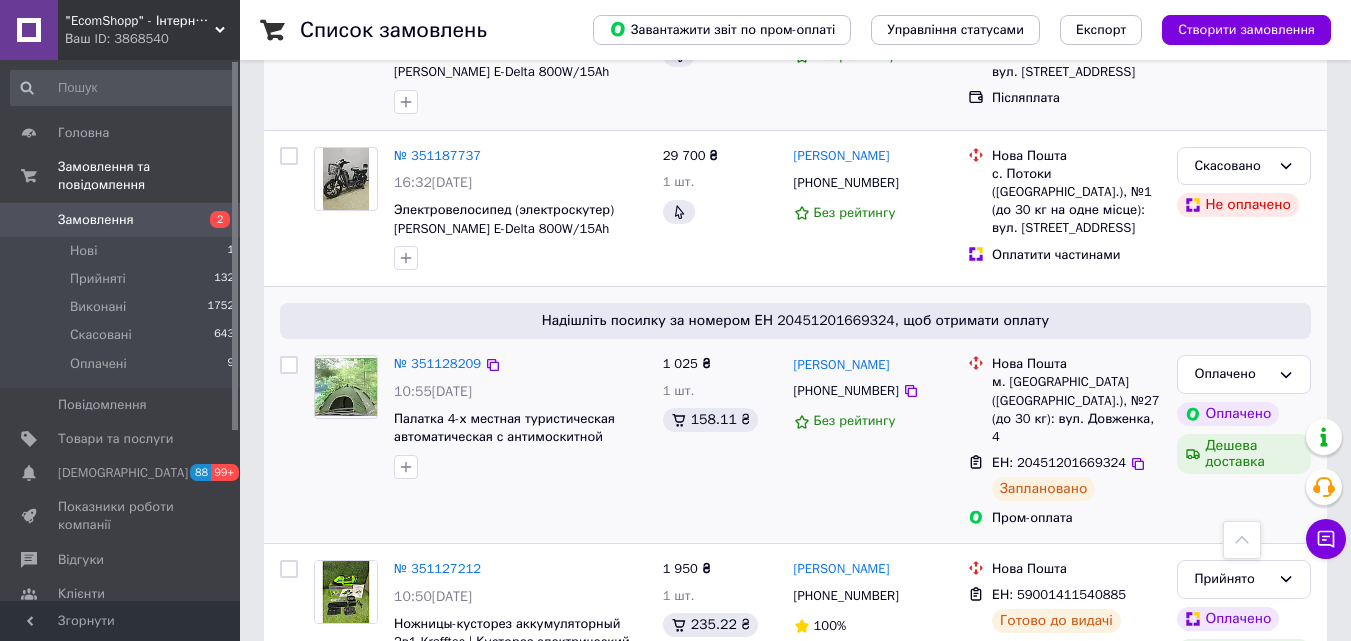 click on "1 025 ₴ 1 шт. 158.11 ₴" at bounding box center [720, 441] 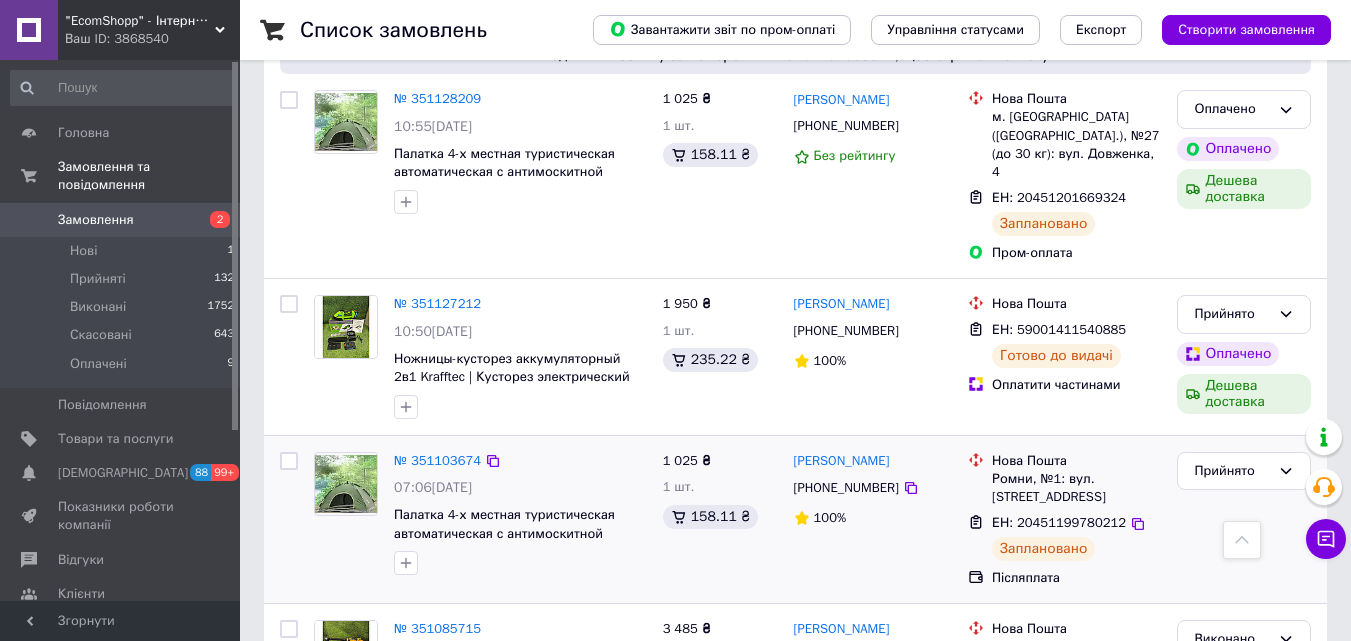 scroll, scrollTop: 2600, scrollLeft: 0, axis: vertical 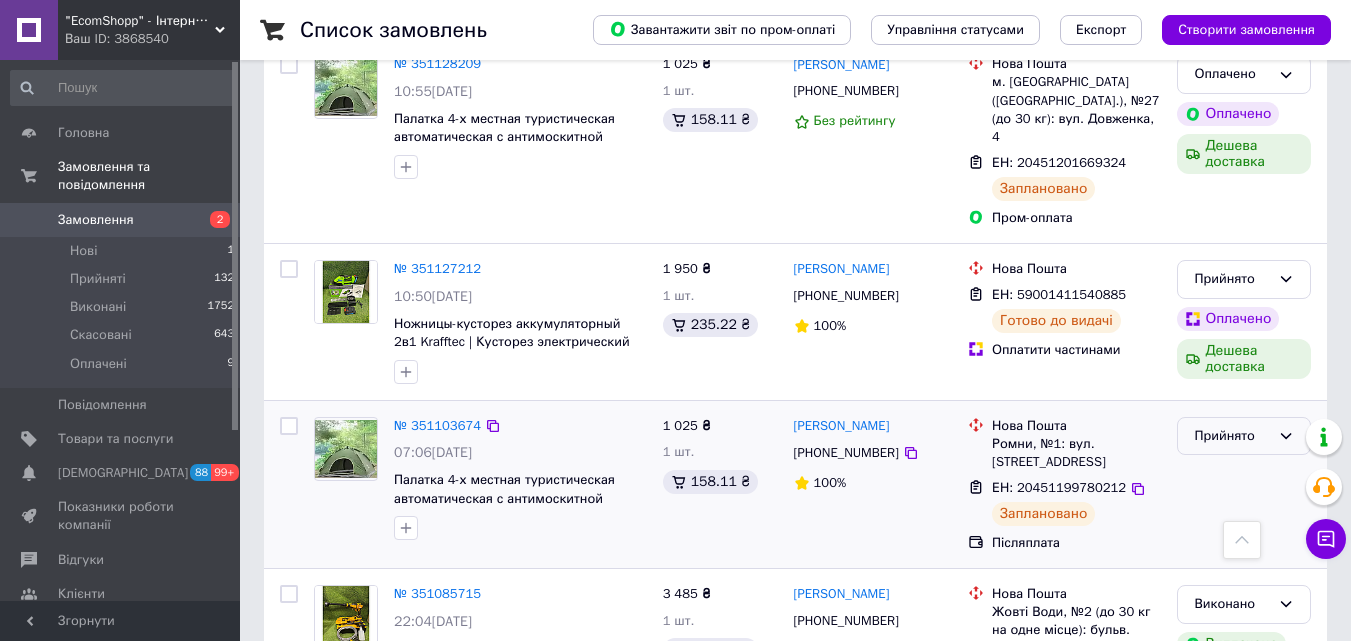 click on "Прийнято" at bounding box center [1232, 436] 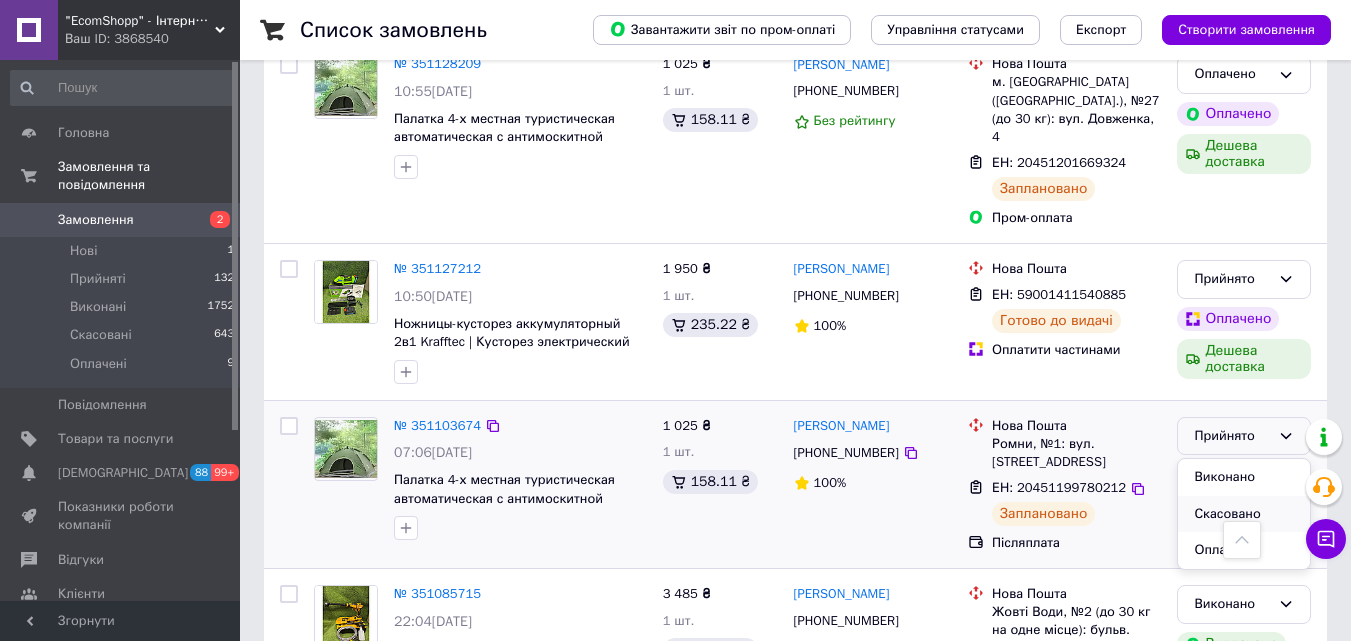 click on "Скасовано" at bounding box center [1244, 514] 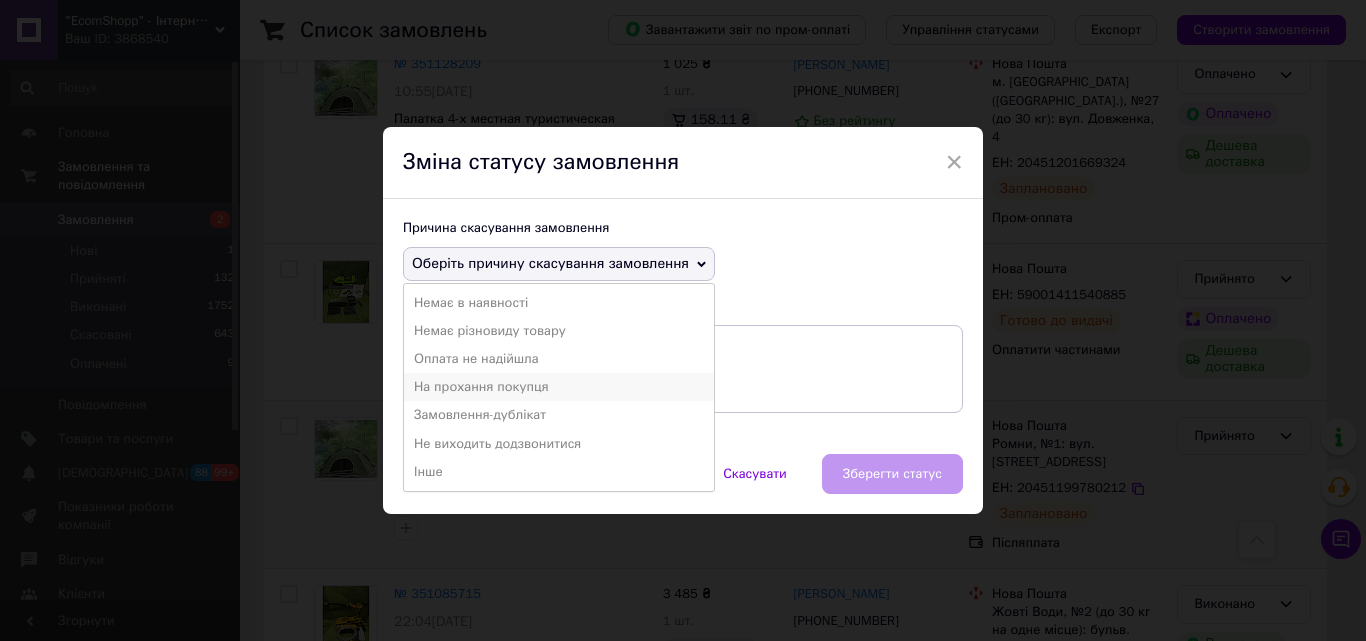 click on "На прохання покупця" at bounding box center [559, 387] 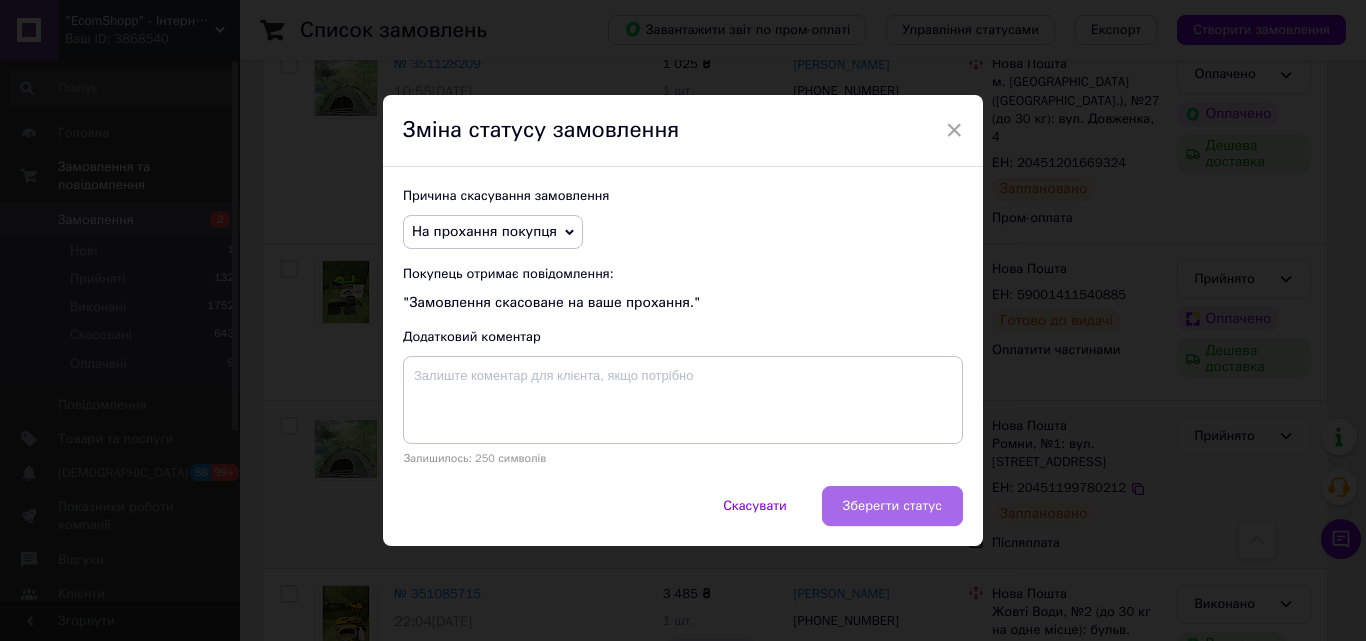 click on "Зберегти статус" at bounding box center (892, 506) 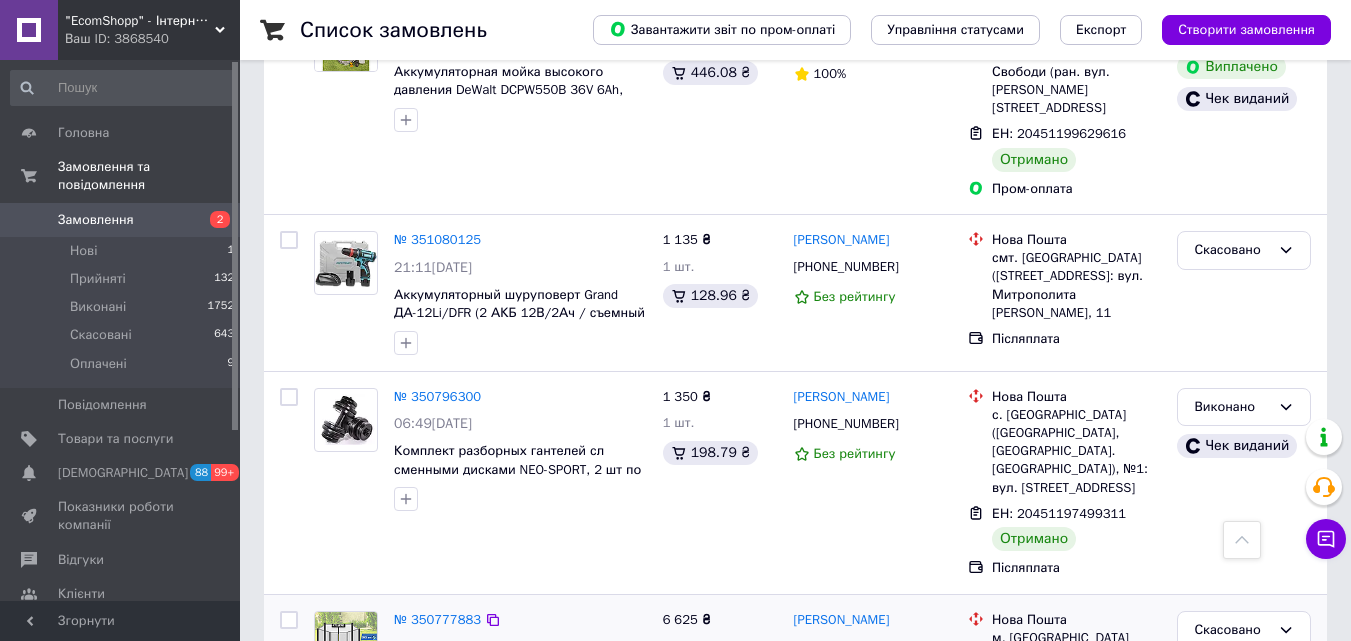 scroll, scrollTop: 3246, scrollLeft: 0, axis: vertical 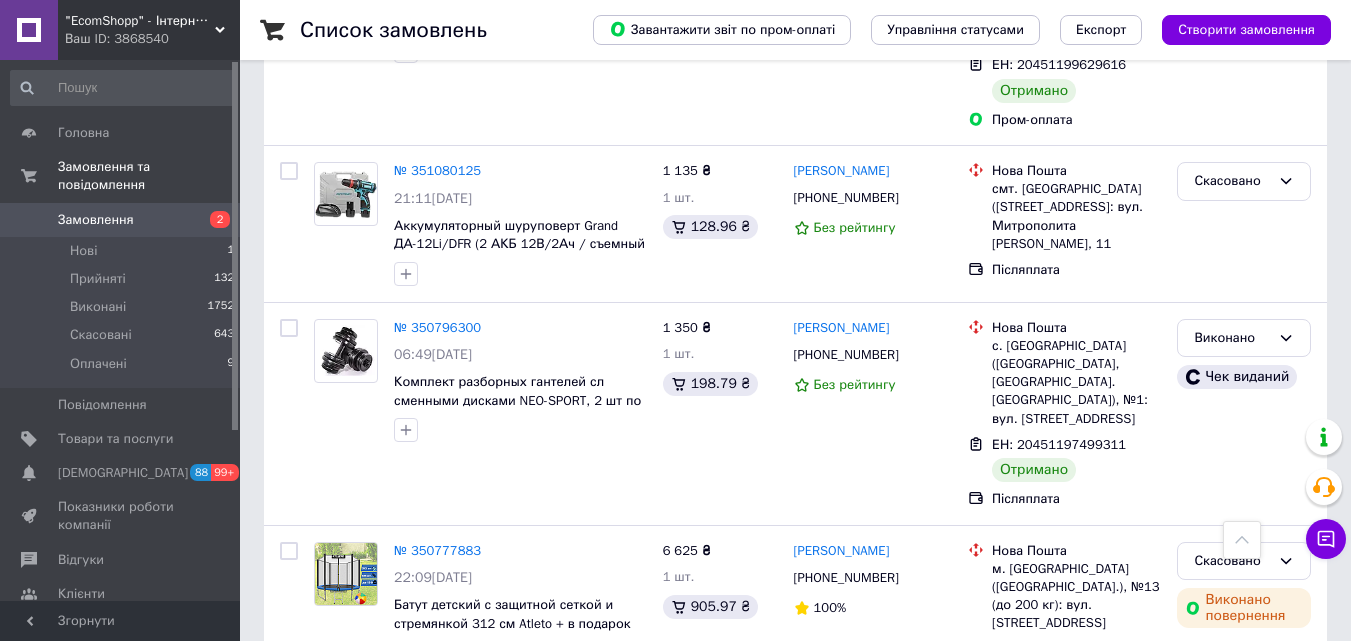 click on "1" at bounding box center [404, 726] 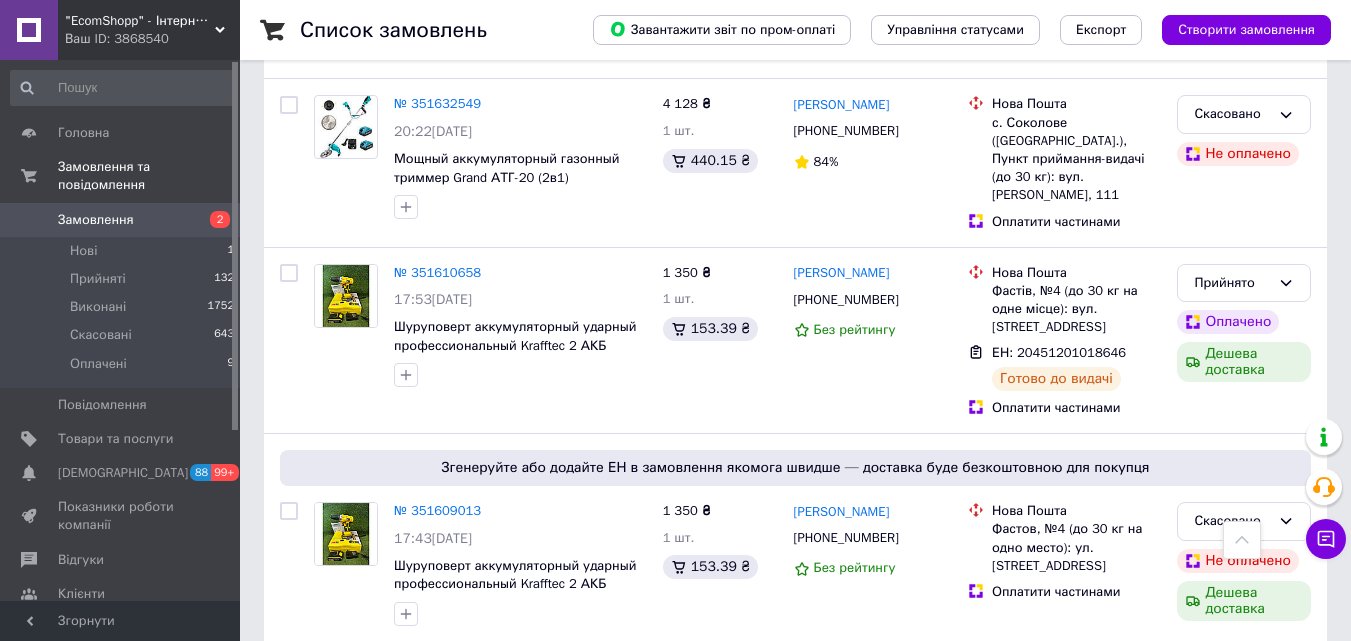 scroll, scrollTop: 3429, scrollLeft: 0, axis: vertical 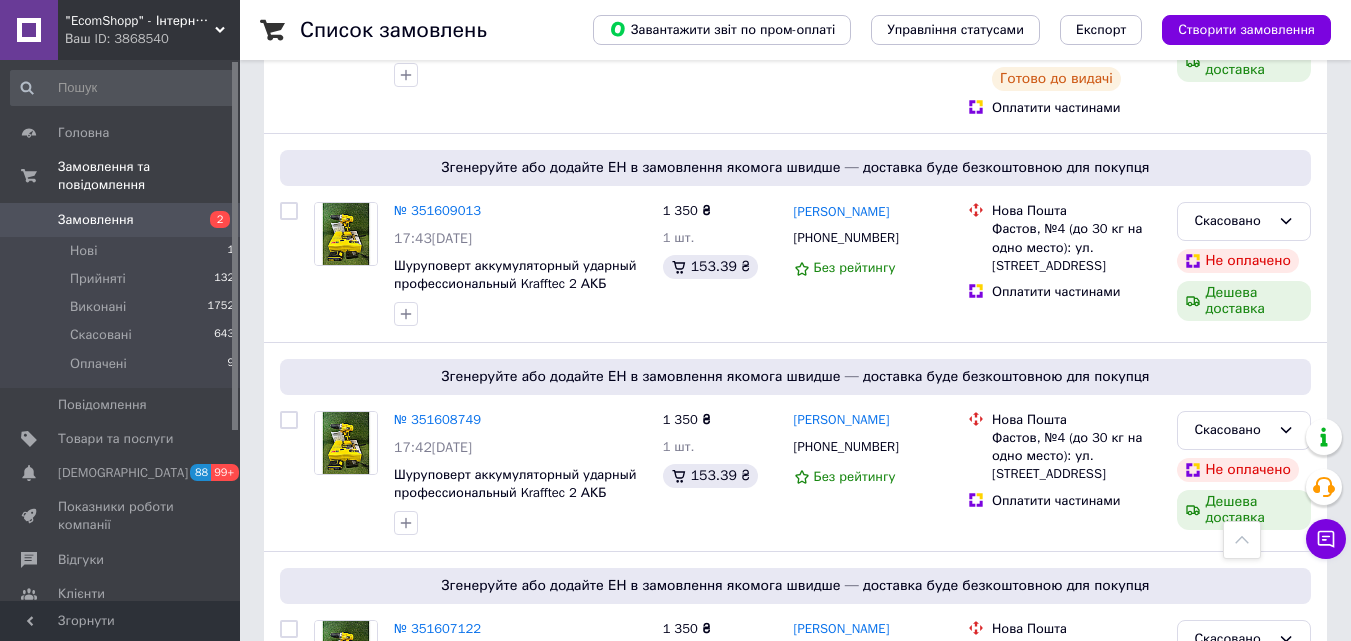 click on "2" at bounding box center (327, 804) 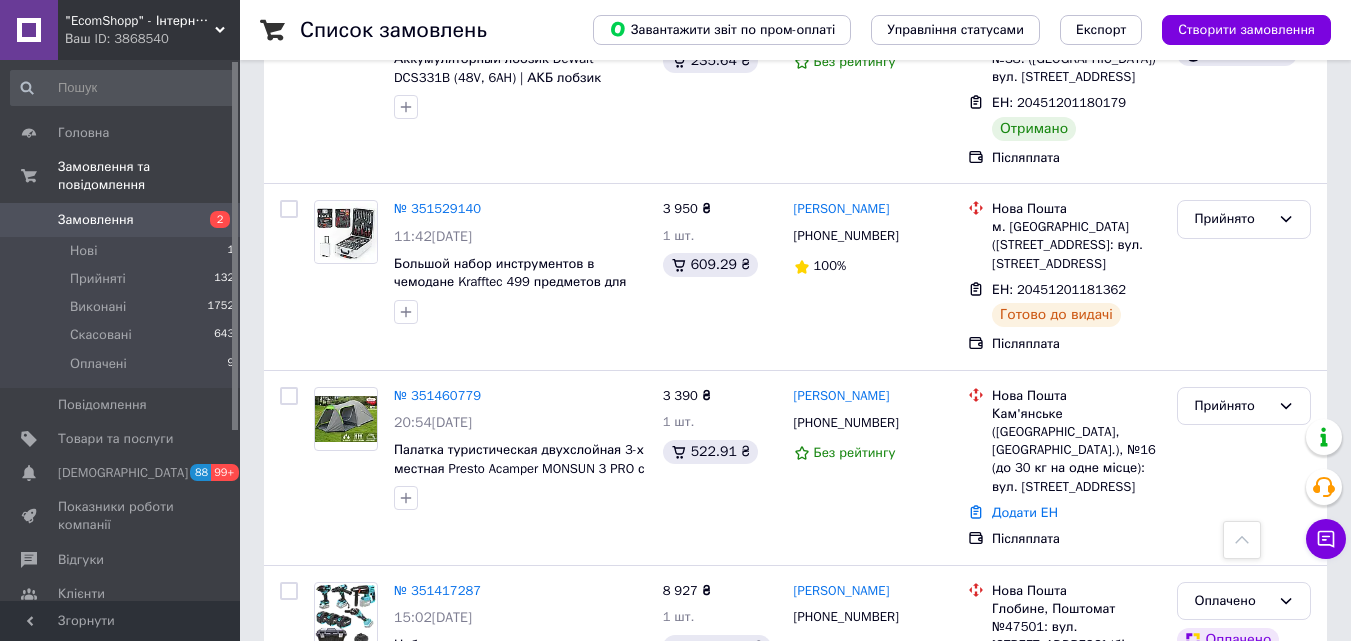 scroll, scrollTop: 800, scrollLeft: 0, axis: vertical 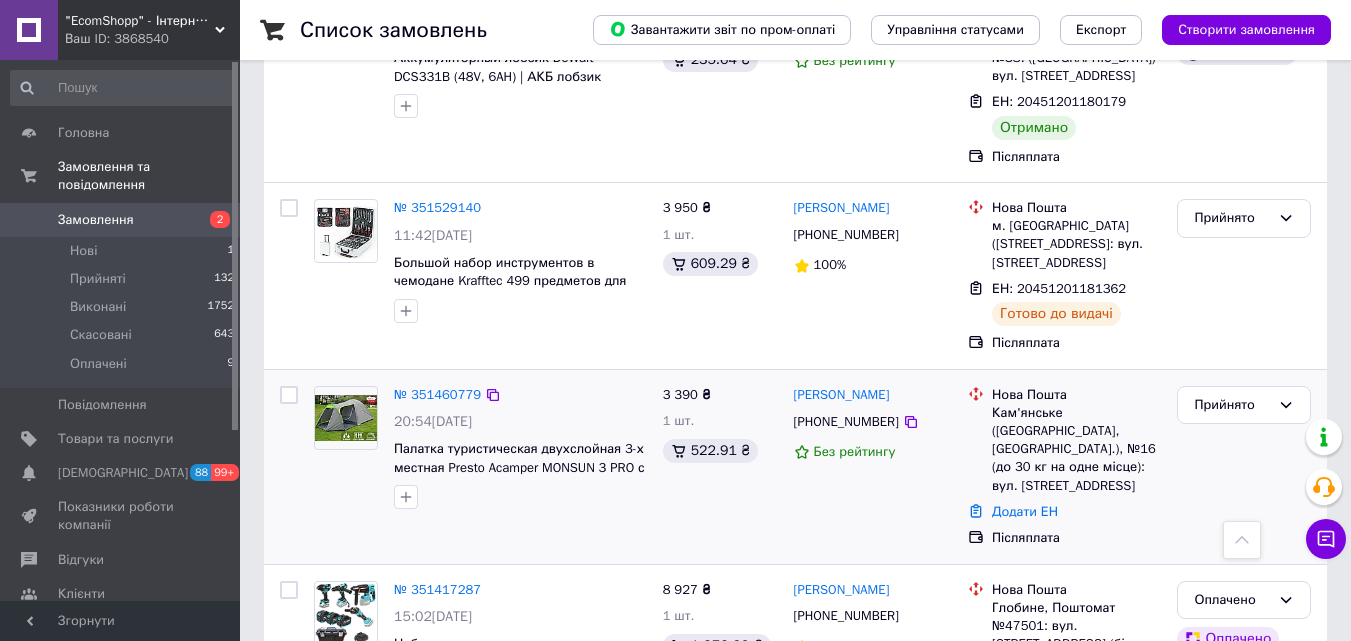 drag, startPoint x: 929, startPoint y: 361, endPoint x: 788, endPoint y: 360, distance: 141.00354 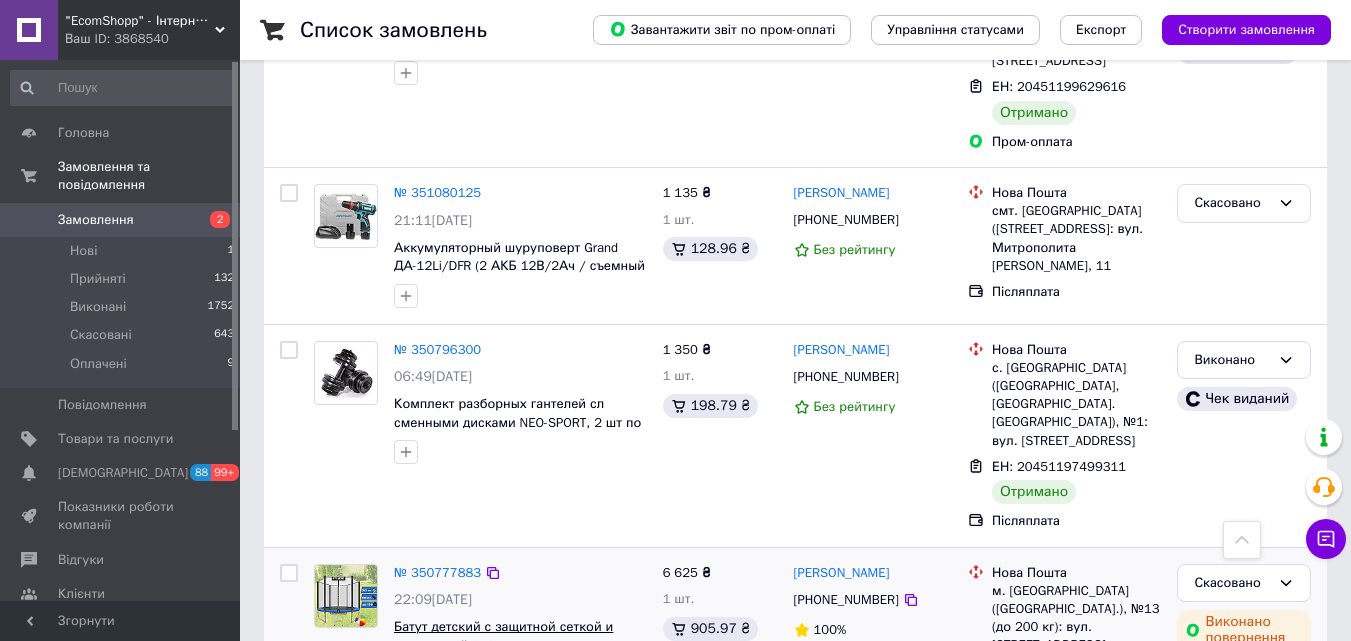 scroll, scrollTop: 3246, scrollLeft: 0, axis: vertical 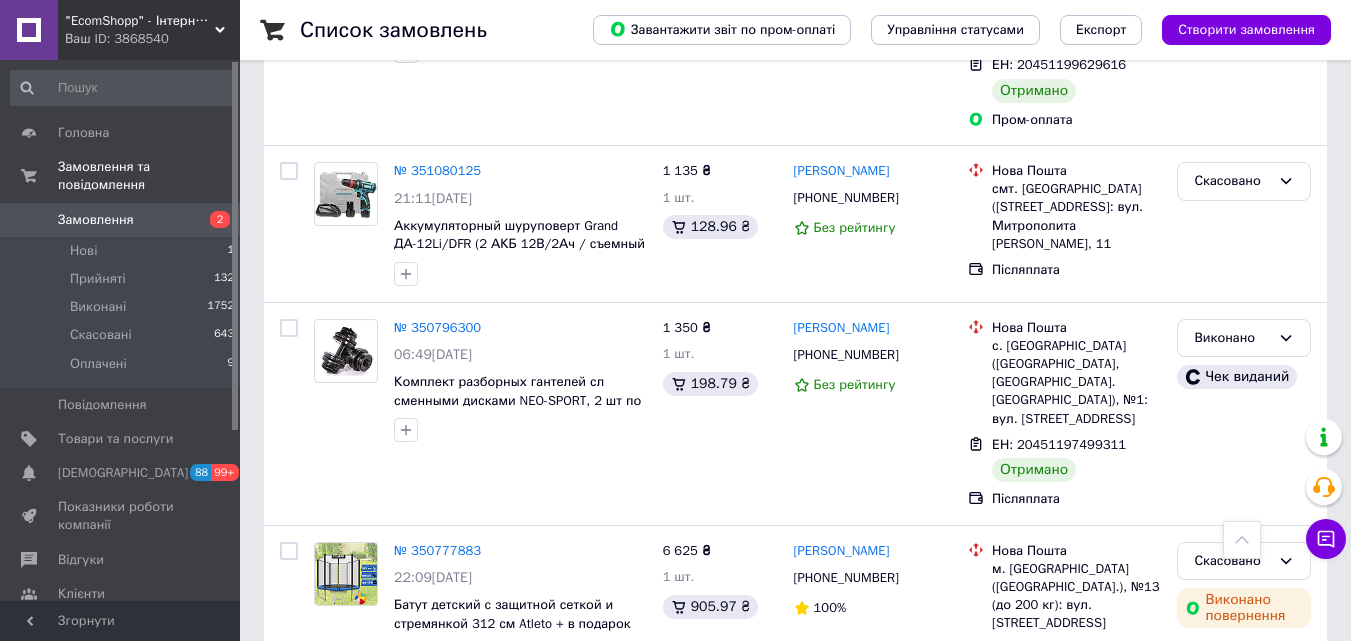 click on "1" at bounding box center [404, 726] 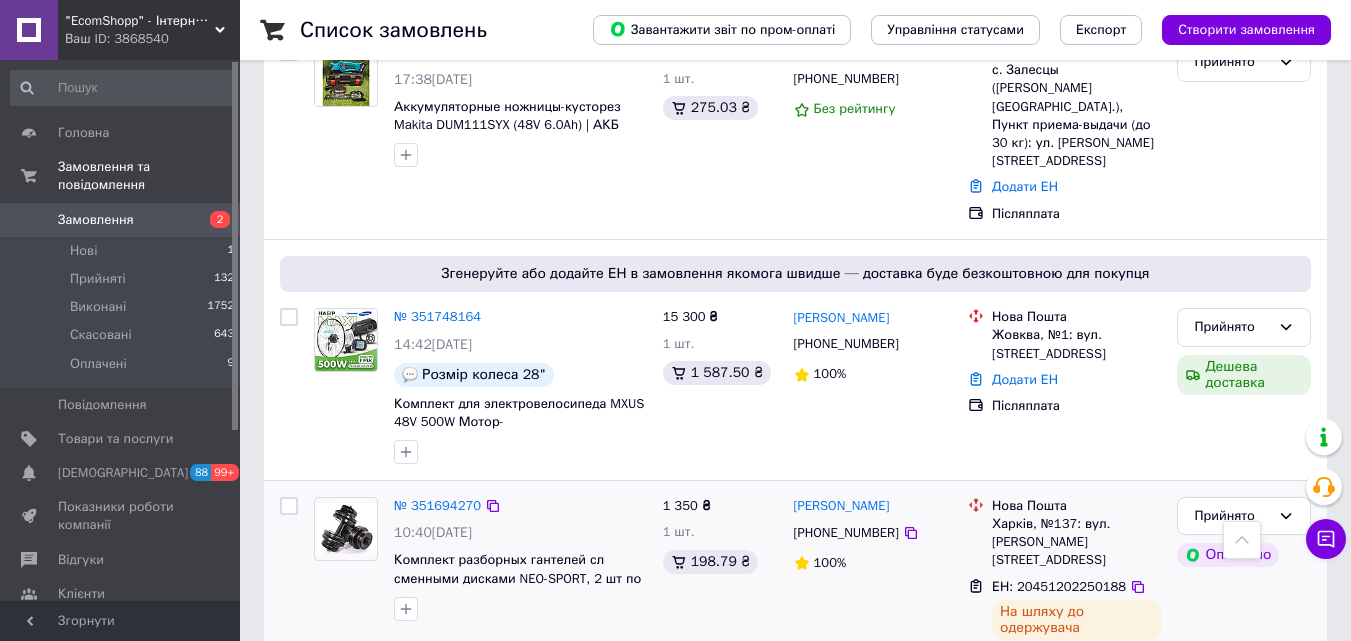 scroll, scrollTop: 2429, scrollLeft: 0, axis: vertical 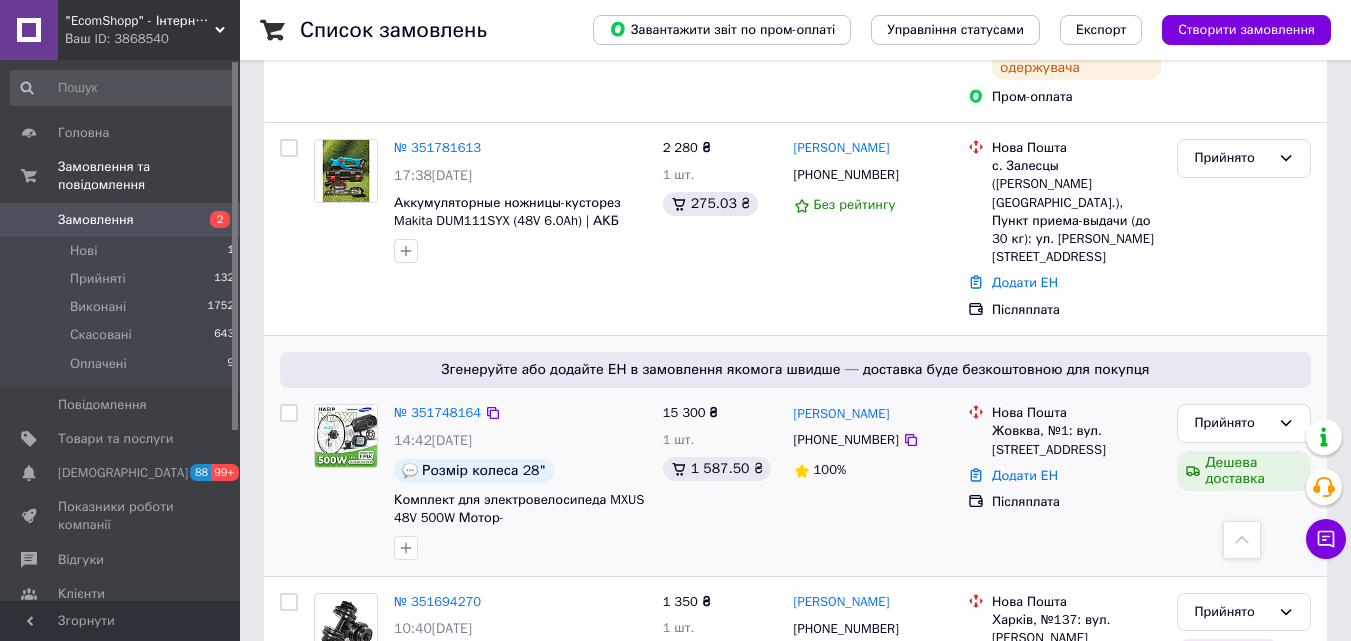 click on "15 300 ₴ 1 шт. 1 587.50 ₴" at bounding box center (720, 482) 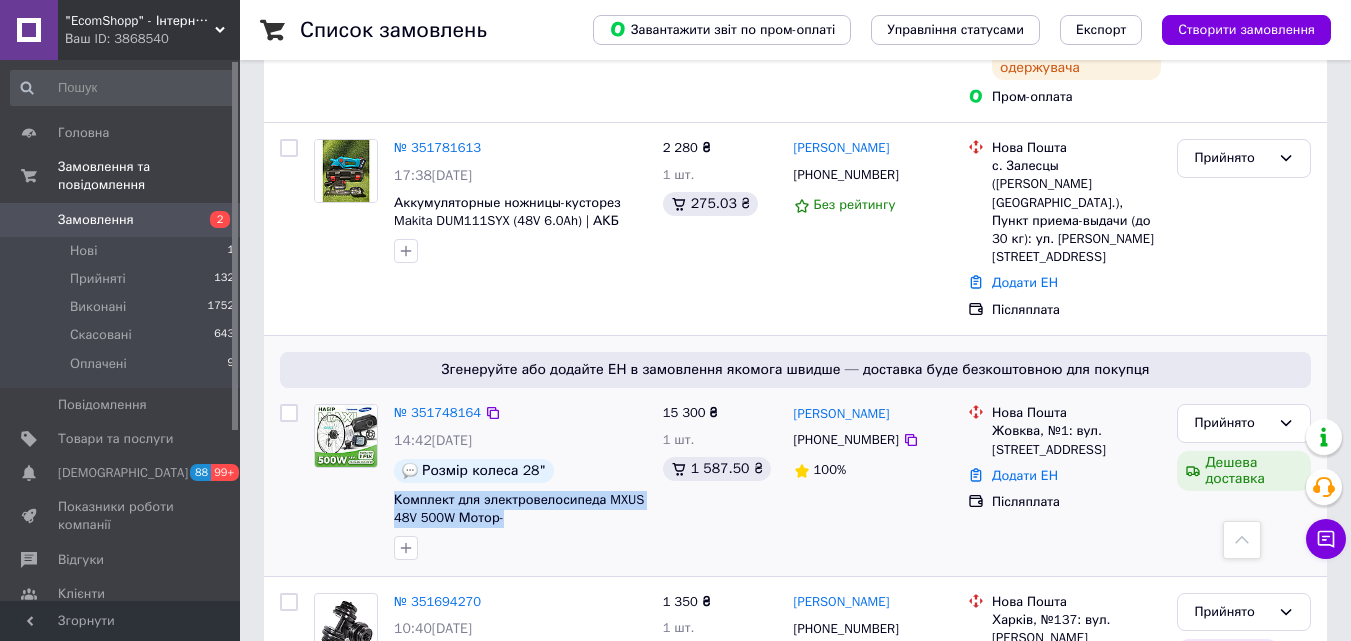 drag, startPoint x: 509, startPoint y: 346, endPoint x: 392, endPoint y: 316, distance: 120.784935 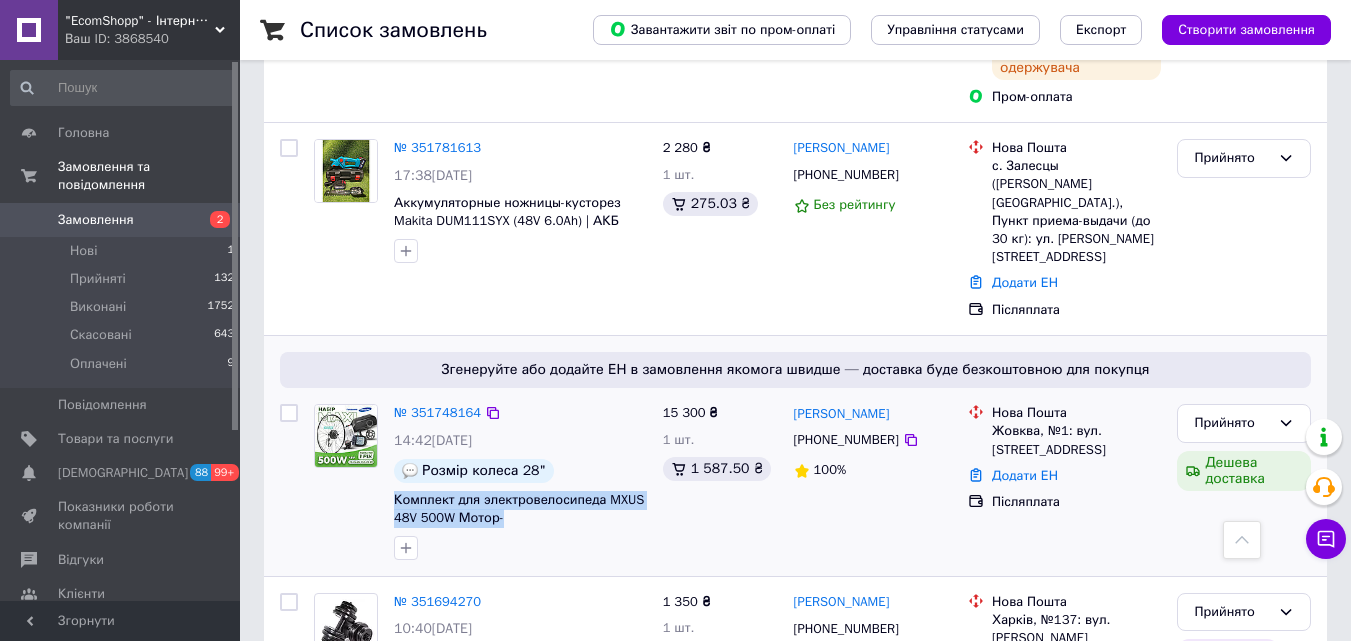 copy on "Комплект для электровелосипеда MXUS 48V 500W Мотор-" 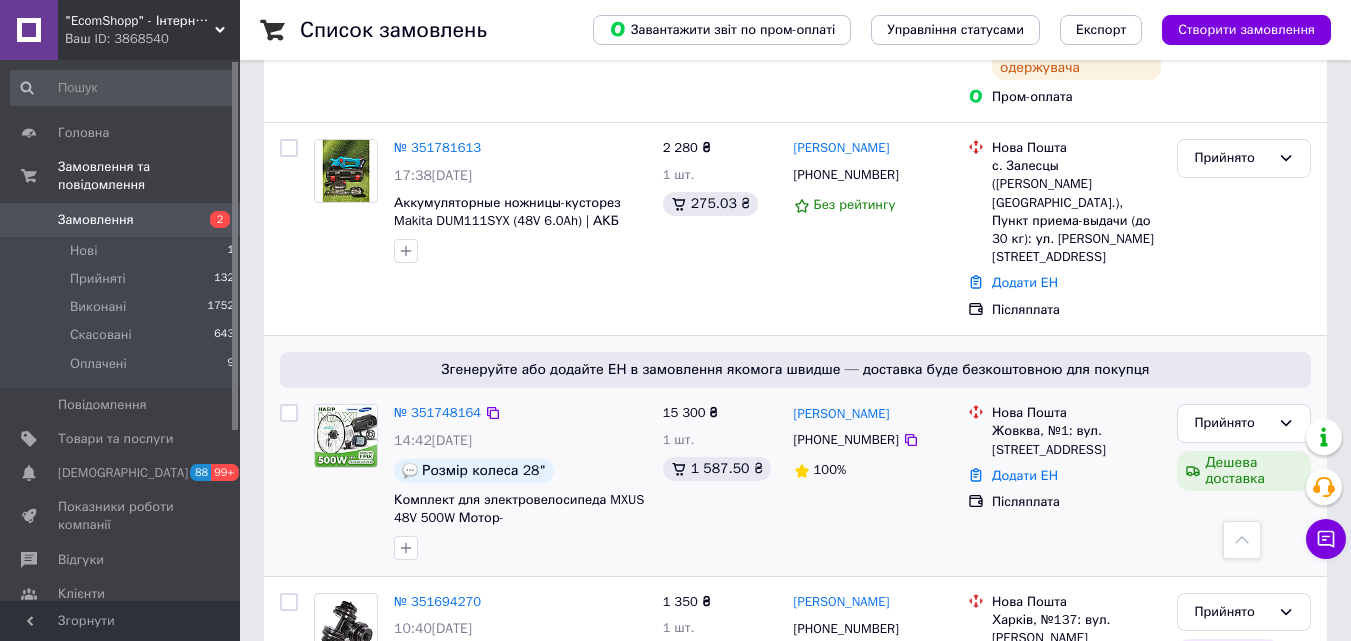 click on "15 300 ₴ 1 шт. 1 587.50 ₴" at bounding box center [720, 482] 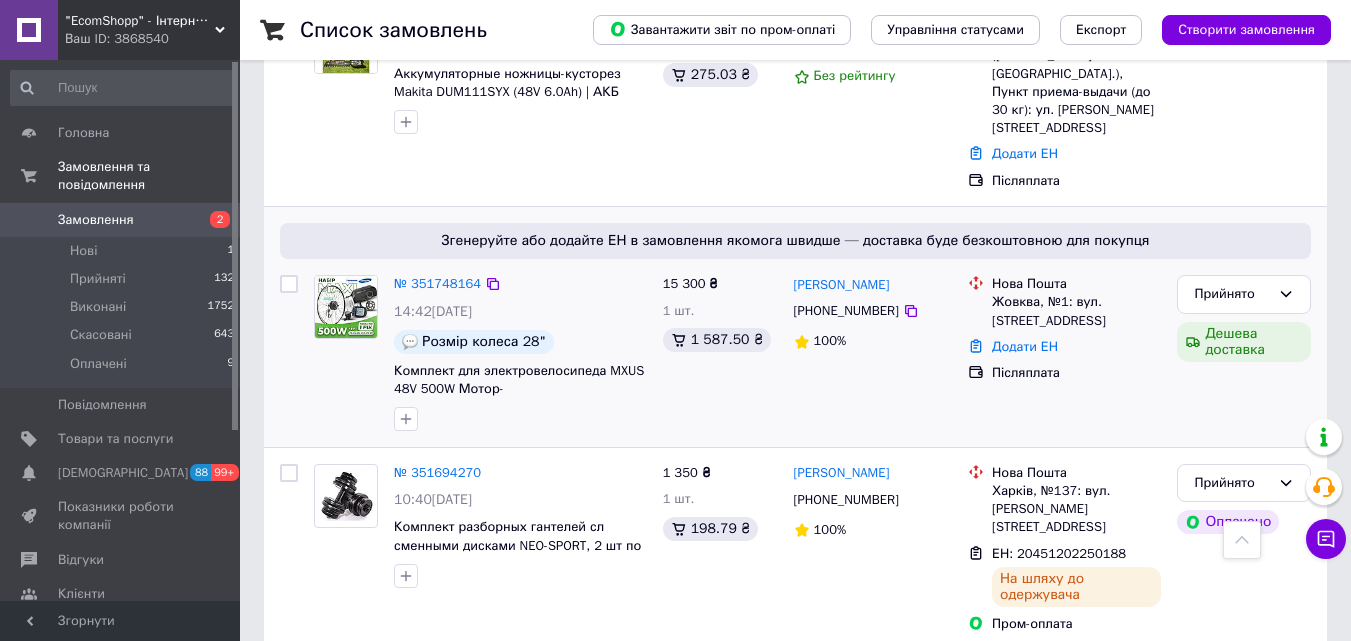 scroll, scrollTop: 2429, scrollLeft: 0, axis: vertical 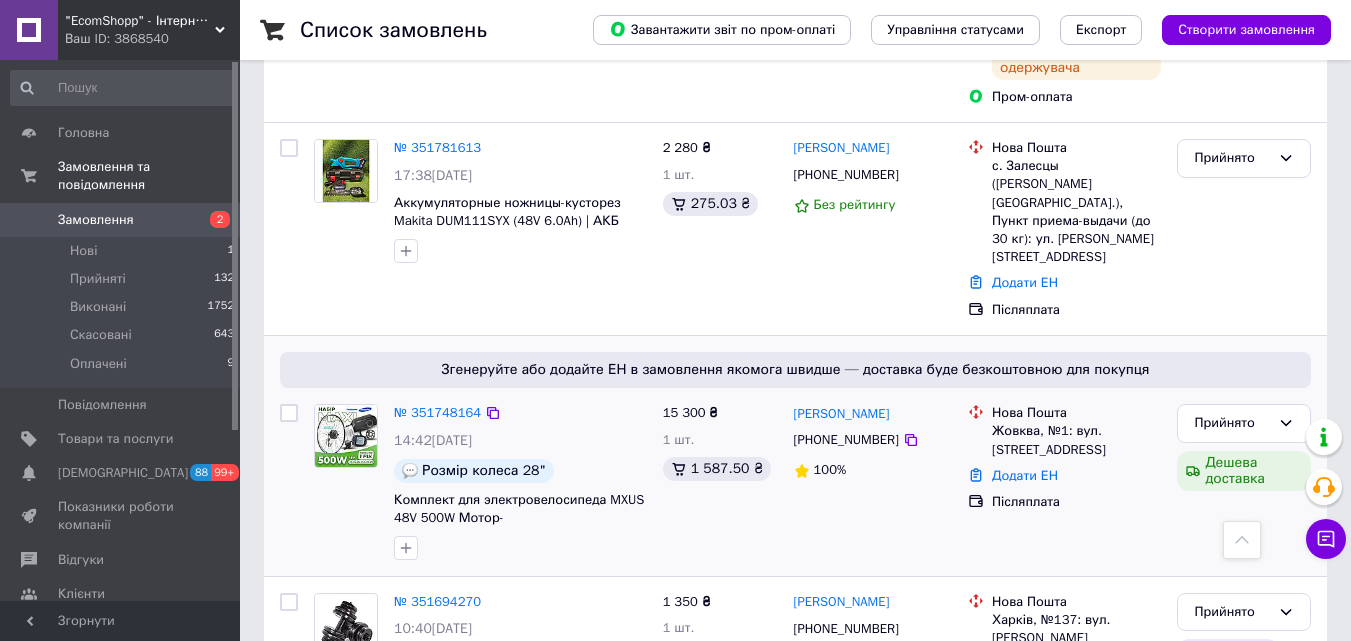 click at bounding box center (520, 548) 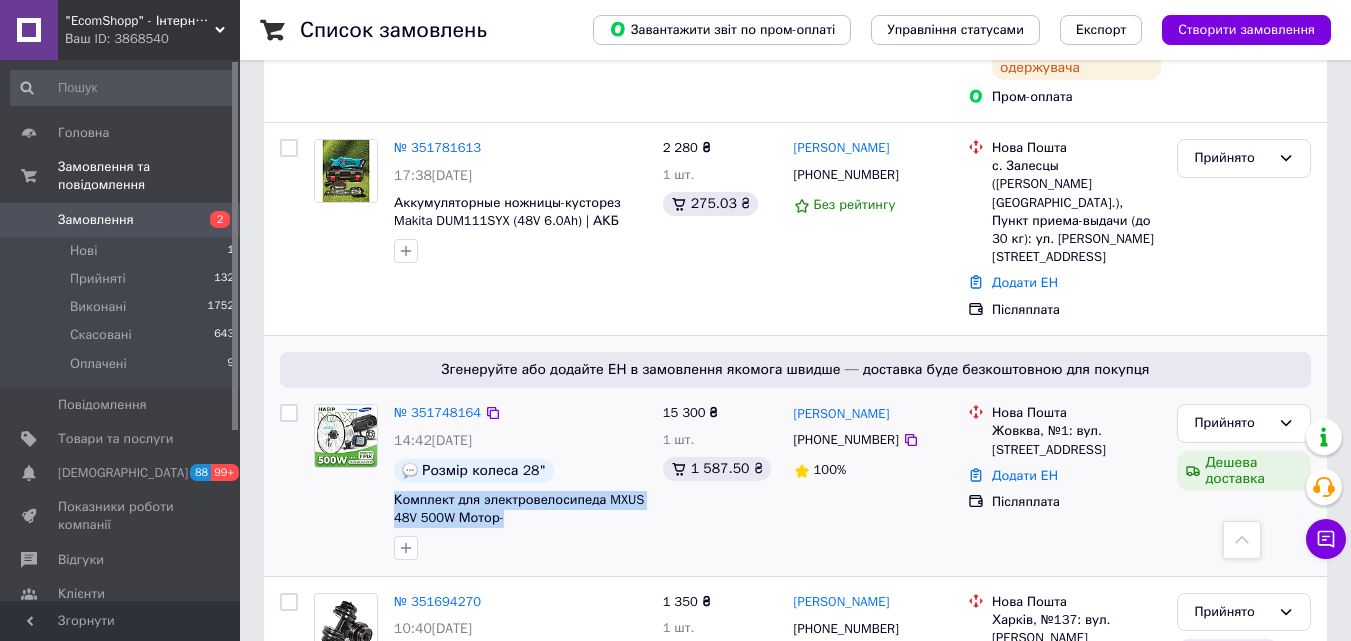 drag, startPoint x: 505, startPoint y: 341, endPoint x: 393, endPoint y: 320, distance: 113.951744 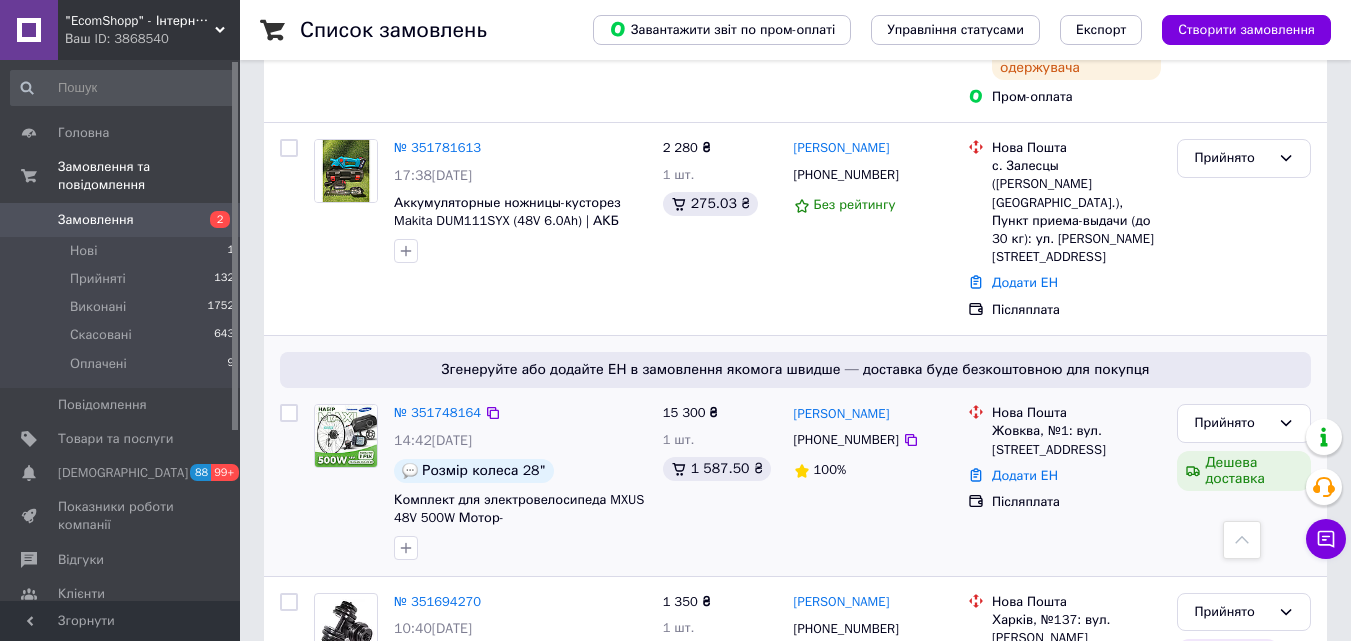 click on "14:42[DATE]" at bounding box center (520, 441) 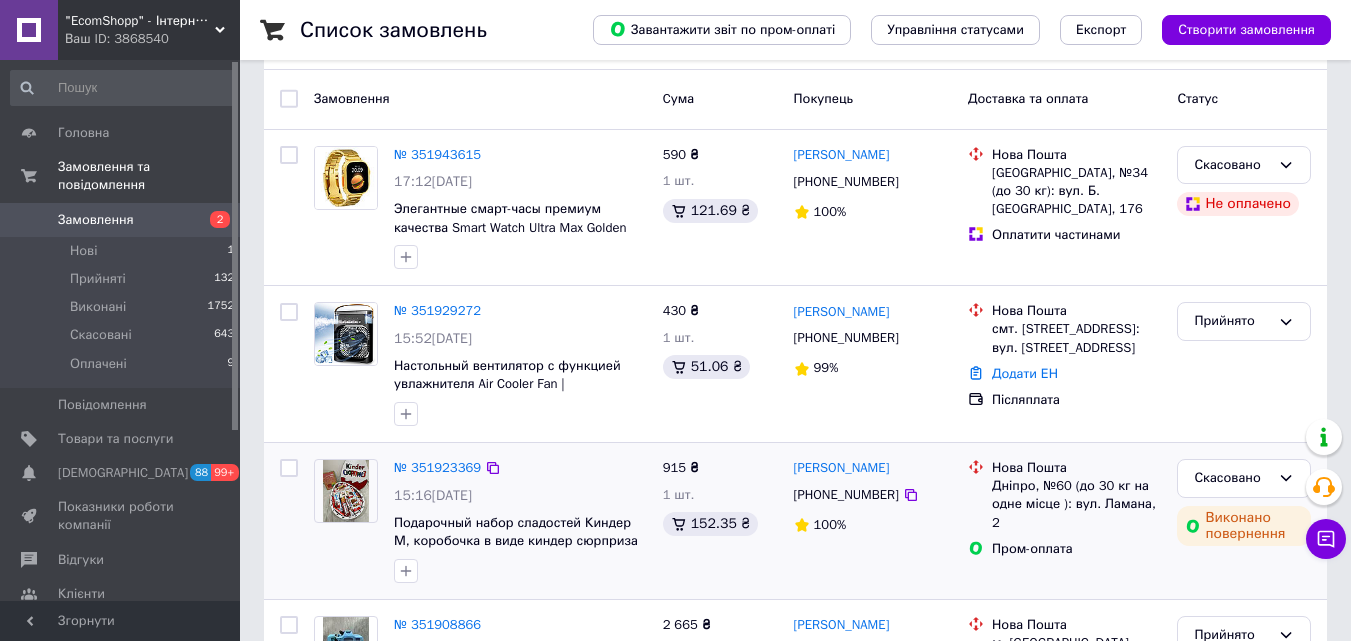 scroll, scrollTop: 200, scrollLeft: 0, axis: vertical 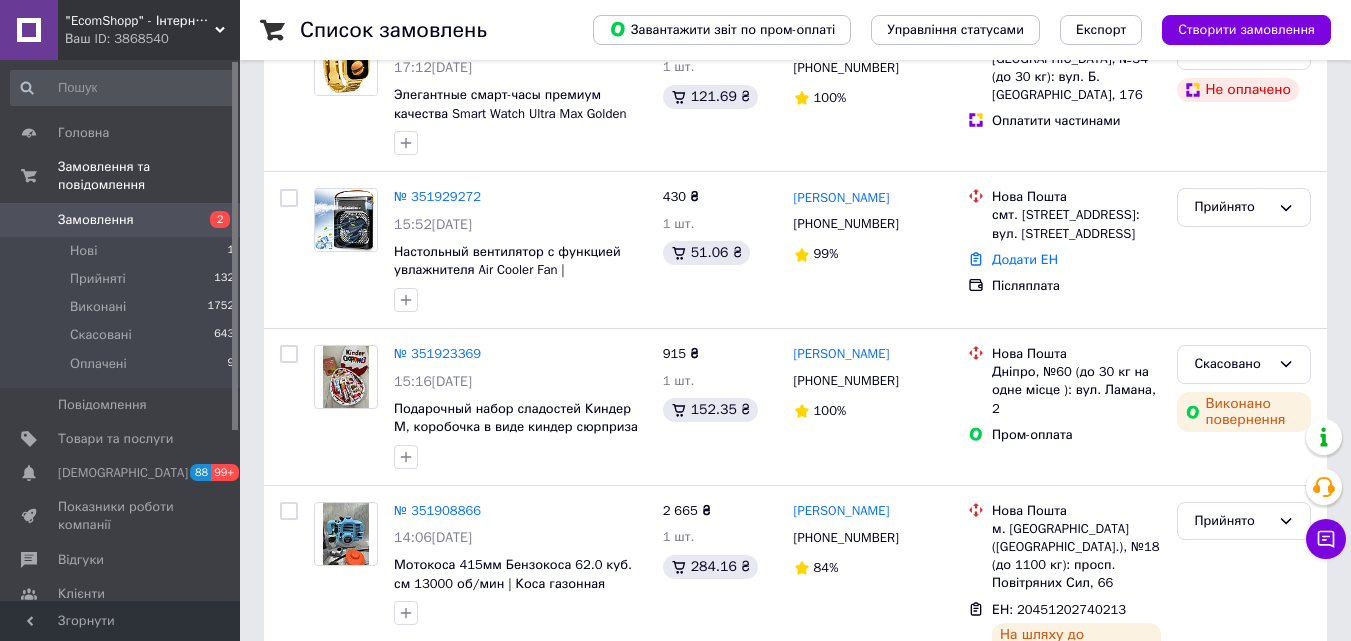 click on "Замовлення" at bounding box center [121, 220] 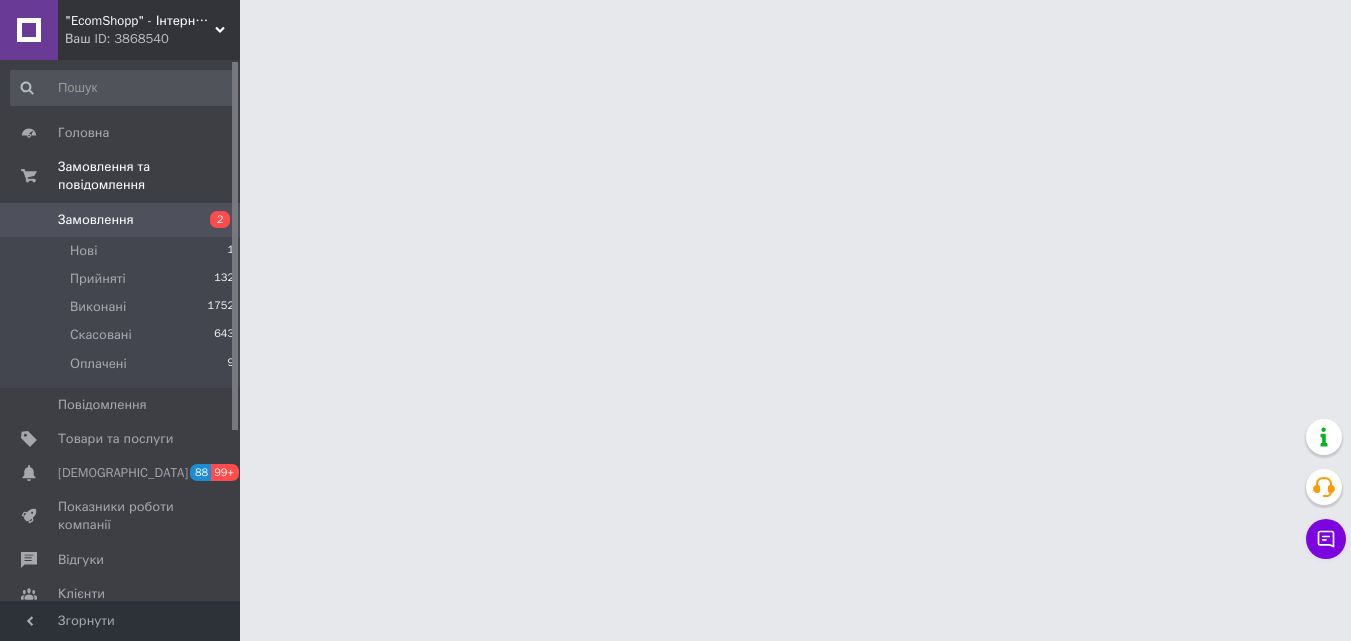 scroll, scrollTop: 0, scrollLeft: 0, axis: both 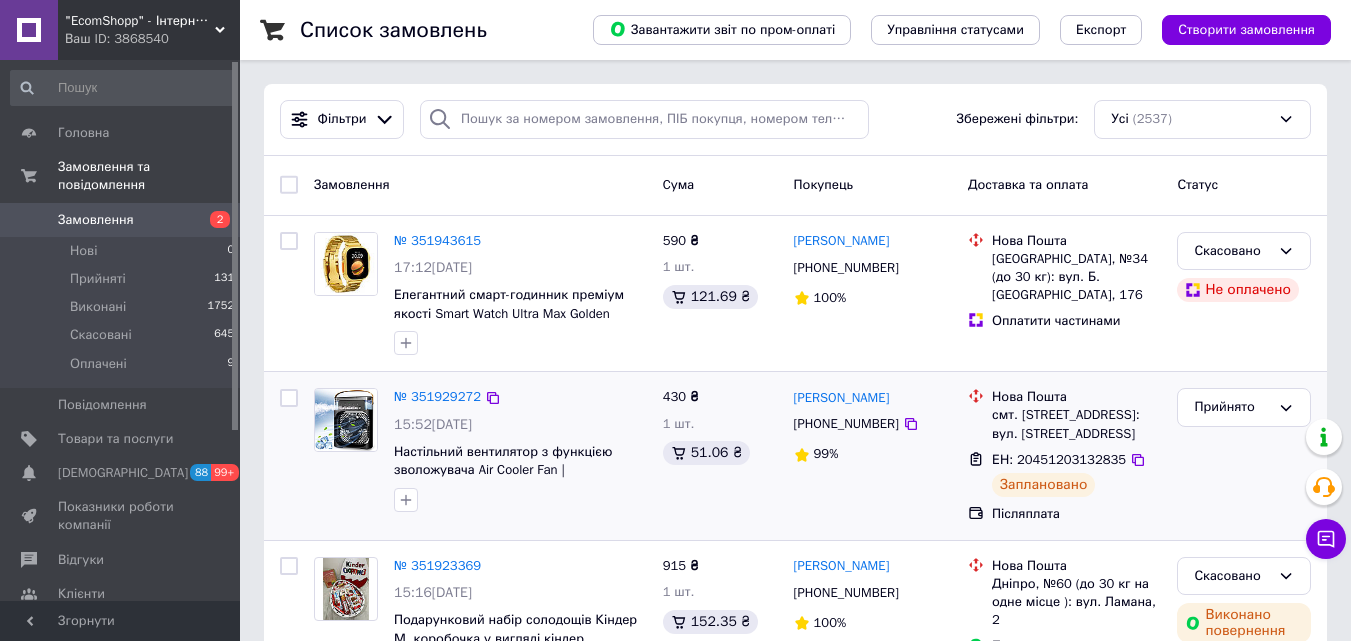 click on "Чат з покупцем" at bounding box center [1326, 539] 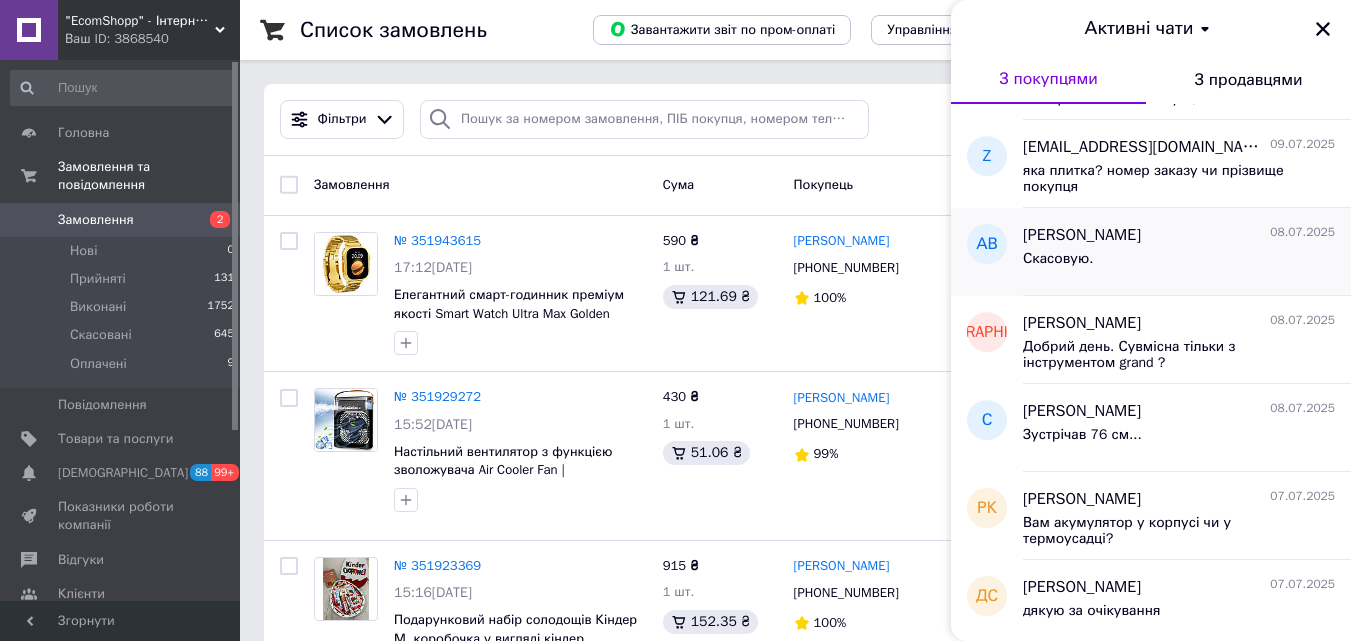 scroll, scrollTop: 200, scrollLeft: 0, axis: vertical 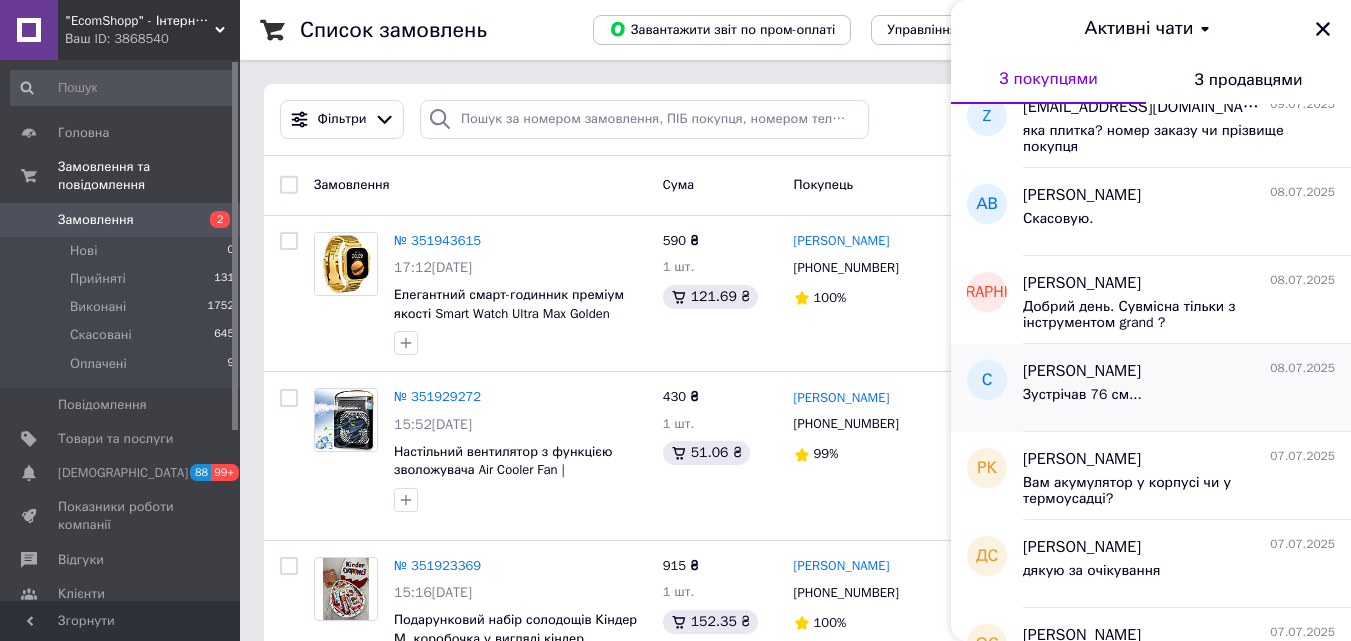 click on "Зустрічав 76 см..." at bounding box center [1179, 399] 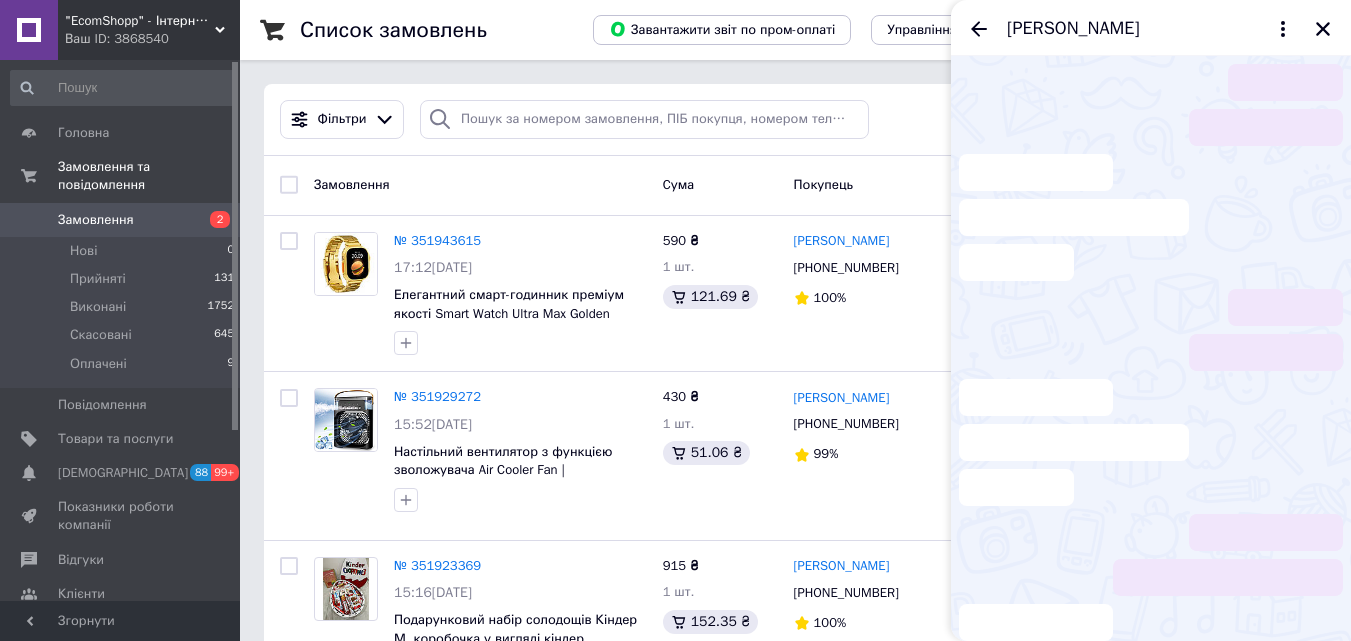 scroll, scrollTop: 83, scrollLeft: 0, axis: vertical 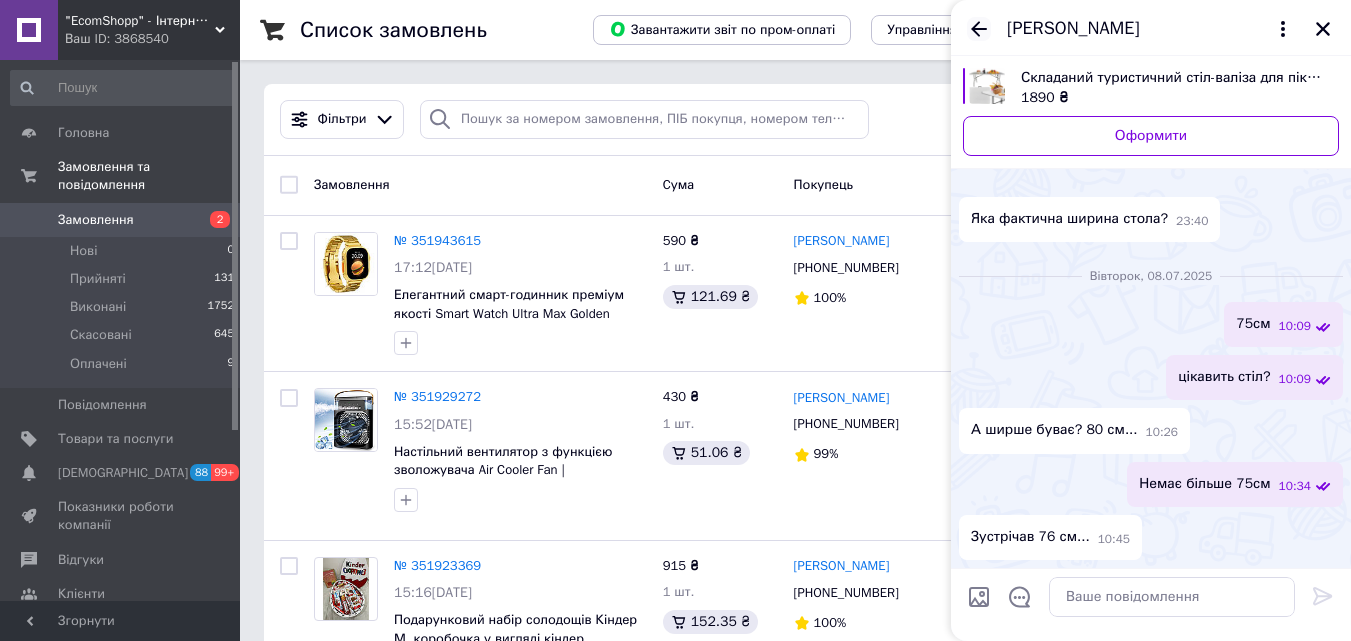 click 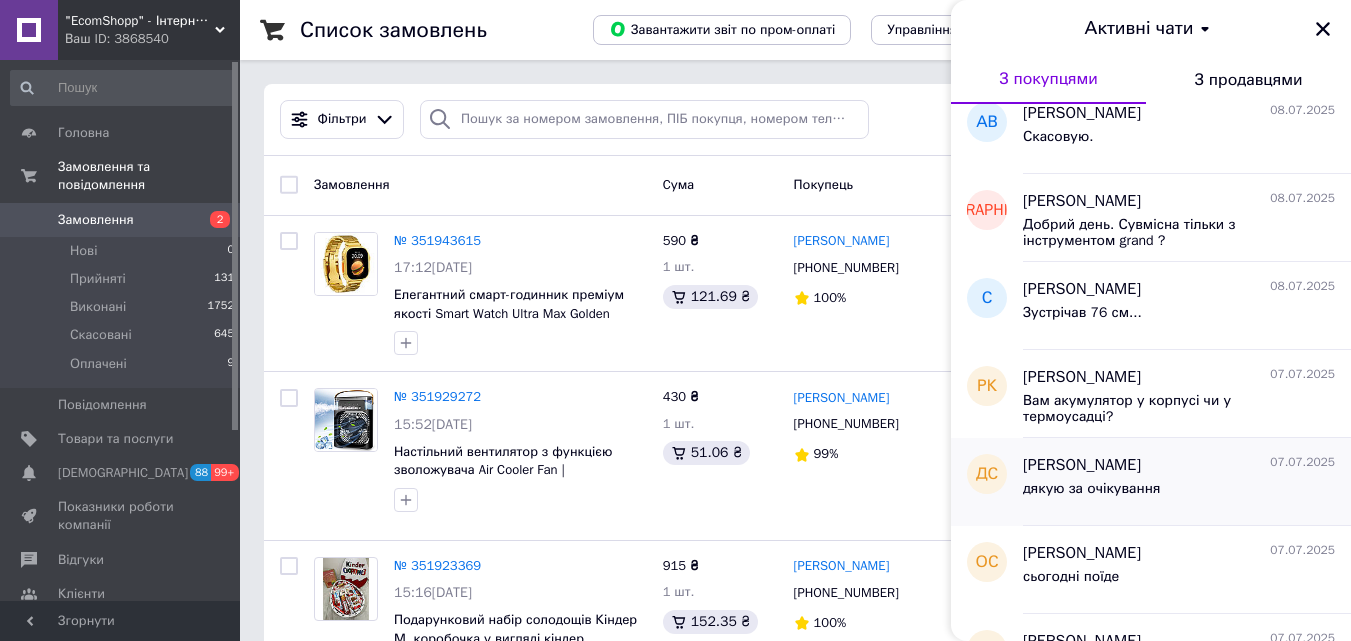 scroll, scrollTop: 300, scrollLeft: 0, axis: vertical 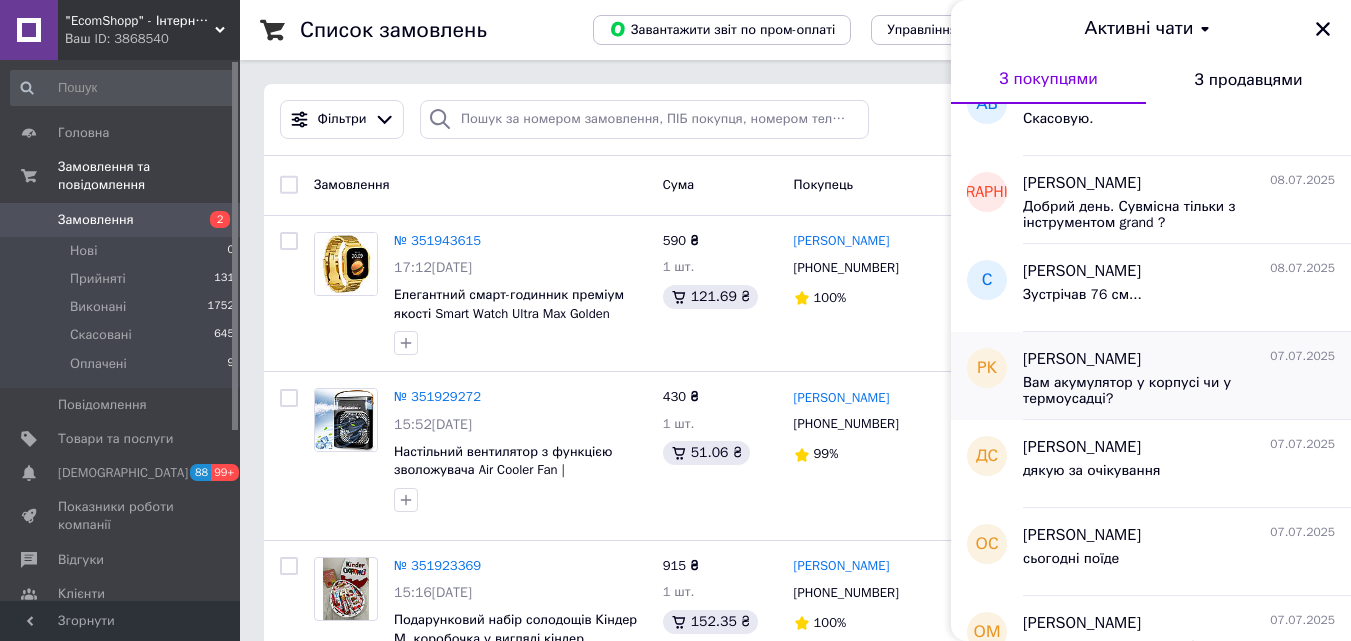 click on "Вам акумулятор у корпусі чи у термоусадці?" at bounding box center [1165, 391] 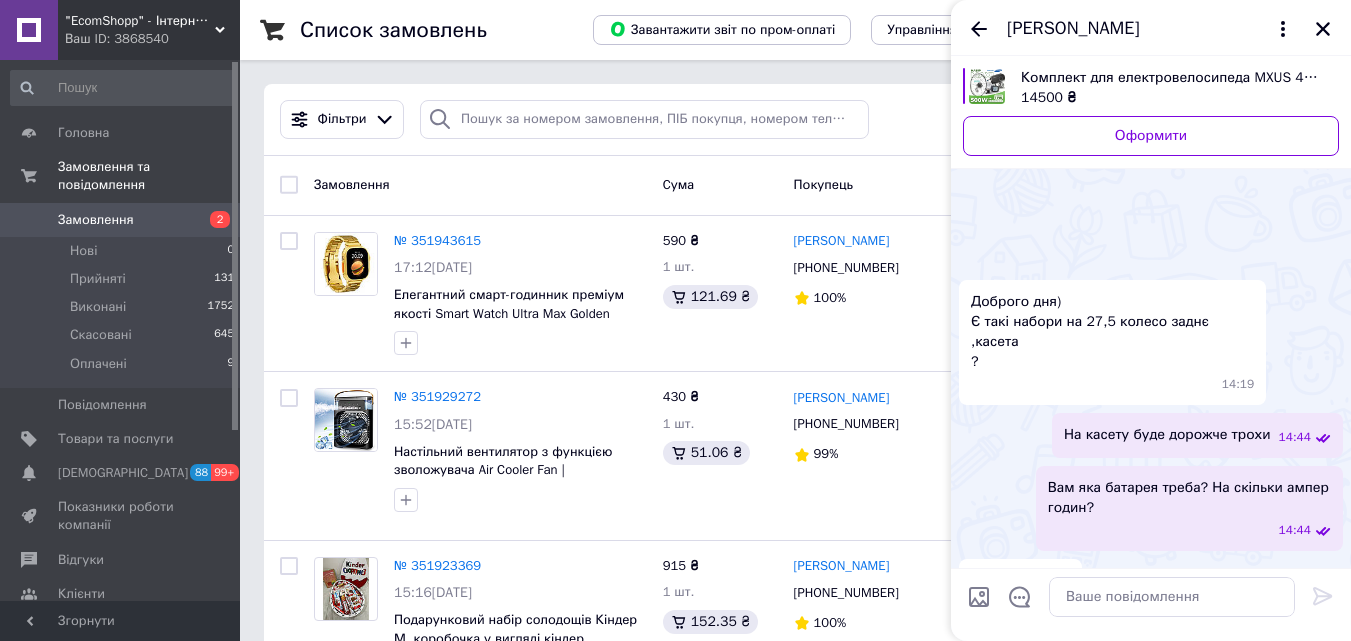 scroll, scrollTop: 1059, scrollLeft: 0, axis: vertical 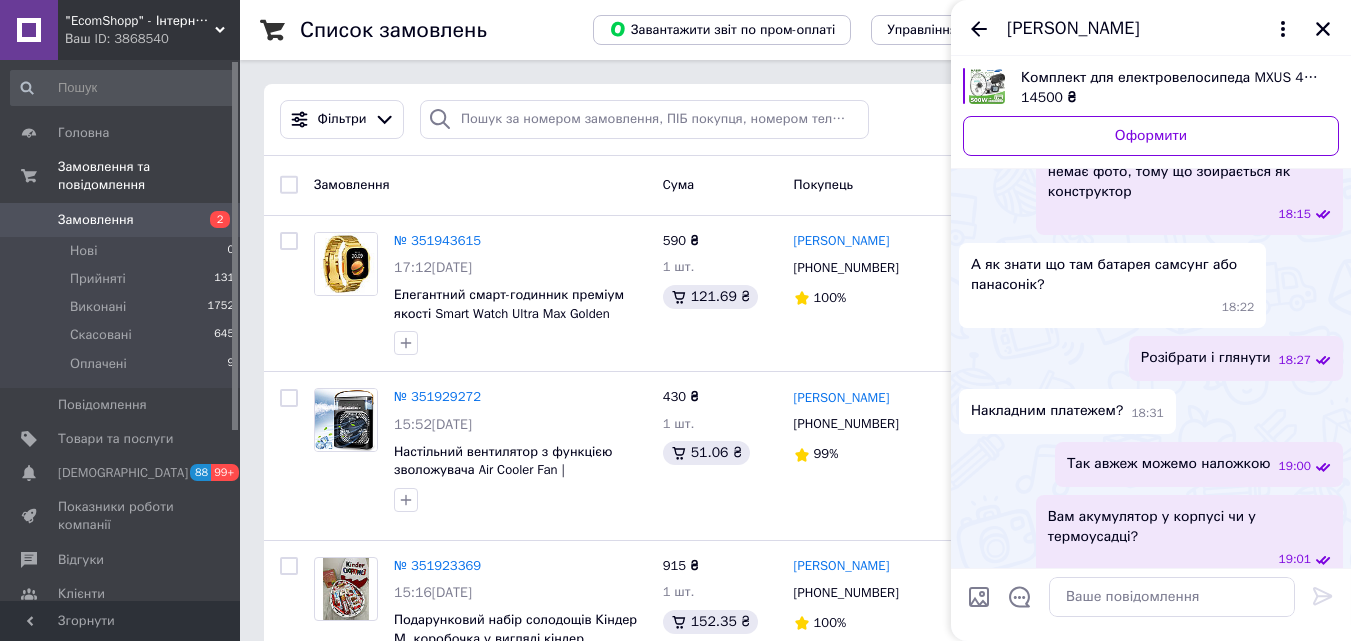 click on "[PERSON_NAME]" at bounding box center [1073, 29] 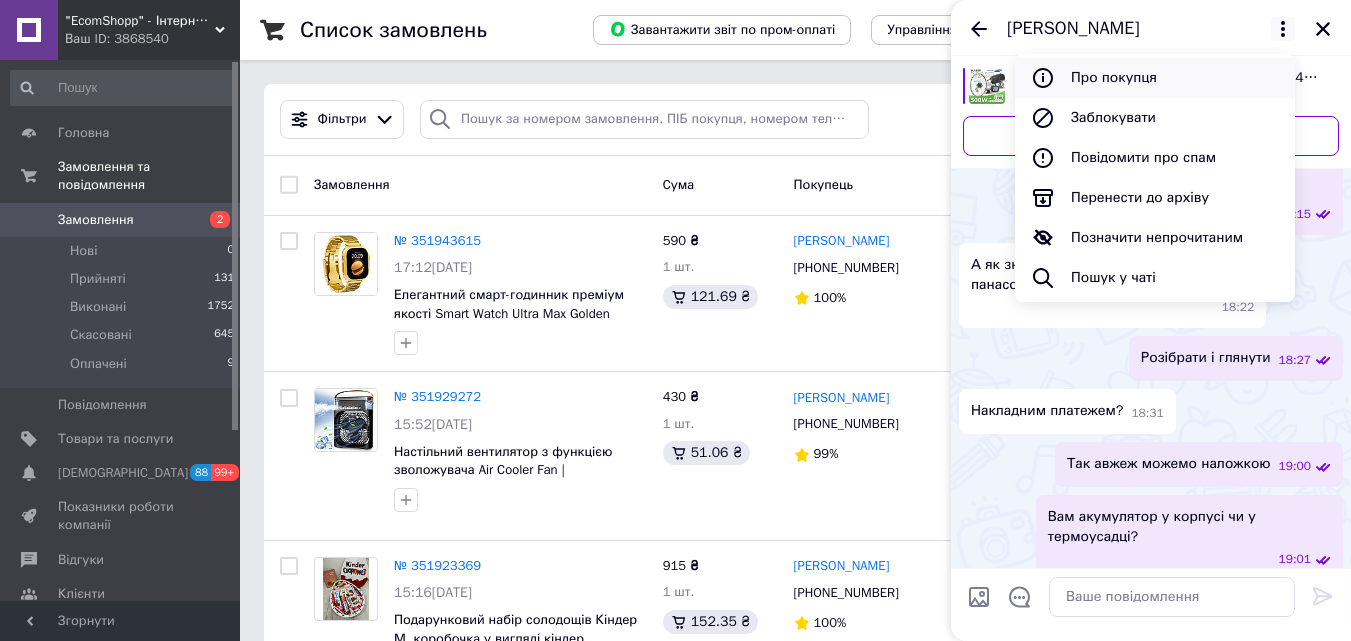 click on "Про покупця" at bounding box center (1155, 78) 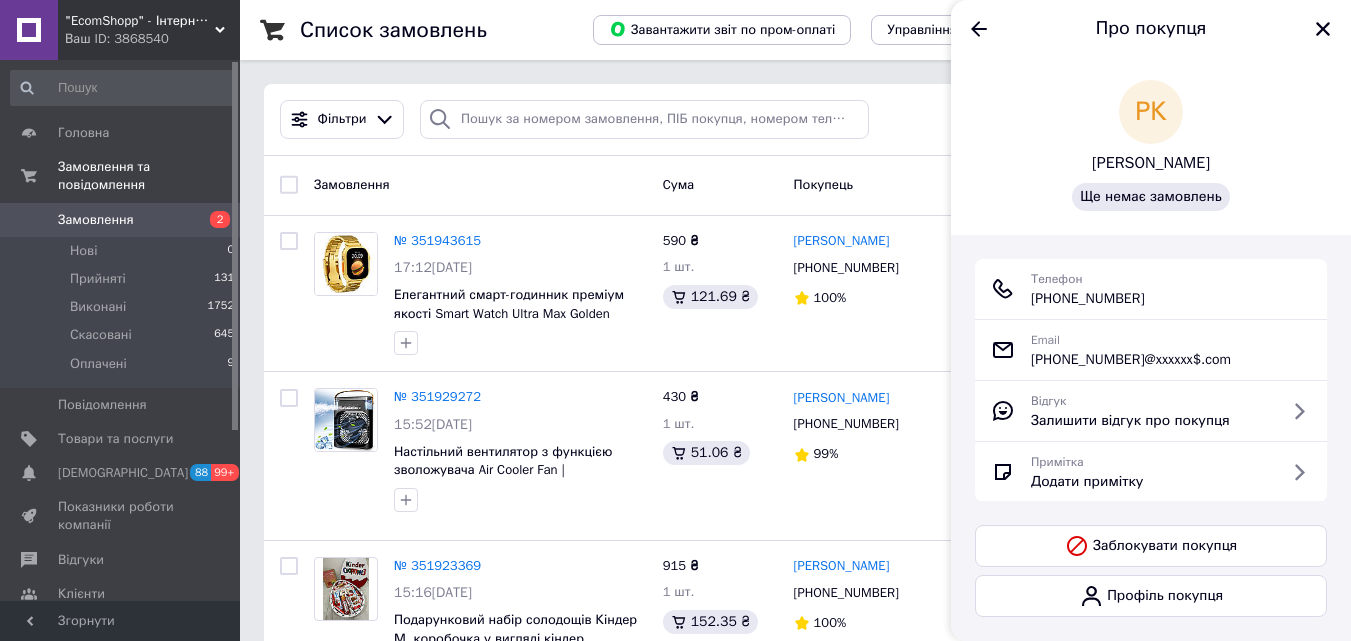drag, startPoint x: 1166, startPoint y: 294, endPoint x: 1028, endPoint y: 294, distance: 138 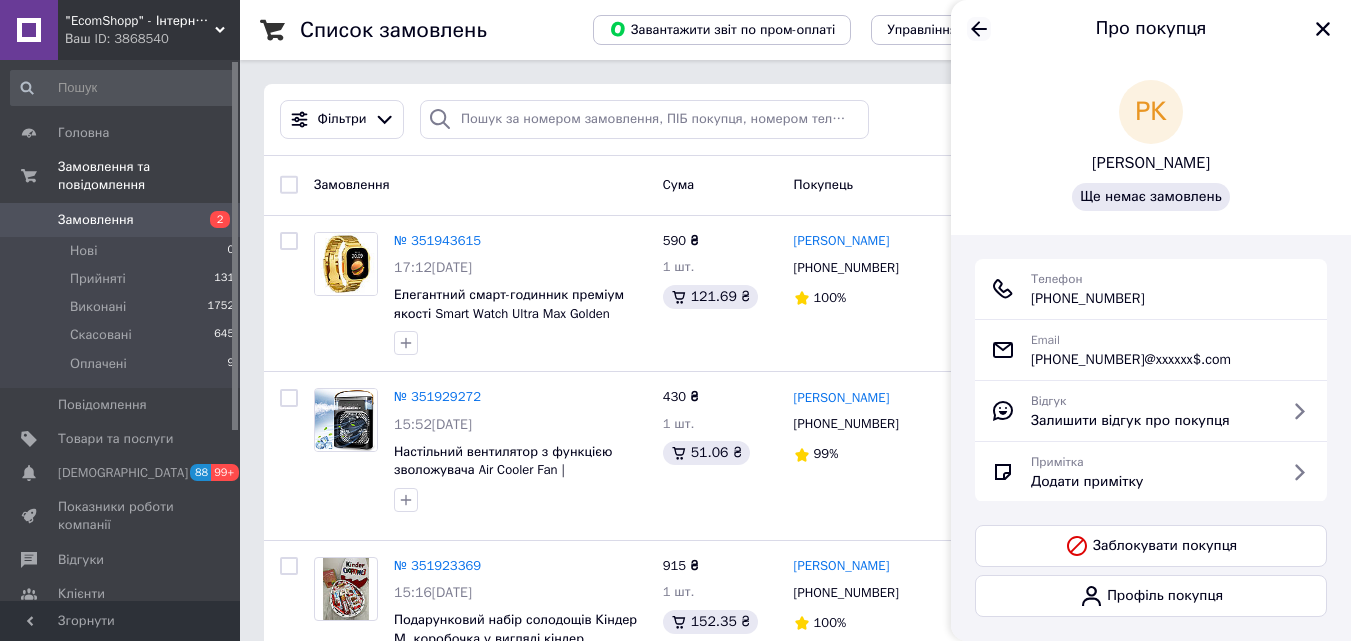 click 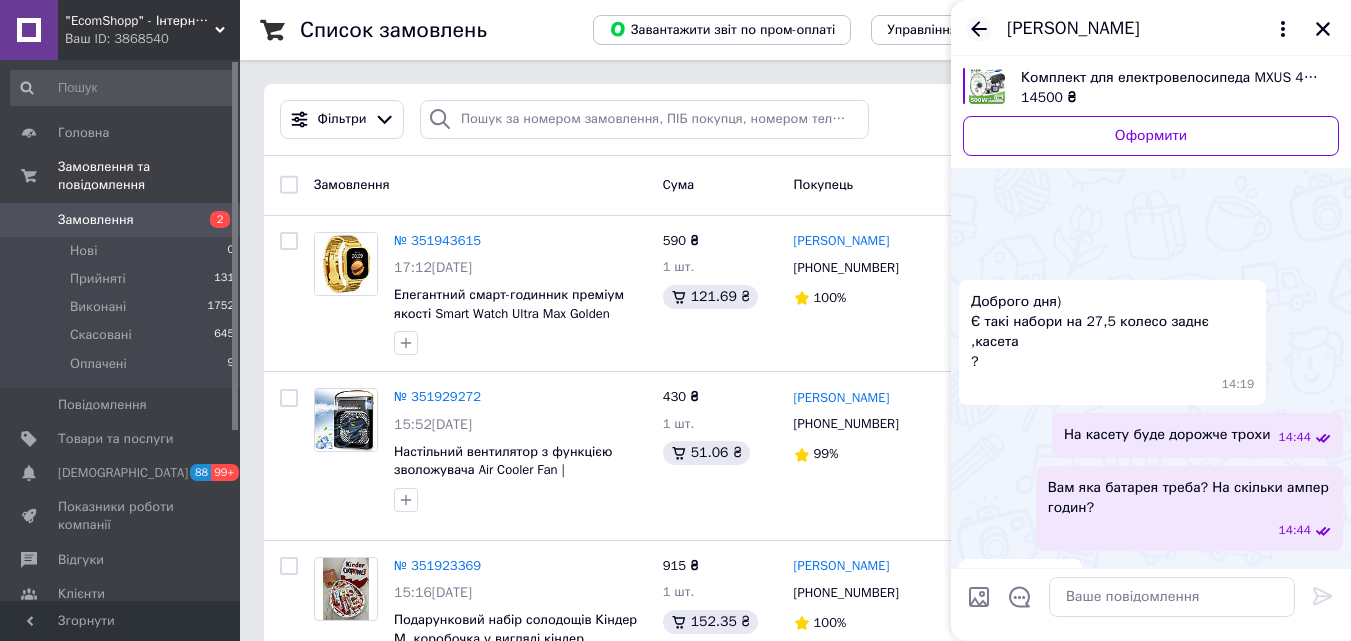 scroll, scrollTop: 1059, scrollLeft: 0, axis: vertical 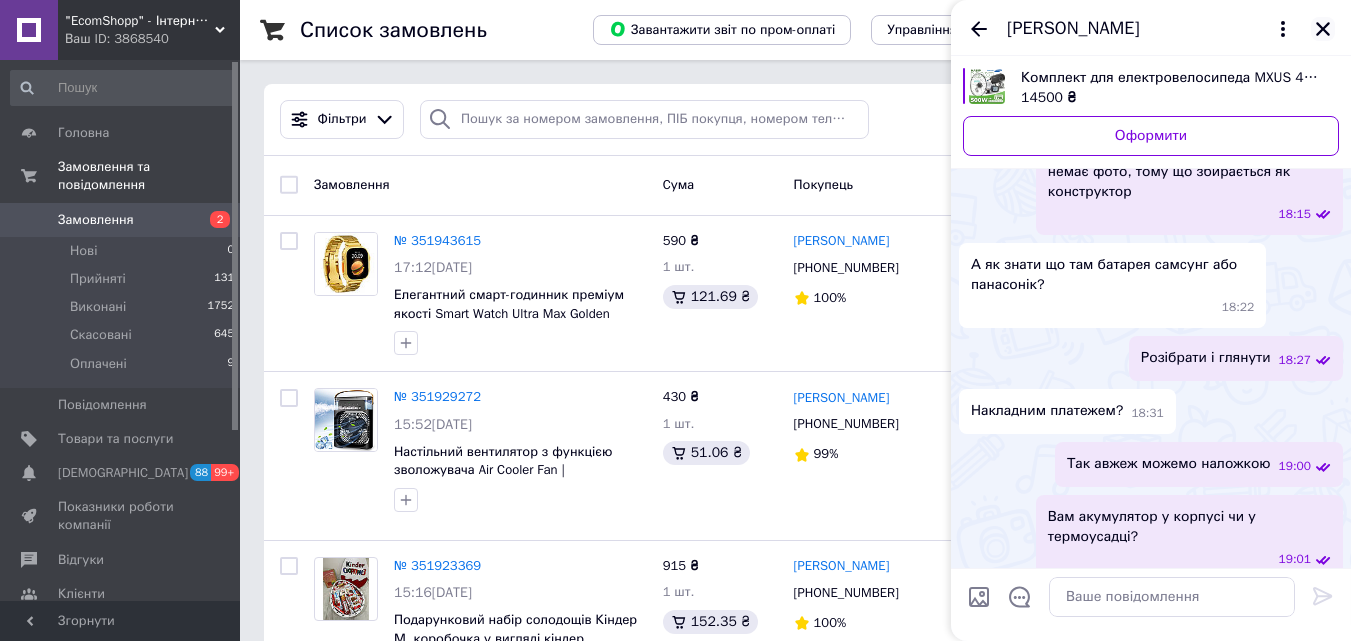 click 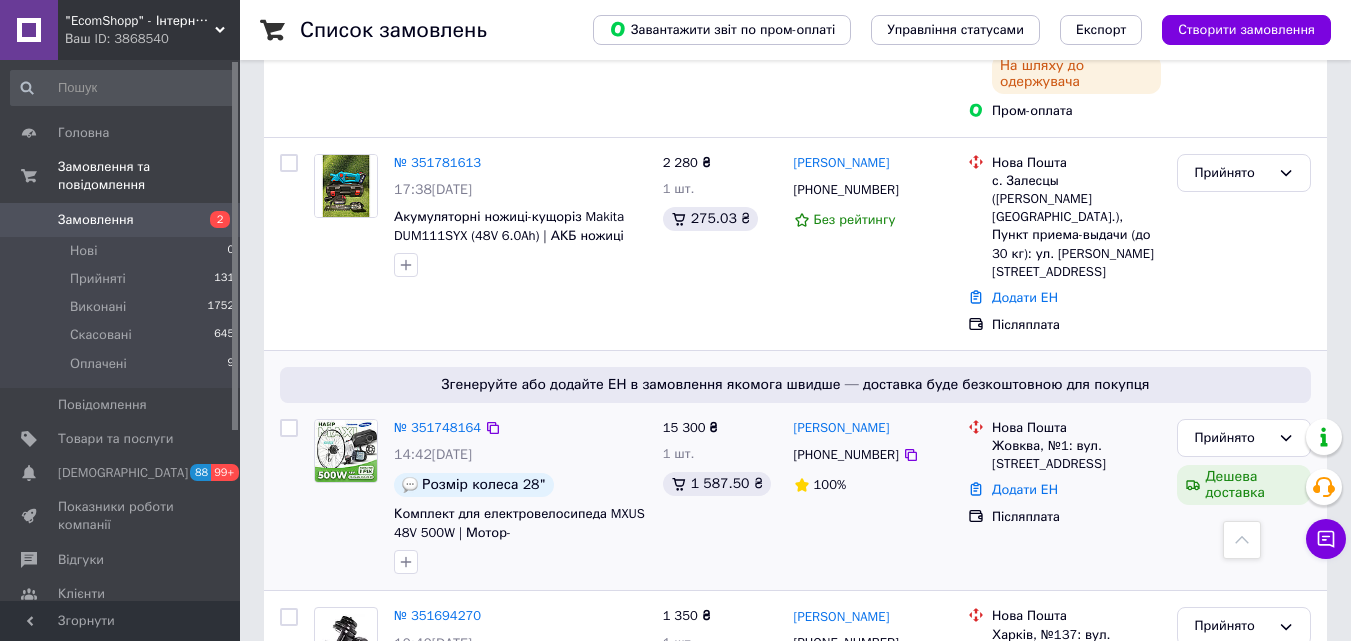 scroll, scrollTop: 2441, scrollLeft: 0, axis: vertical 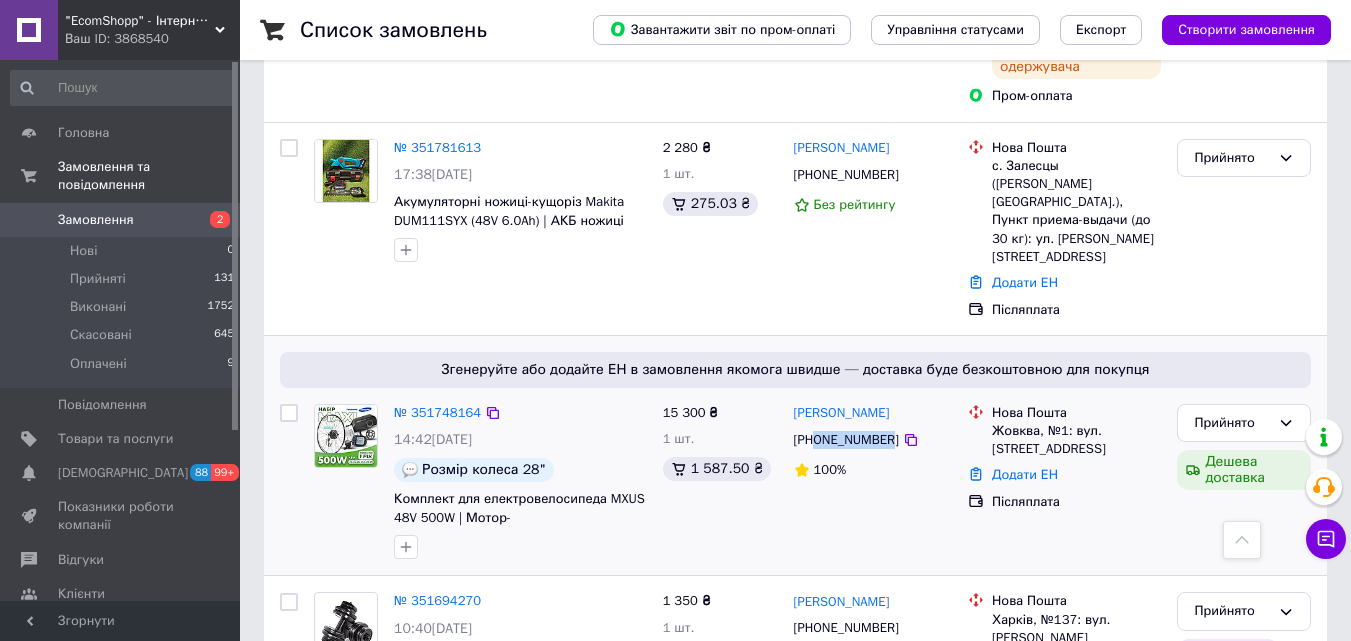 drag, startPoint x: 817, startPoint y: 268, endPoint x: 884, endPoint y: 275, distance: 67.36468 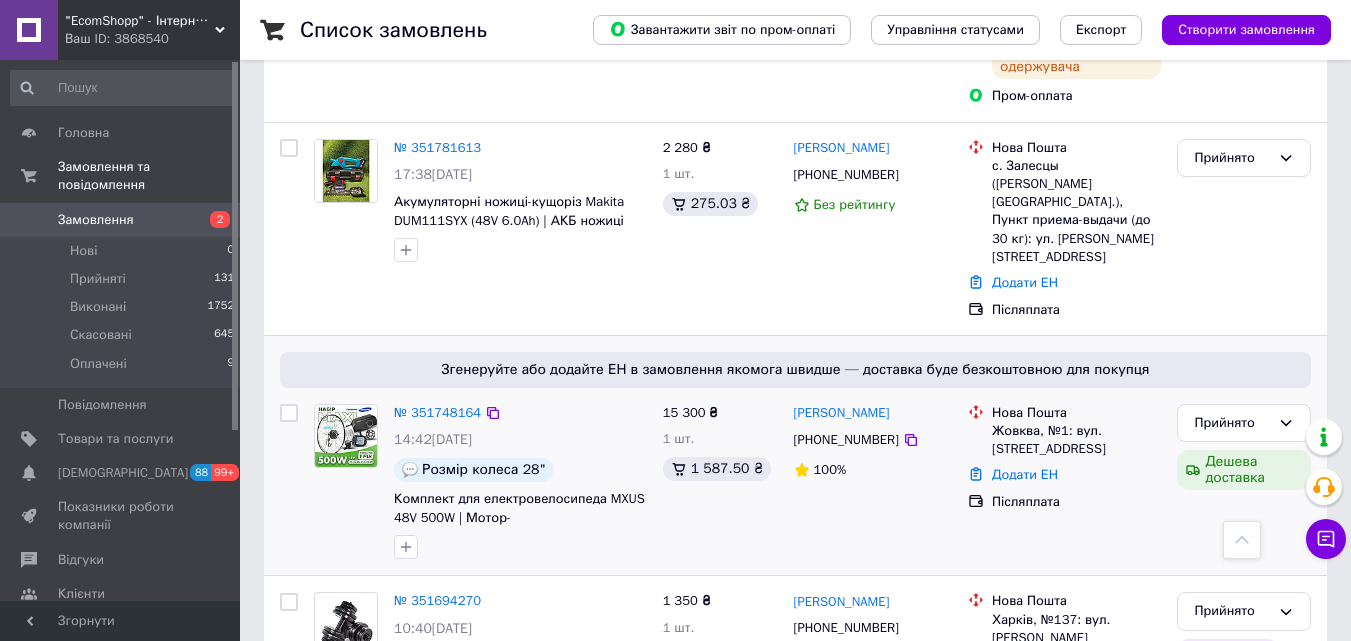 click on "[PERSON_NAME] [PHONE_NUMBER] 100%" at bounding box center [873, 482] 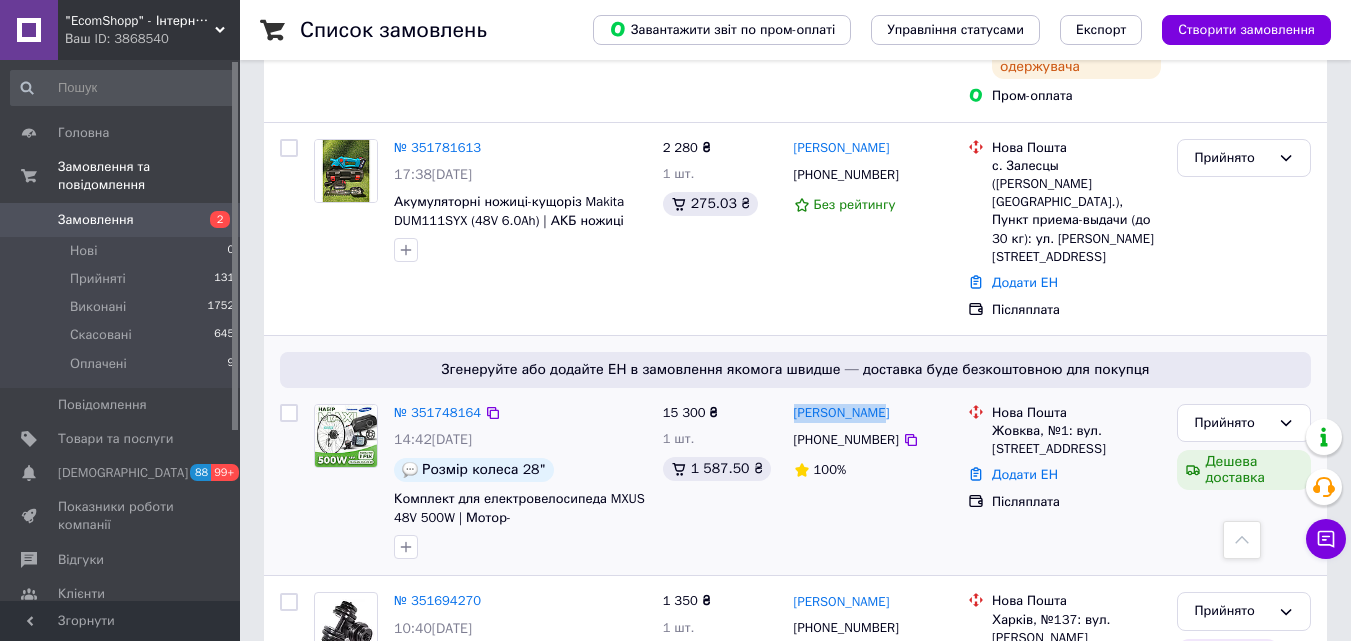 drag, startPoint x: 884, startPoint y: 236, endPoint x: 792, endPoint y: 231, distance: 92.13577 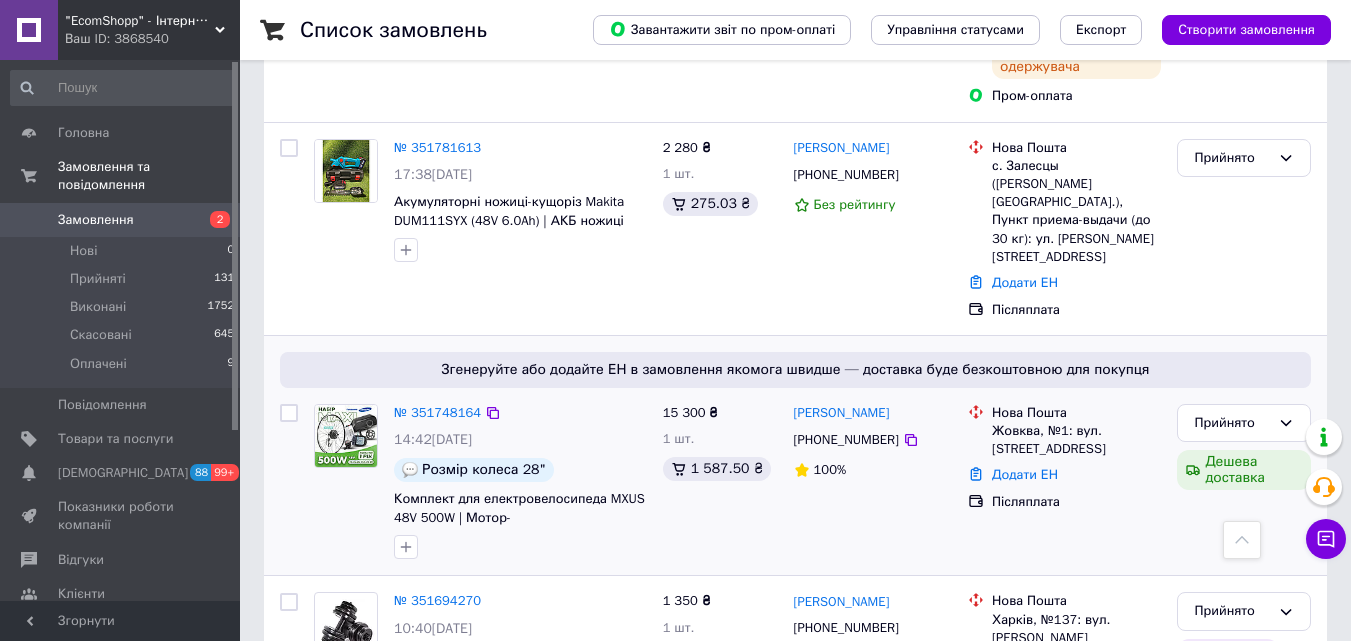 click on "[PERSON_NAME] [PHONE_NUMBER] 100%" at bounding box center [873, 482] 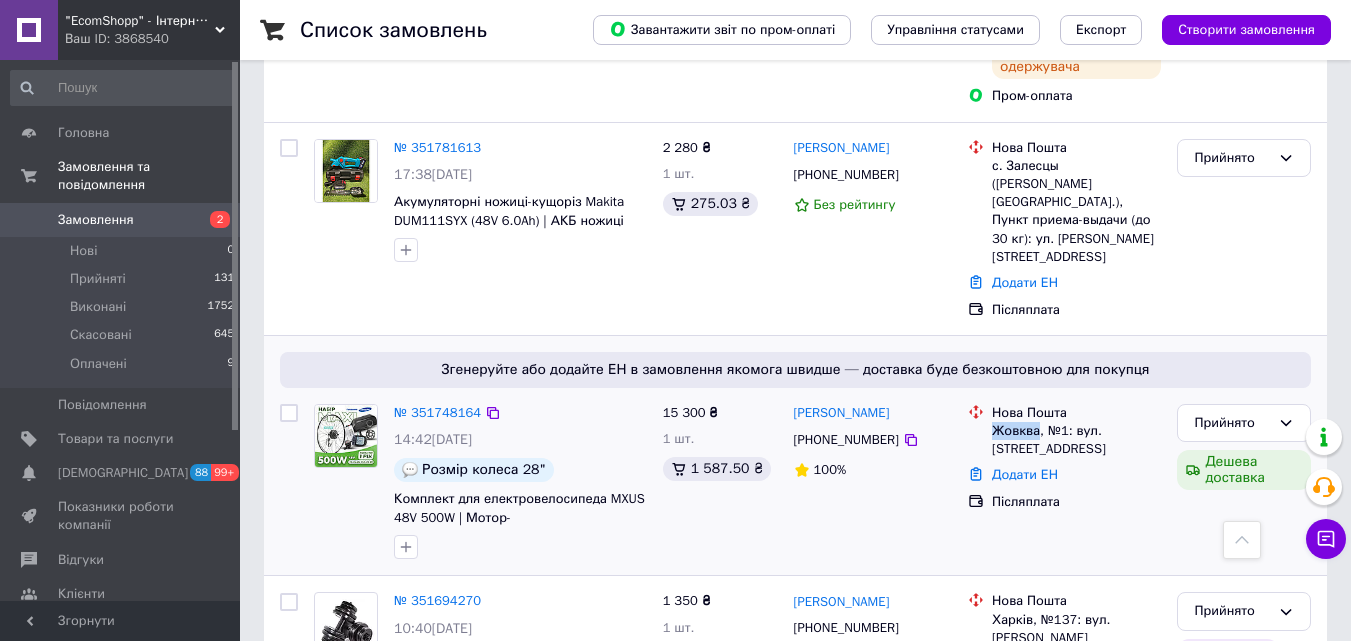 drag, startPoint x: 990, startPoint y: 253, endPoint x: 1035, endPoint y: 262, distance: 45.891174 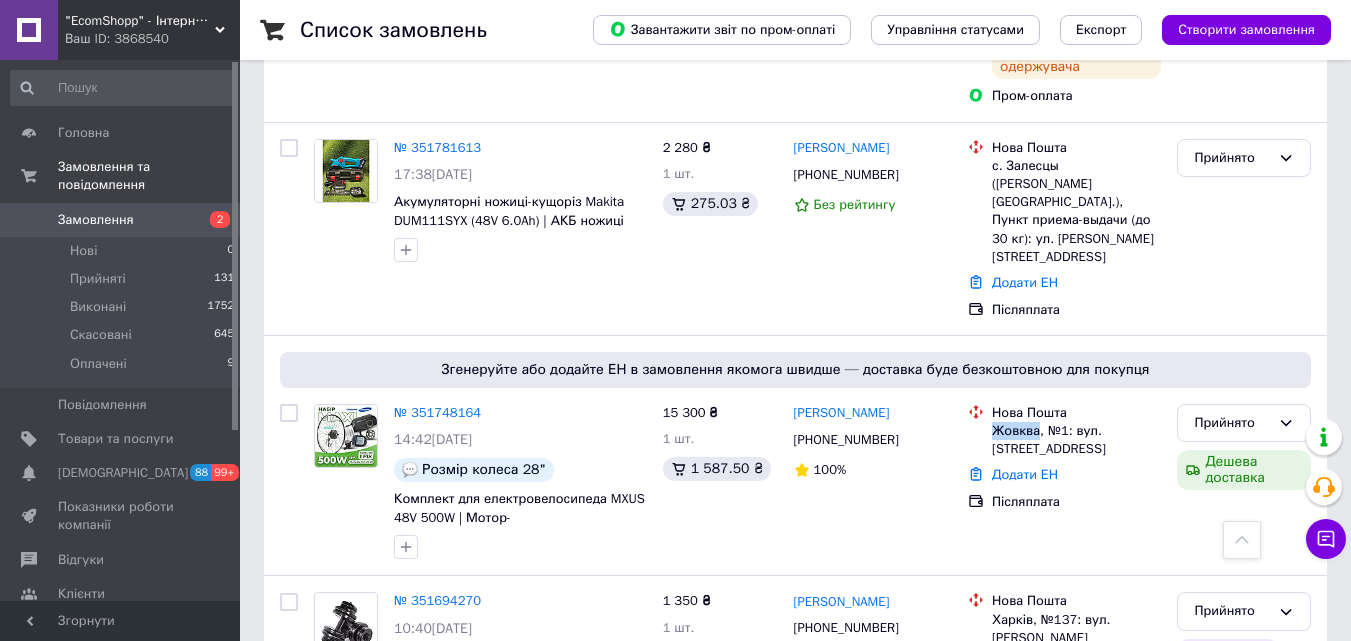 click on "Замовлення" at bounding box center [96, 220] 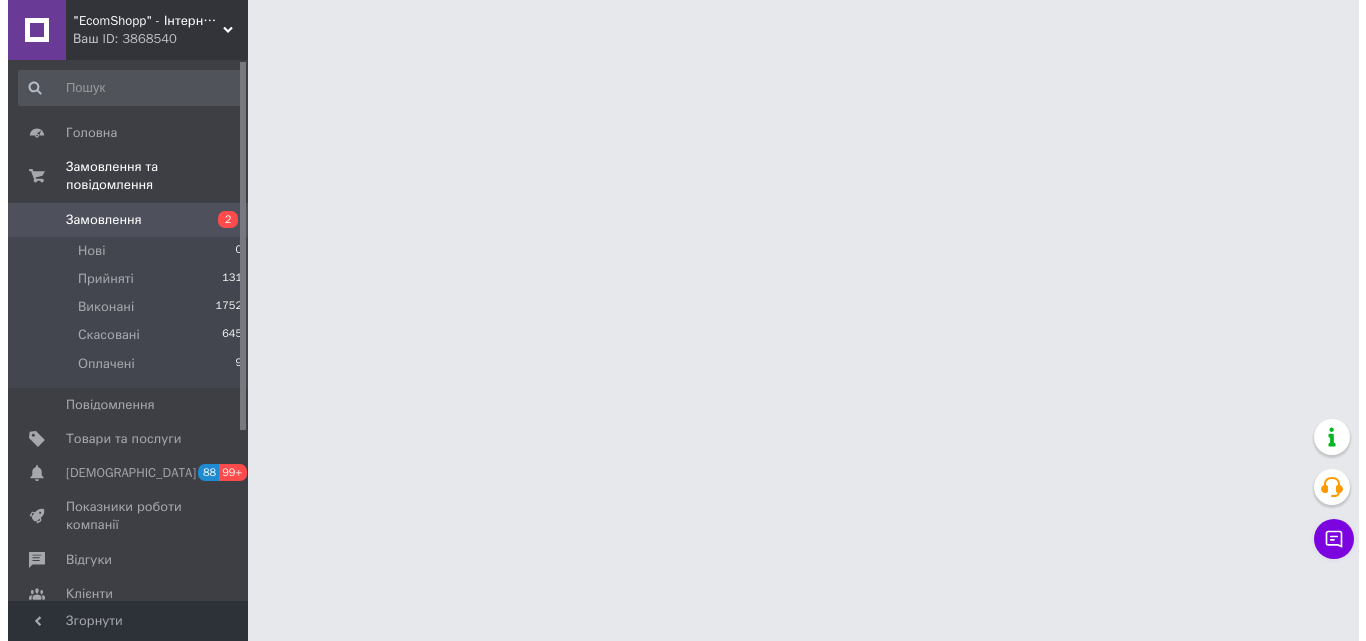 scroll, scrollTop: 0, scrollLeft: 0, axis: both 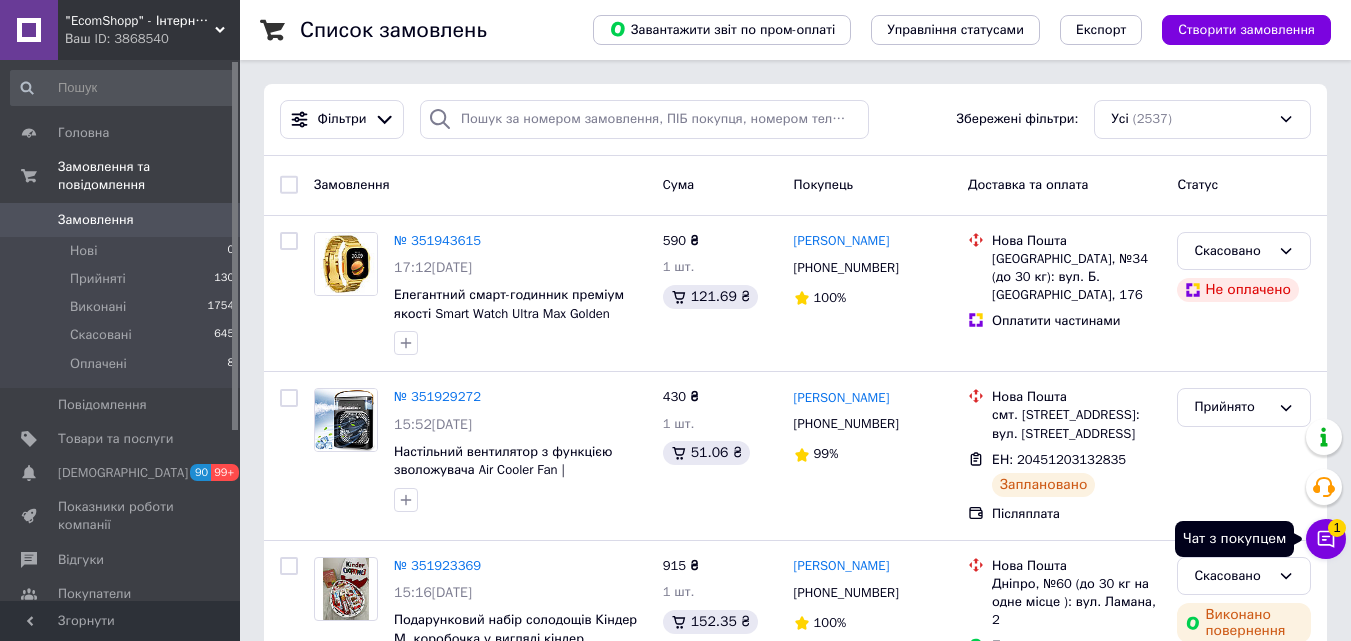 click on "1" at bounding box center (1337, 528) 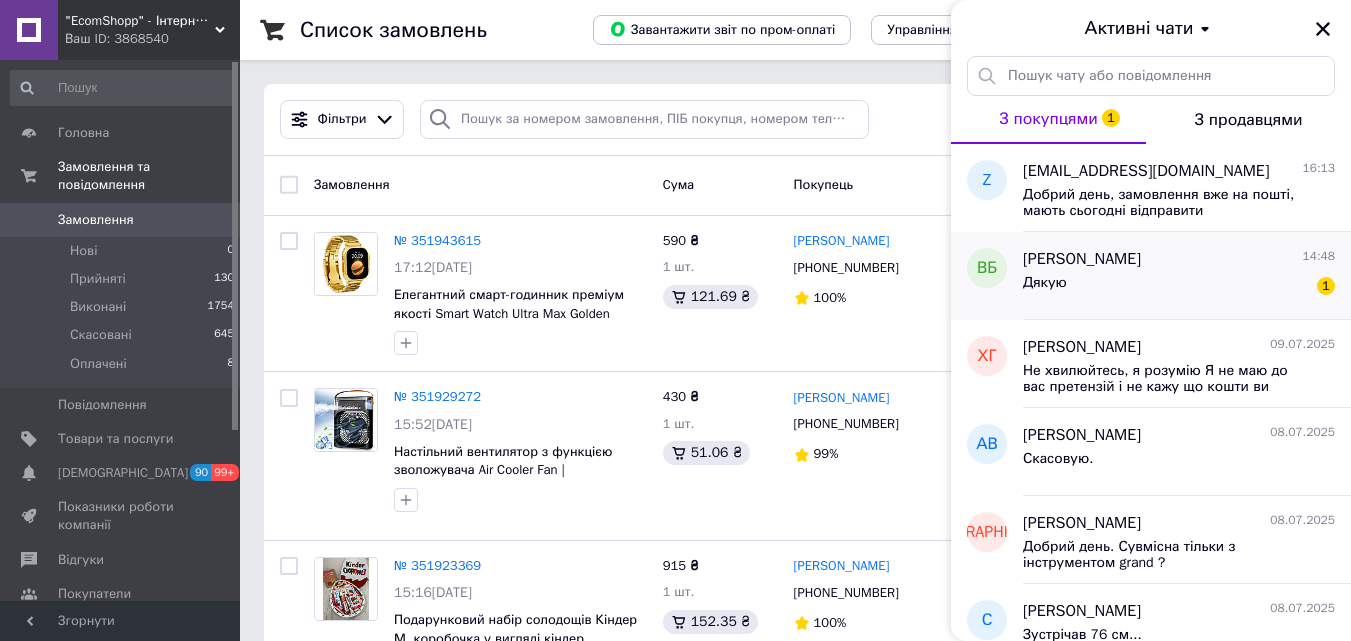 click on "Дякую 1" at bounding box center [1179, 287] 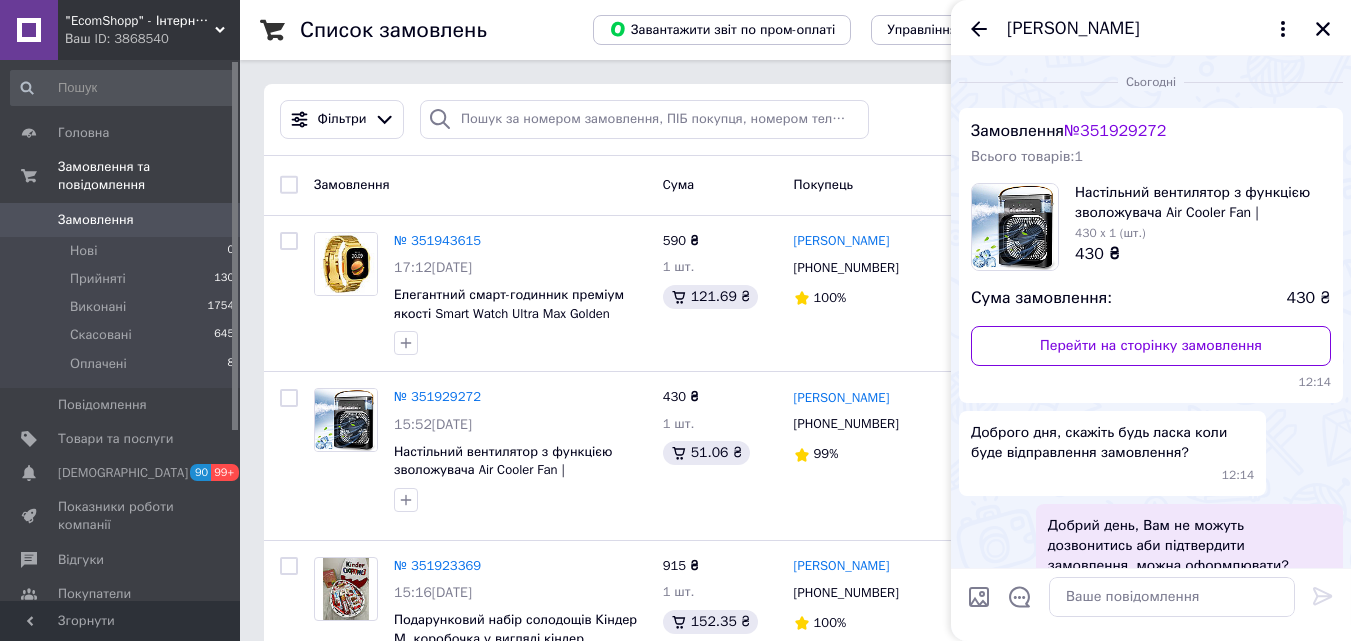scroll, scrollTop: 752, scrollLeft: 0, axis: vertical 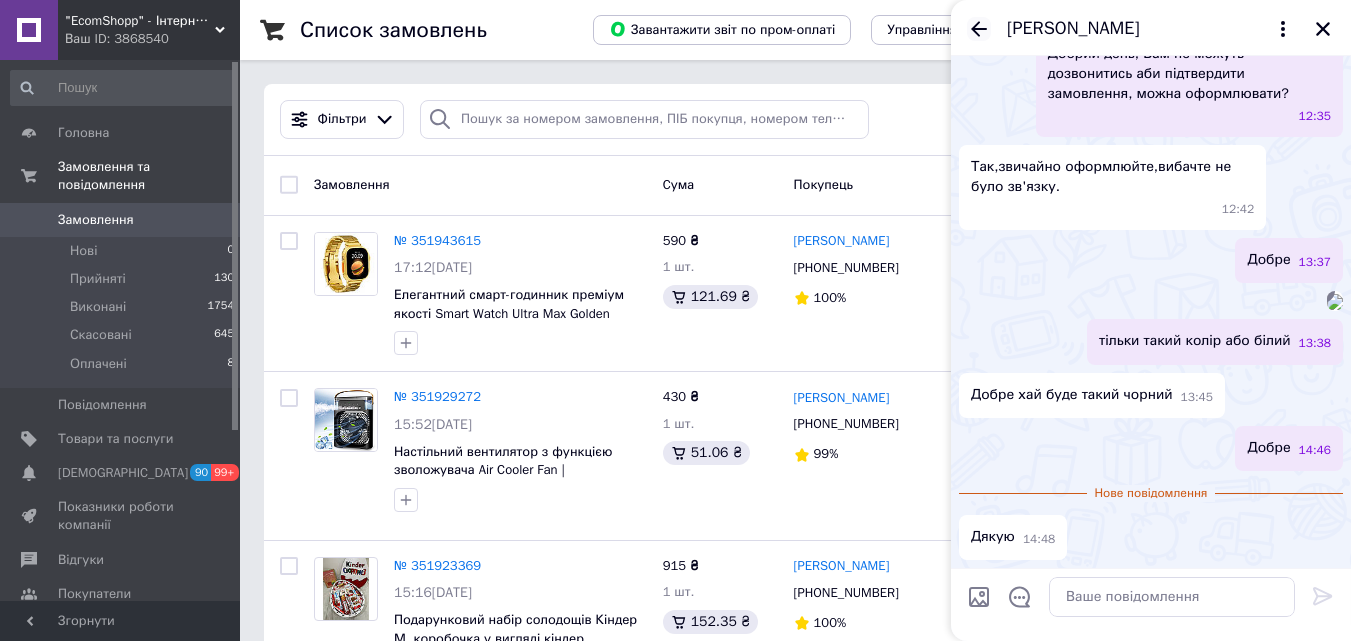 click 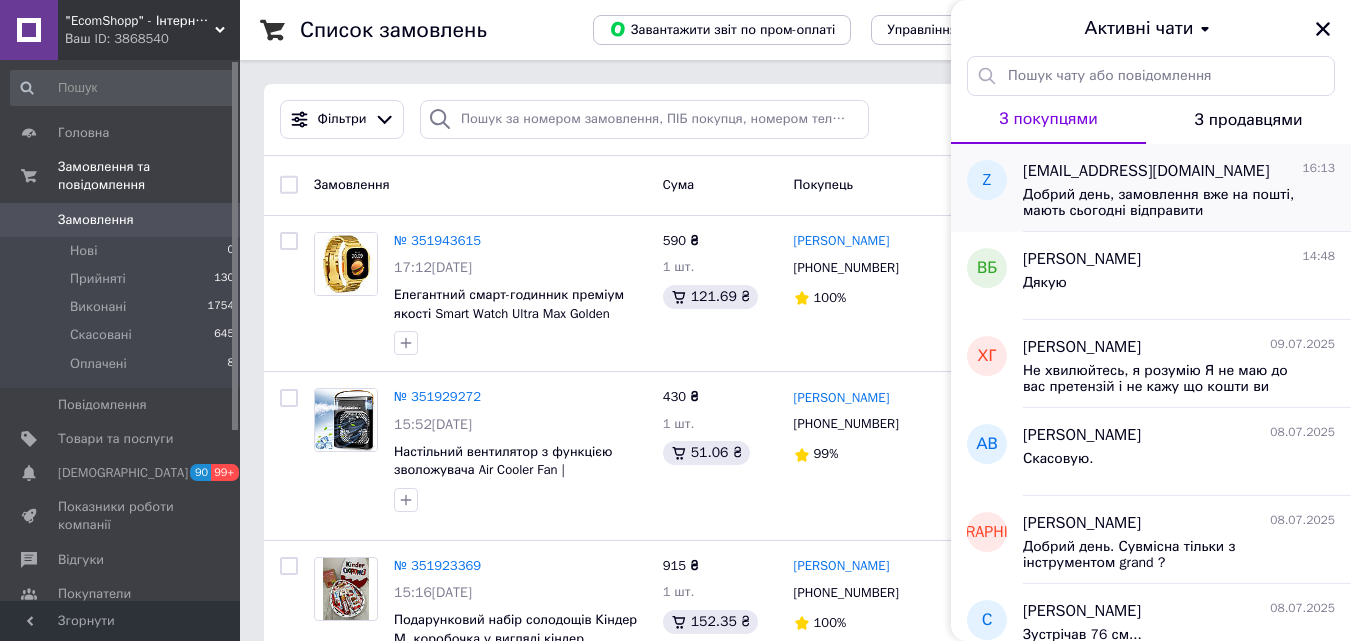 click on "Добрий день, замовлення вже на пошті, мають сьогодні відправити" at bounding box center (1165, 203) 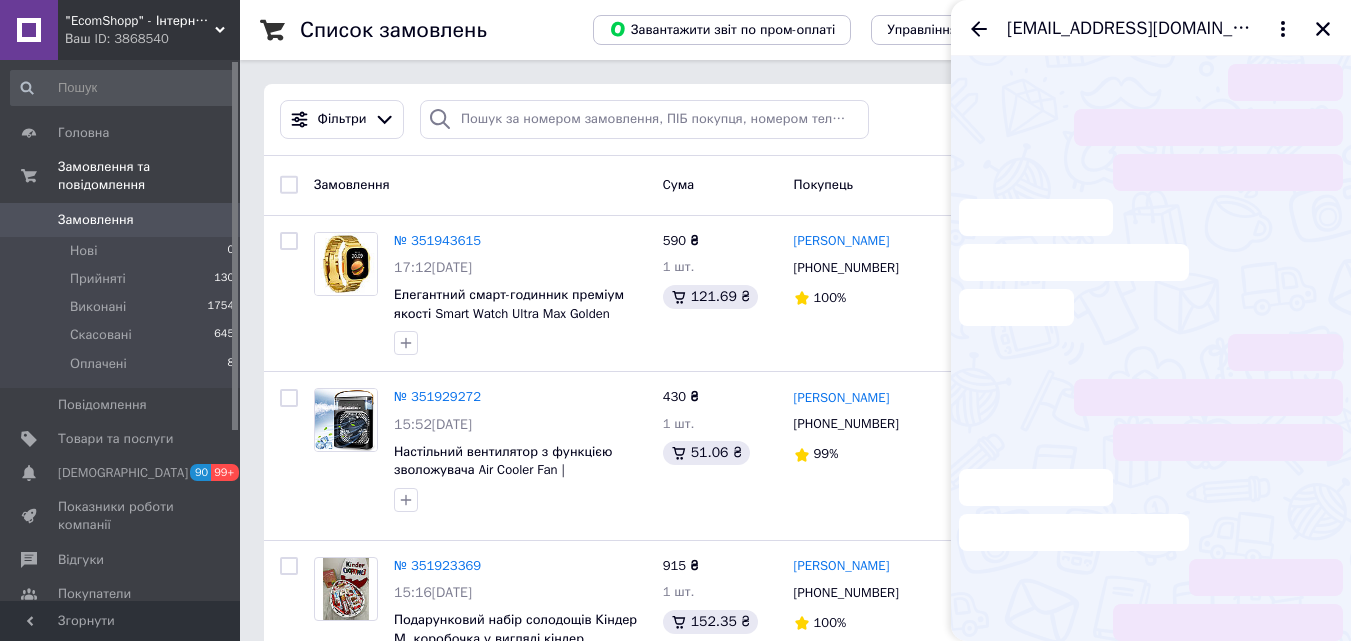 scroll, scrollTop: 287, scrollLeft: 0, axis: vertical 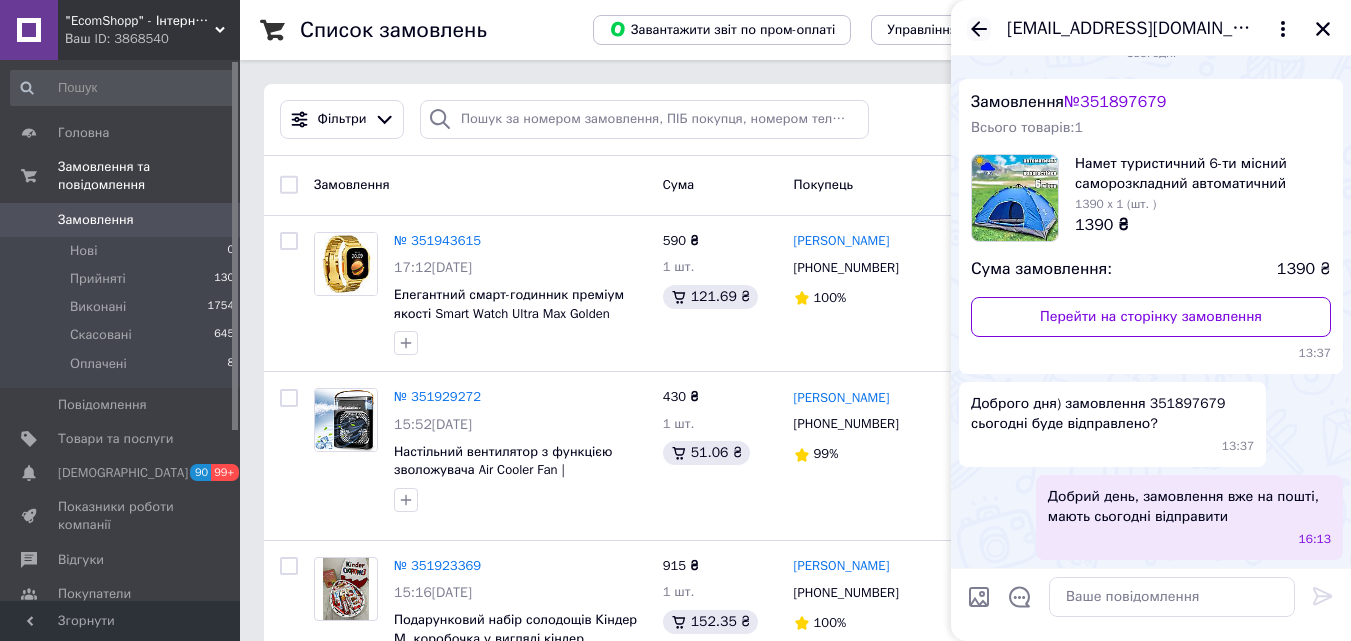 click 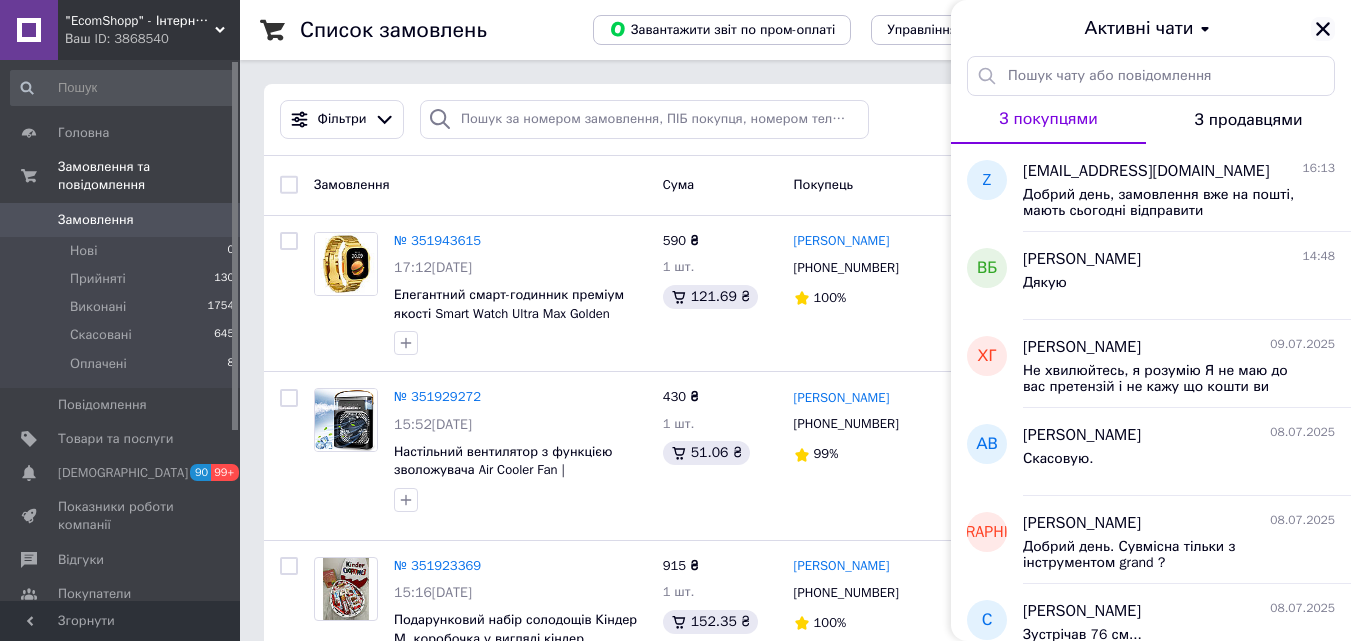 click 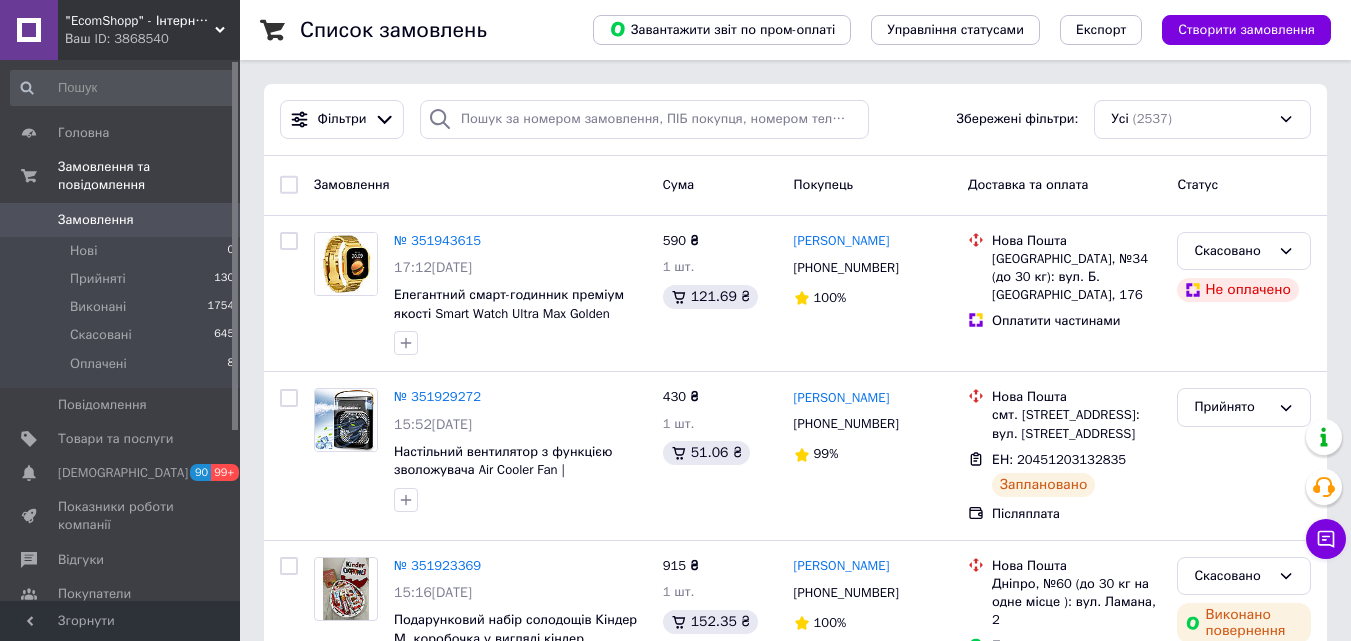 click on "Замовлення" at bounding box center (121, 220) 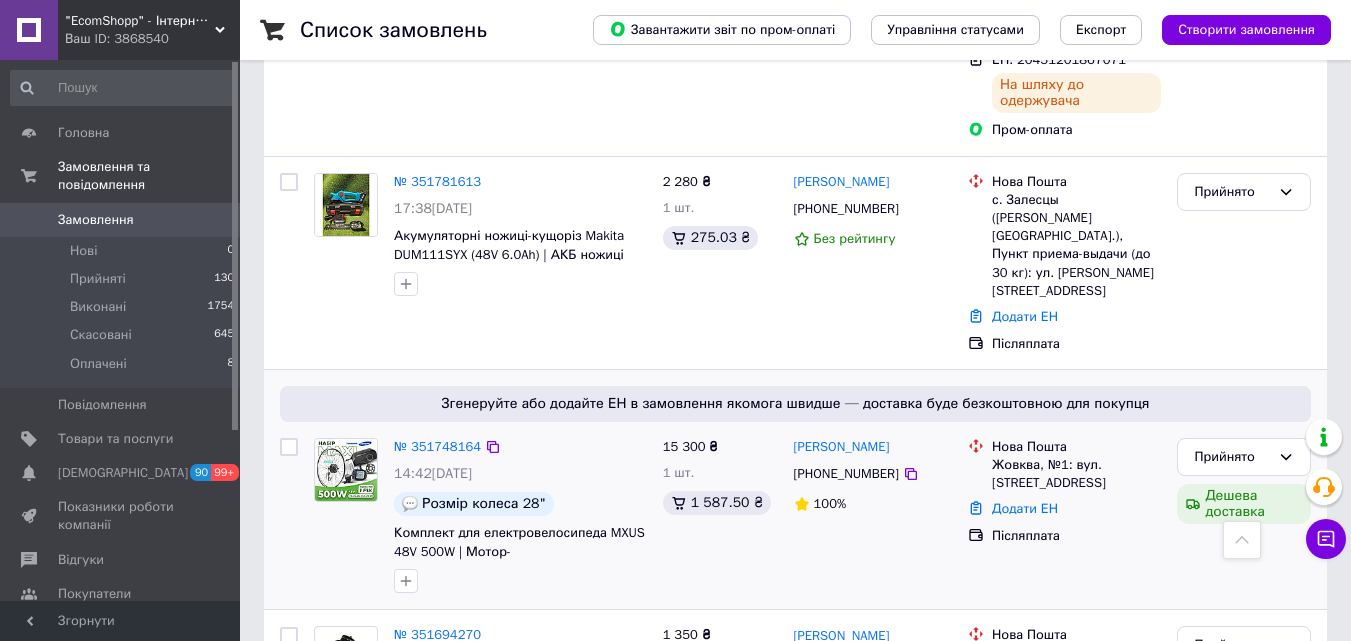 scroll, scrollTop: 2400, scrollLeft: 0, axis: vertical 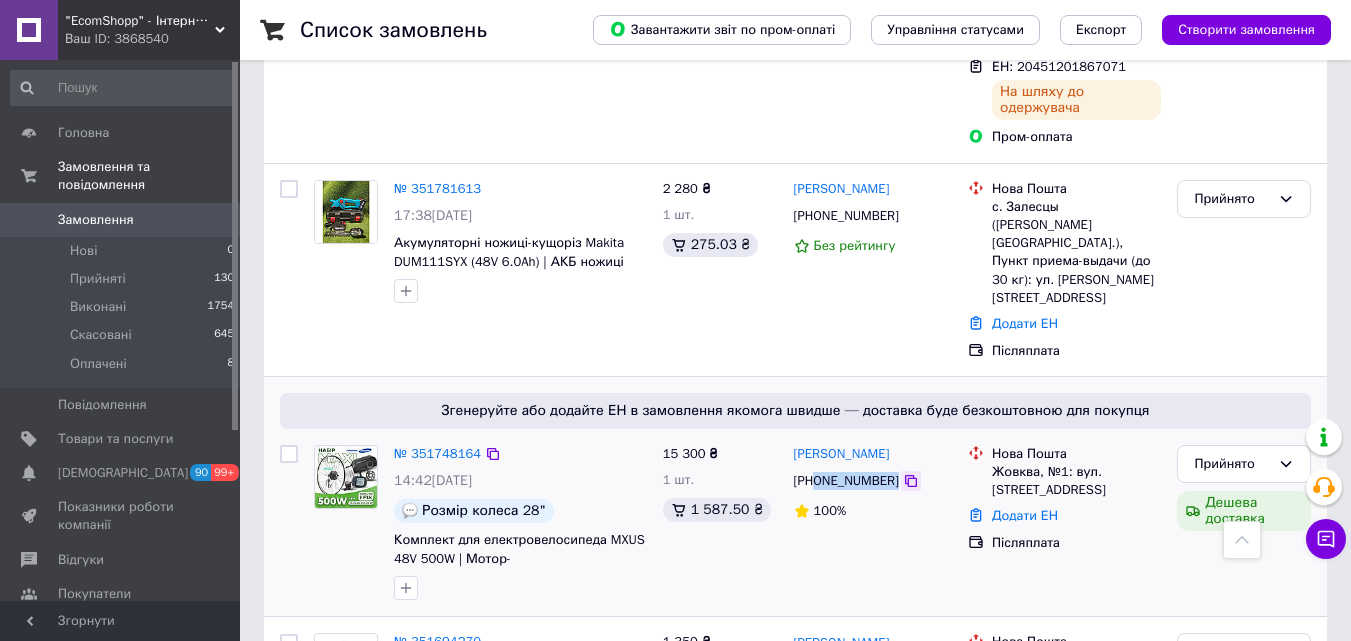 drag, startPoint x: 818, startPoint y: 311, endPoint x: 888, endPoint y: 313, distance: 70.028564 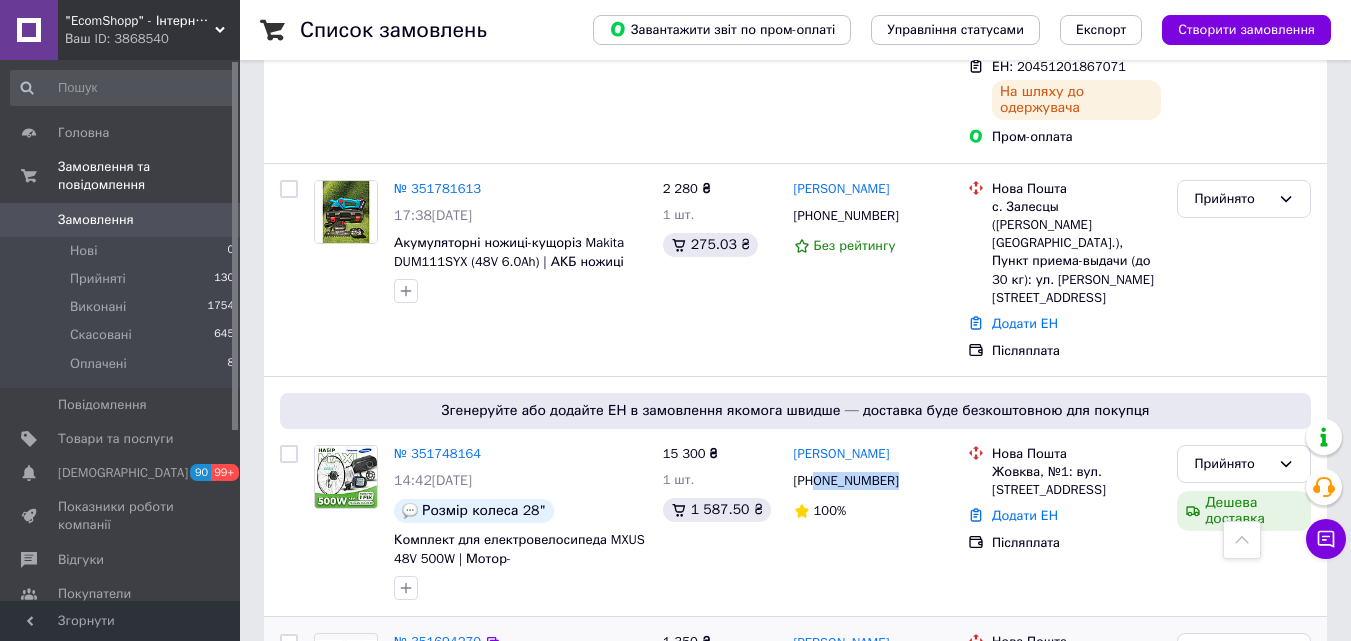 copy on "0961728202" 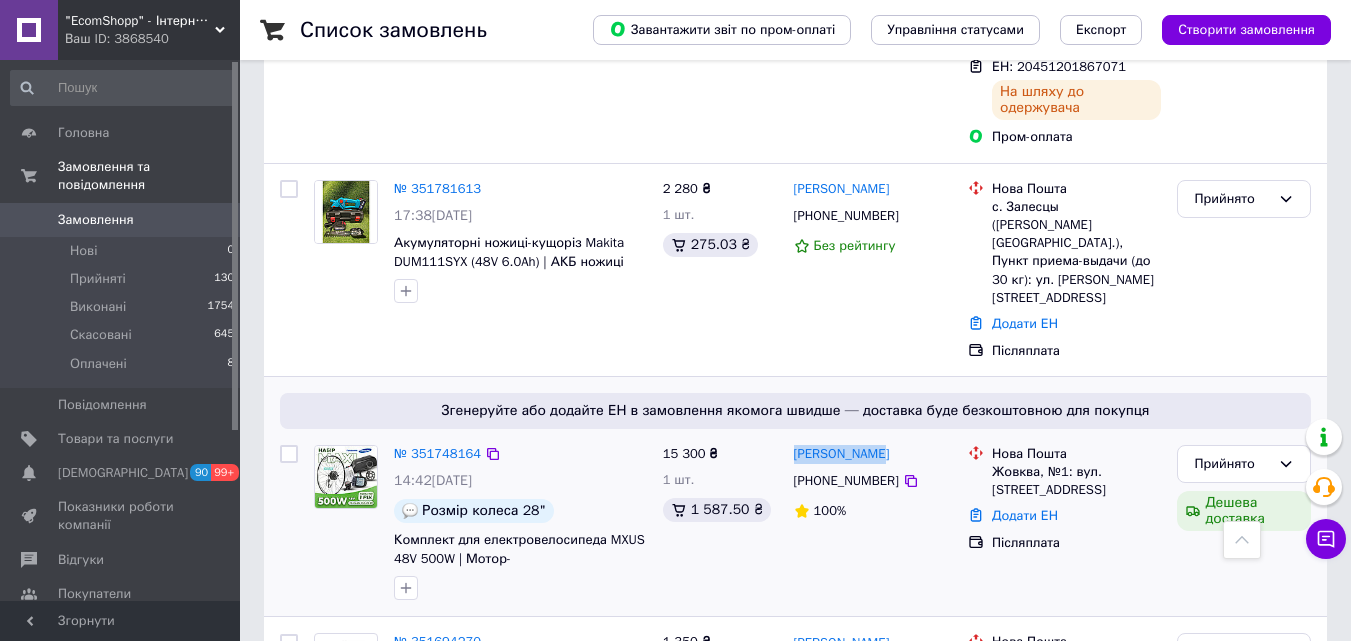 drag, startPoint x: 889, startPoint y: 275, endPoint x: 787, endPoint y: 272, distance: 102.044106 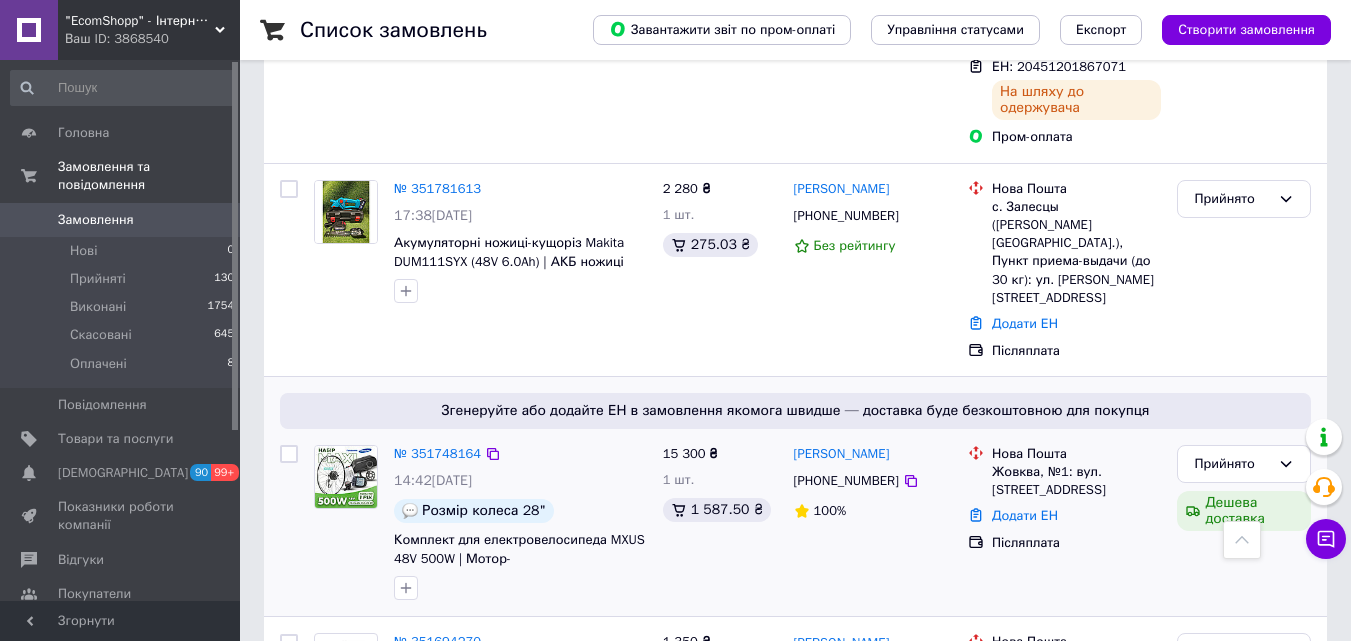 click on "[PERSON_NAME] [PHONE_NUMBER] 100%" at bounding box center [873, 523] 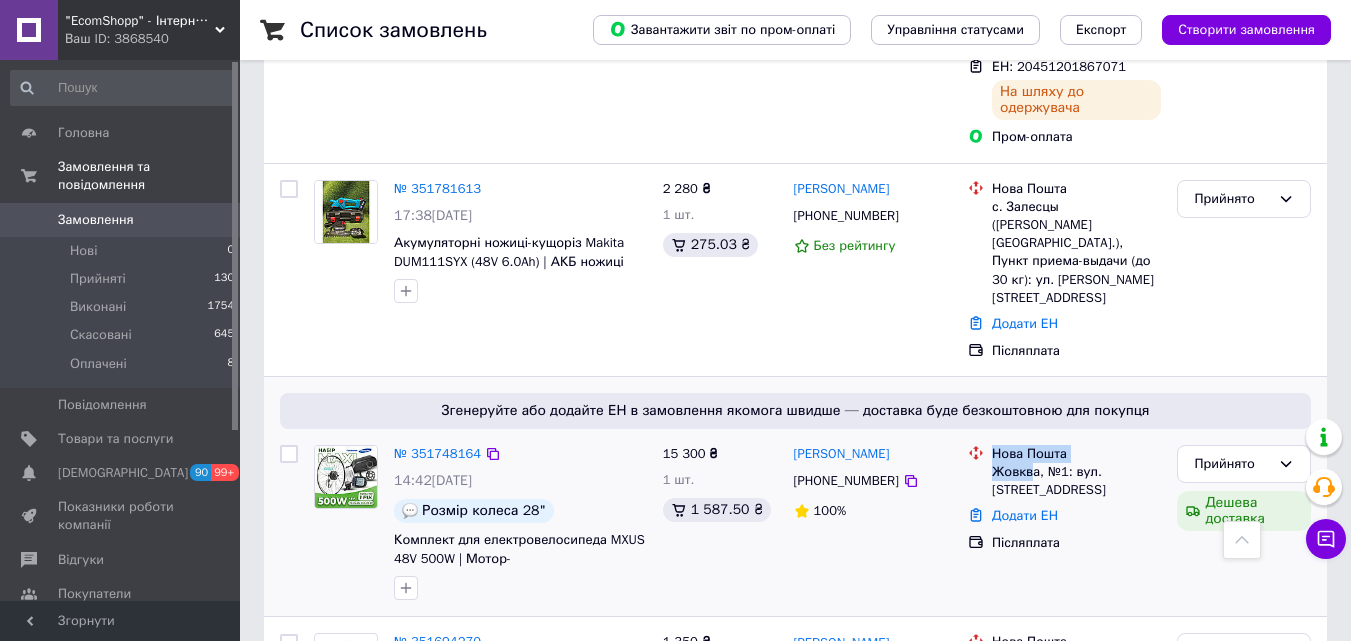 drag, startPoint x: 987, startPoint y: 298, endPoint x: 1028, endPoint y: 296, distance: 41.04875 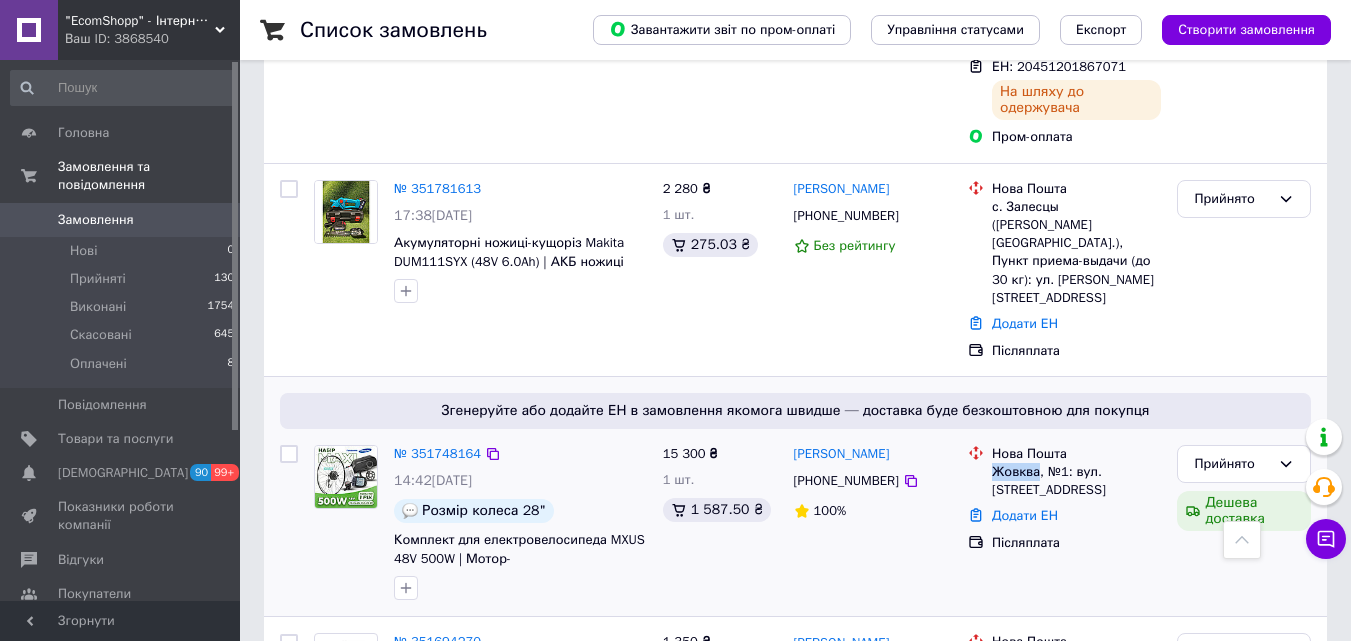 drag, startPoint x: 1037, startPoint y: 296, endPoint x: 994, endPoint y: 298, distance: 43.046486 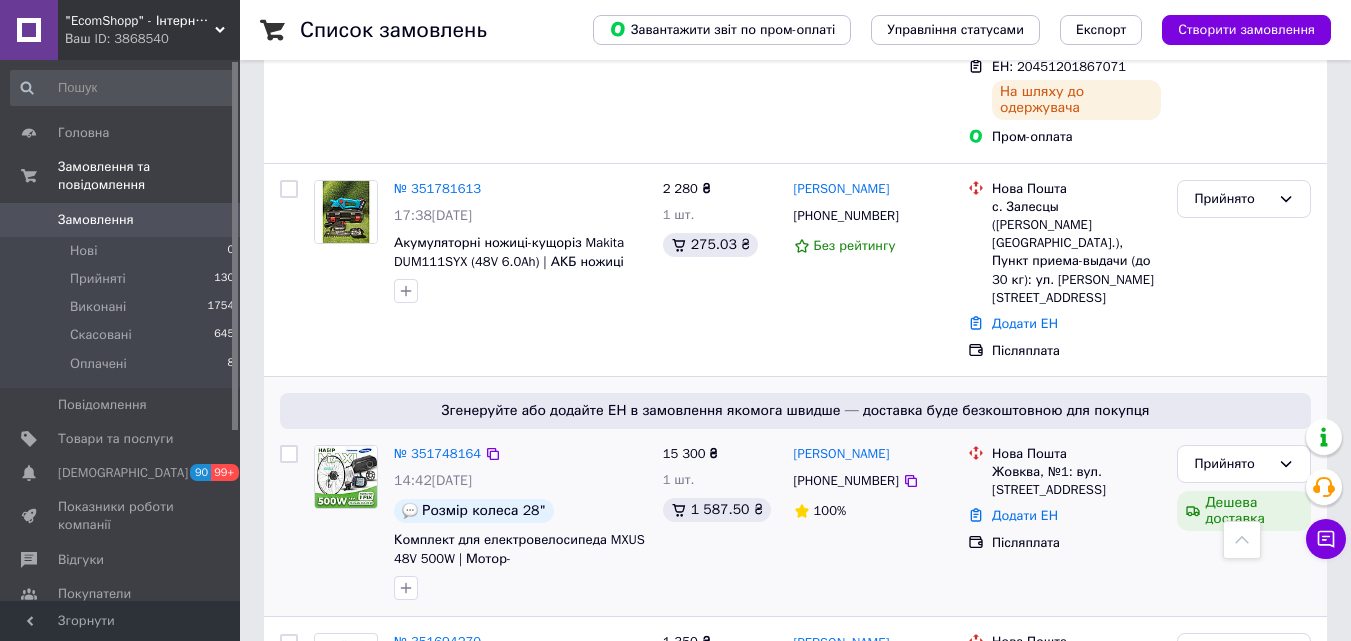 click on "15 300 ₴ 1 шт. 1 587.50 ₴" at bounding box center (720, 523) 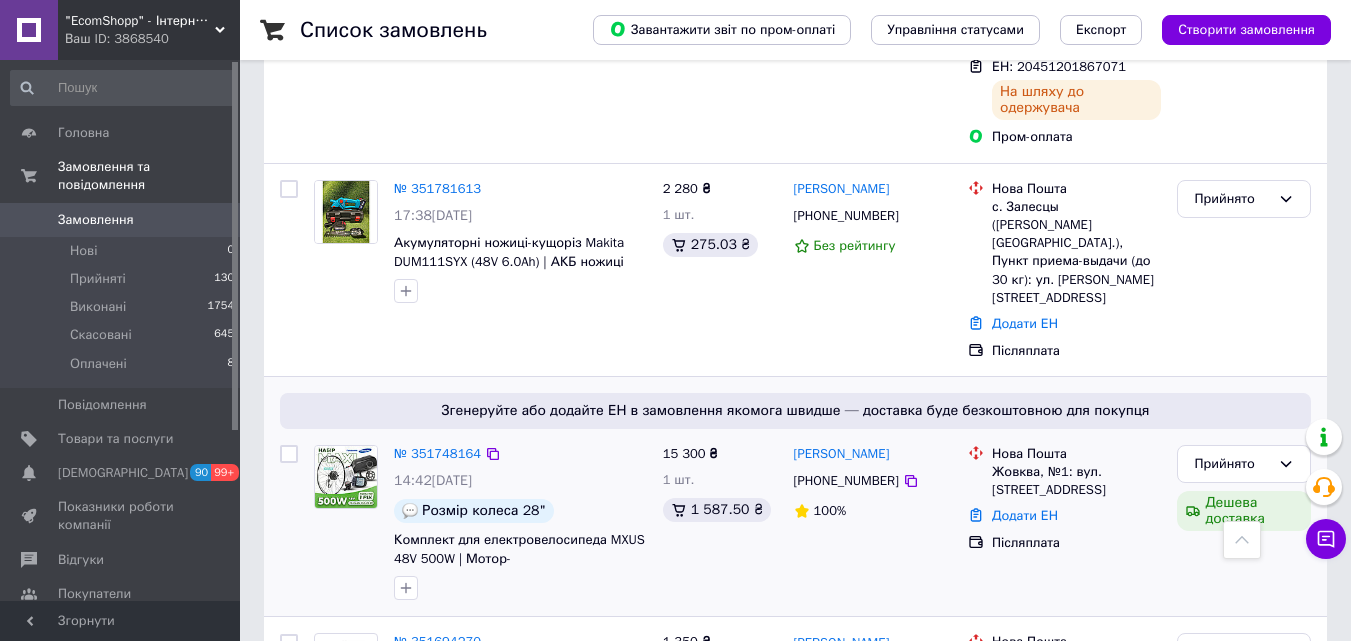 click on "15 300 ₴ 1 шт. 1 587.50 ₴" at bounding box center [720, 523] 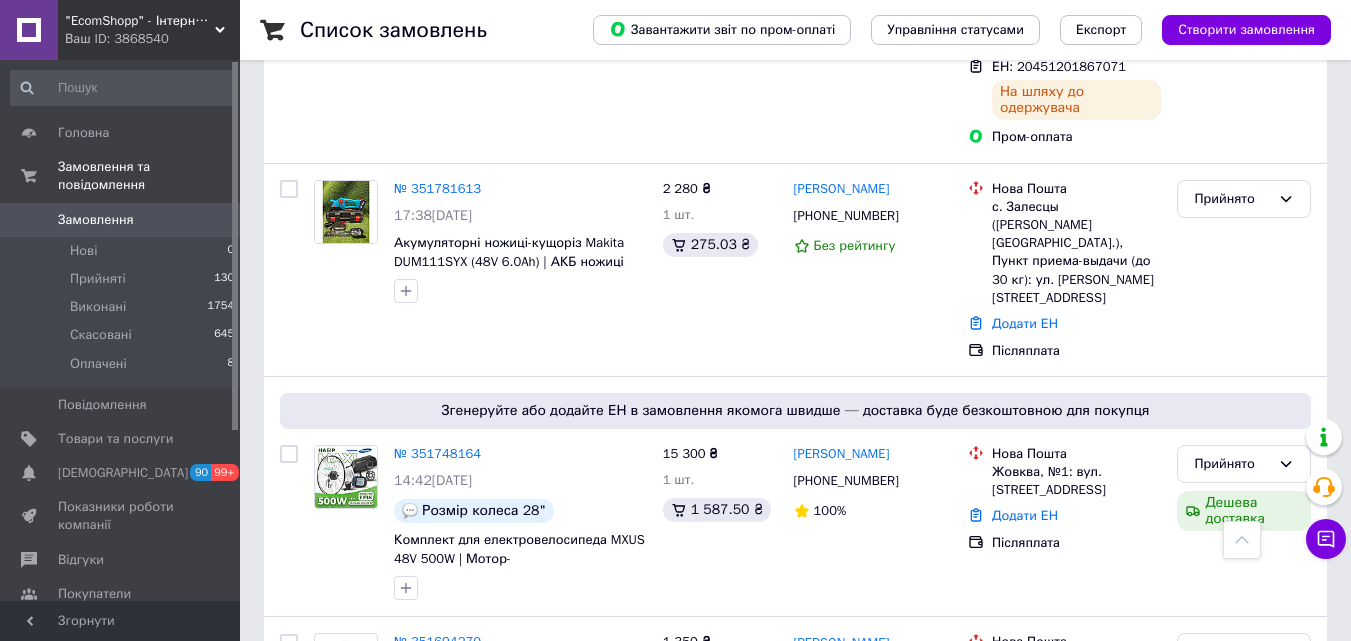 click on "Замовлення" at bounding box center [121, 220] 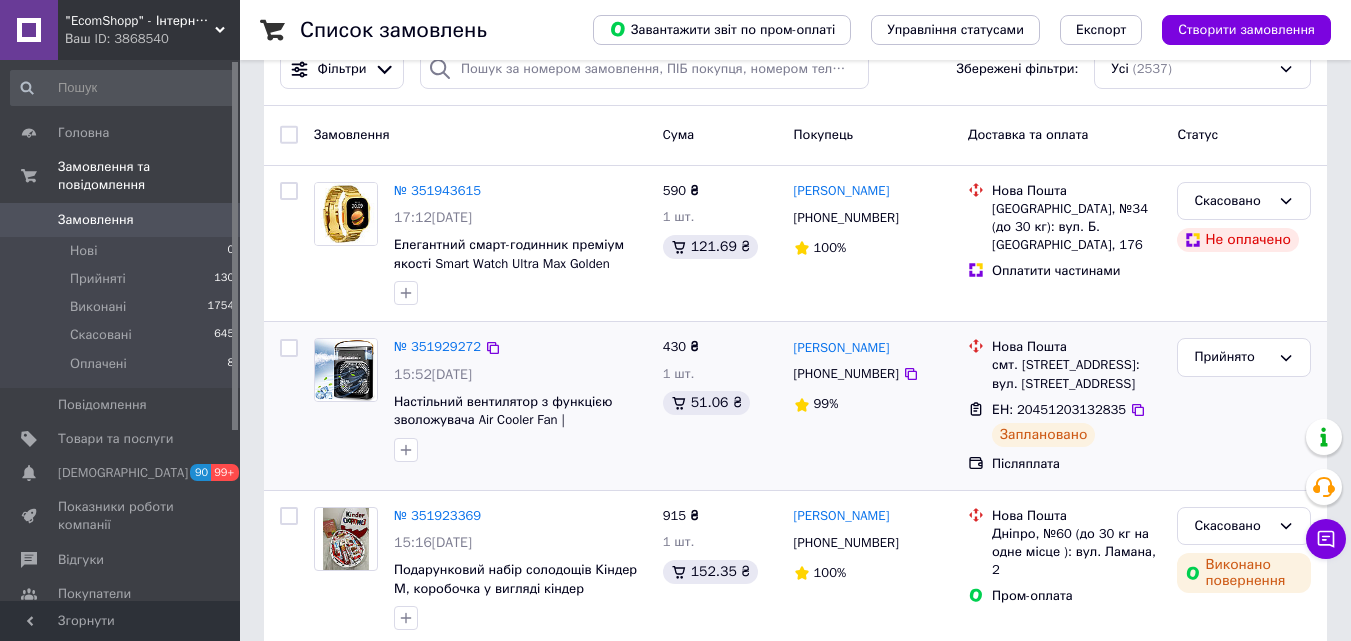 scroll, scrollTop: 300, scrollLeft: 0, axis: vertical 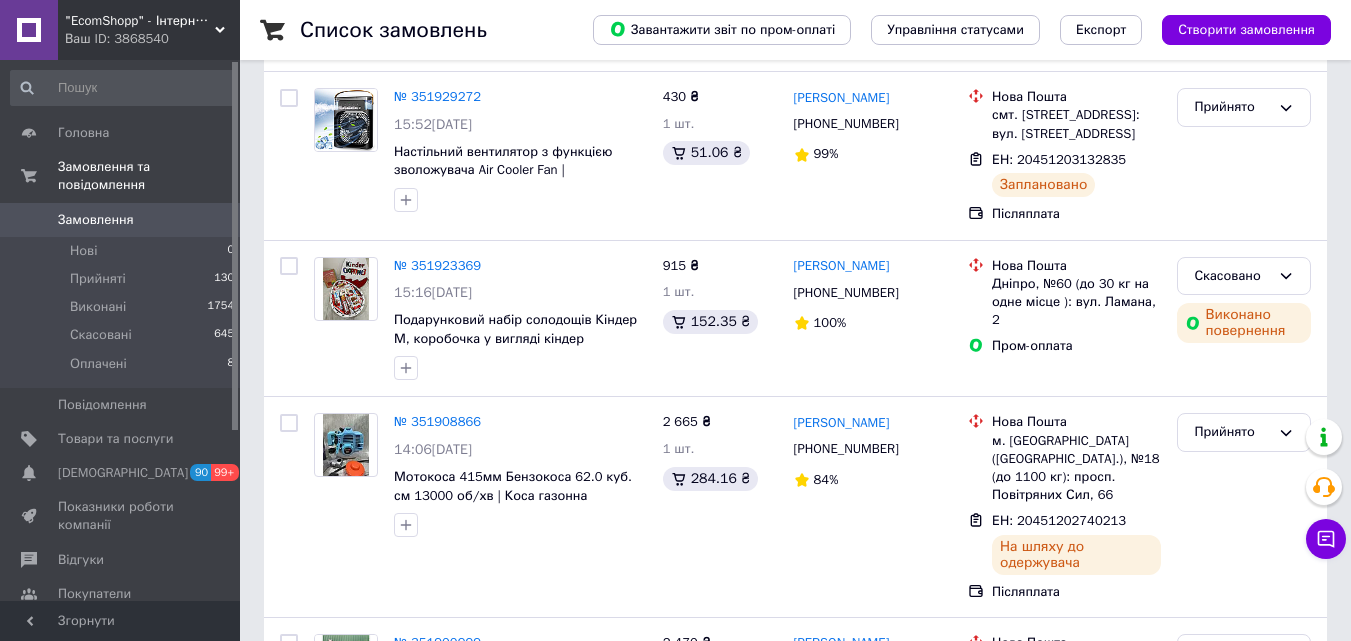 click on "Замовлення" at bounding box center (121, 220) 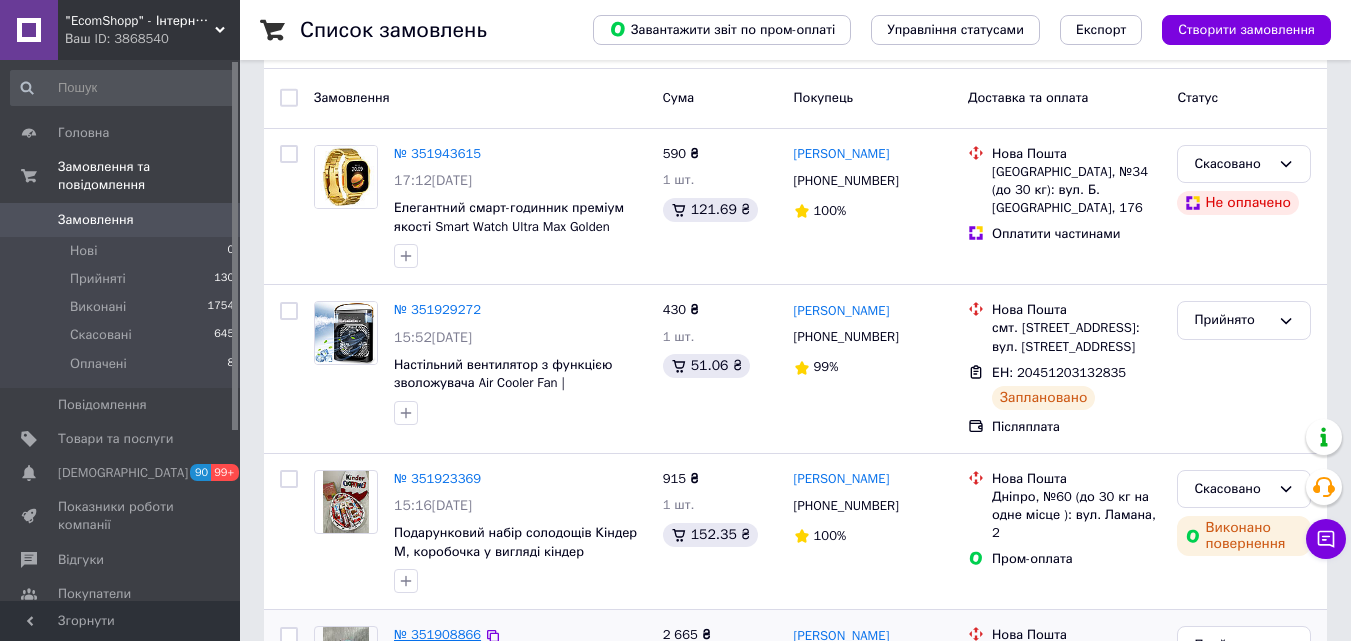 scroll, scrollTop: 100, scrollLeft: 0, axis: vertical 